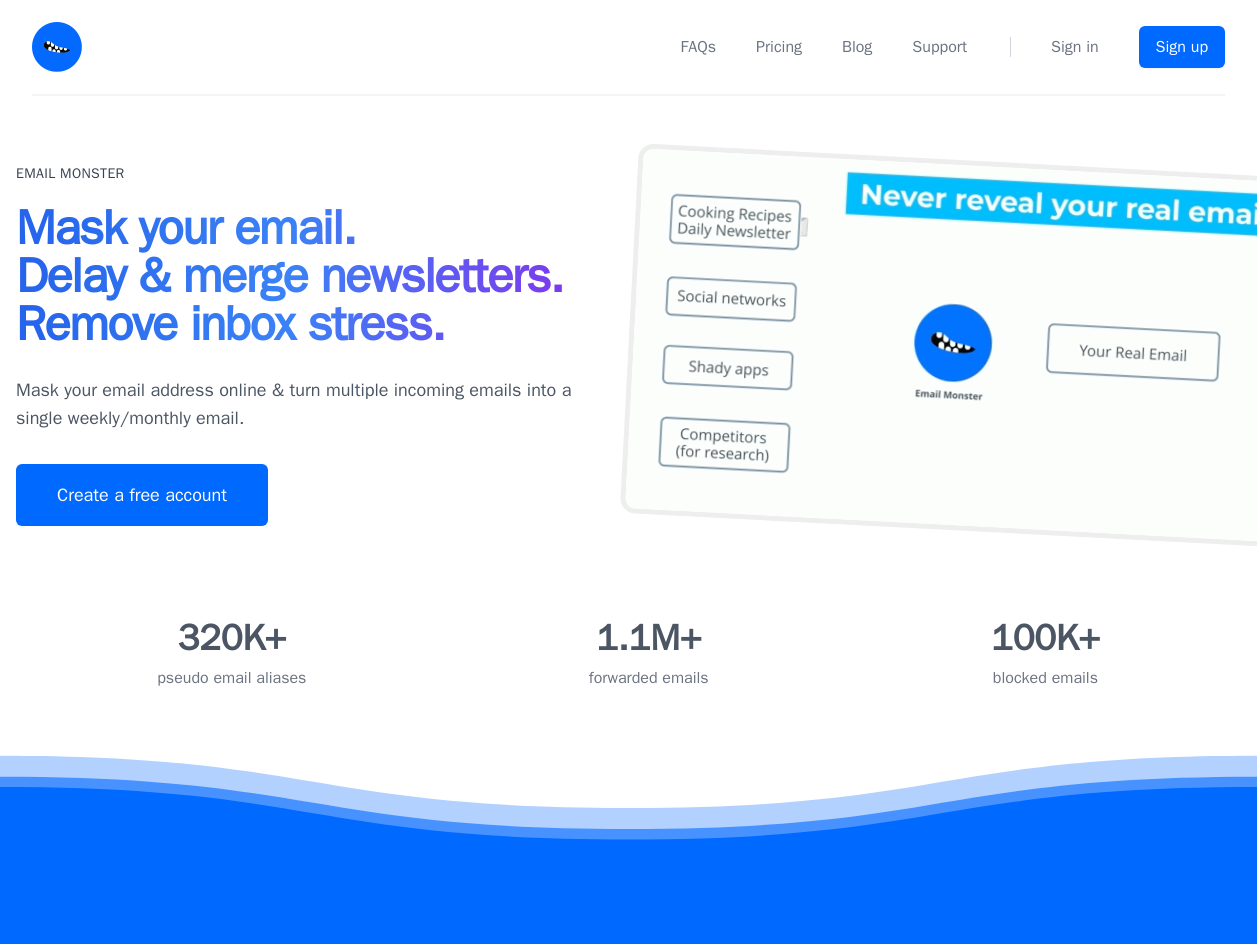 scroll, scrollTop: 0, scrollLeft: 0, axis: both 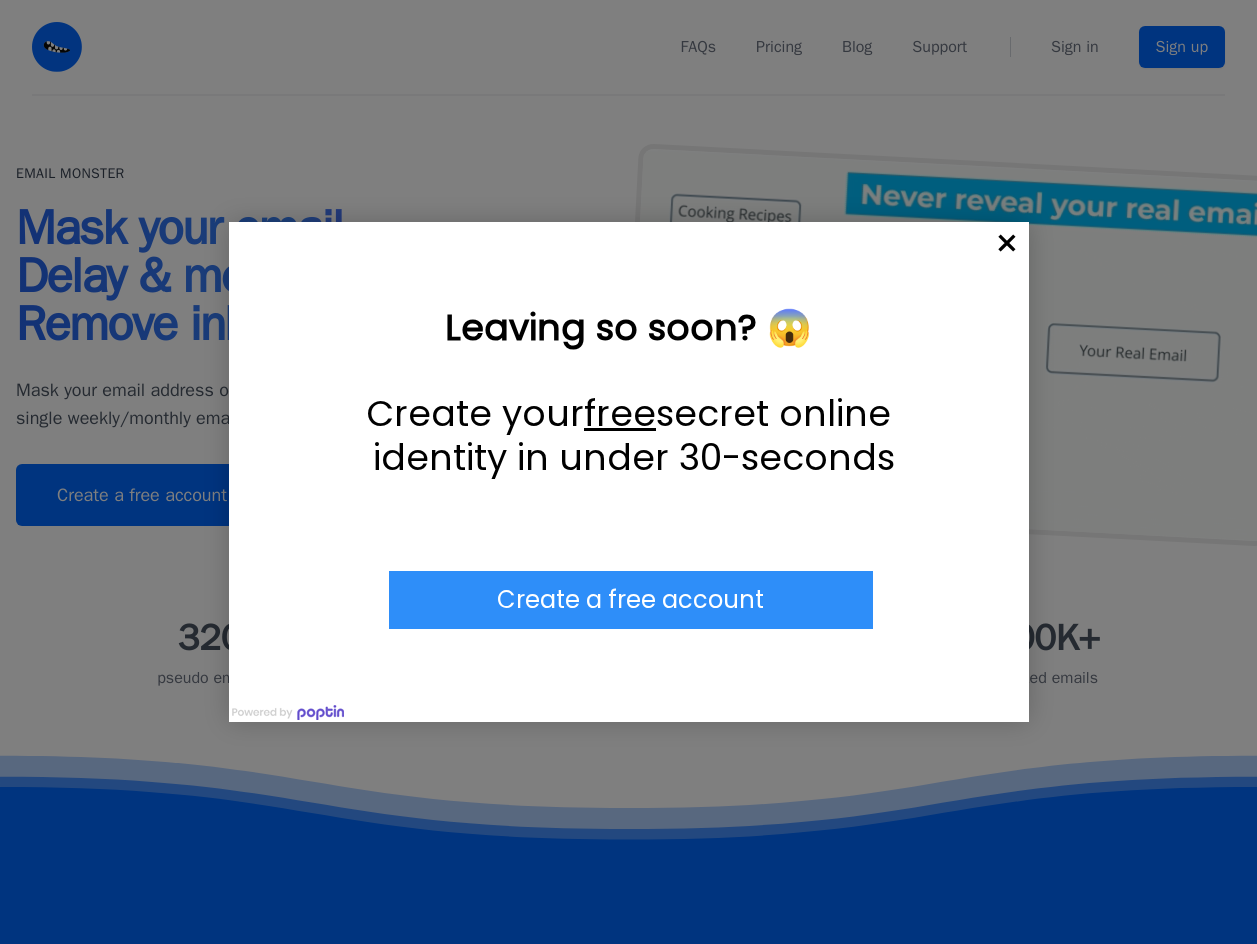 click on "×" at bounding box center [1007, 244] 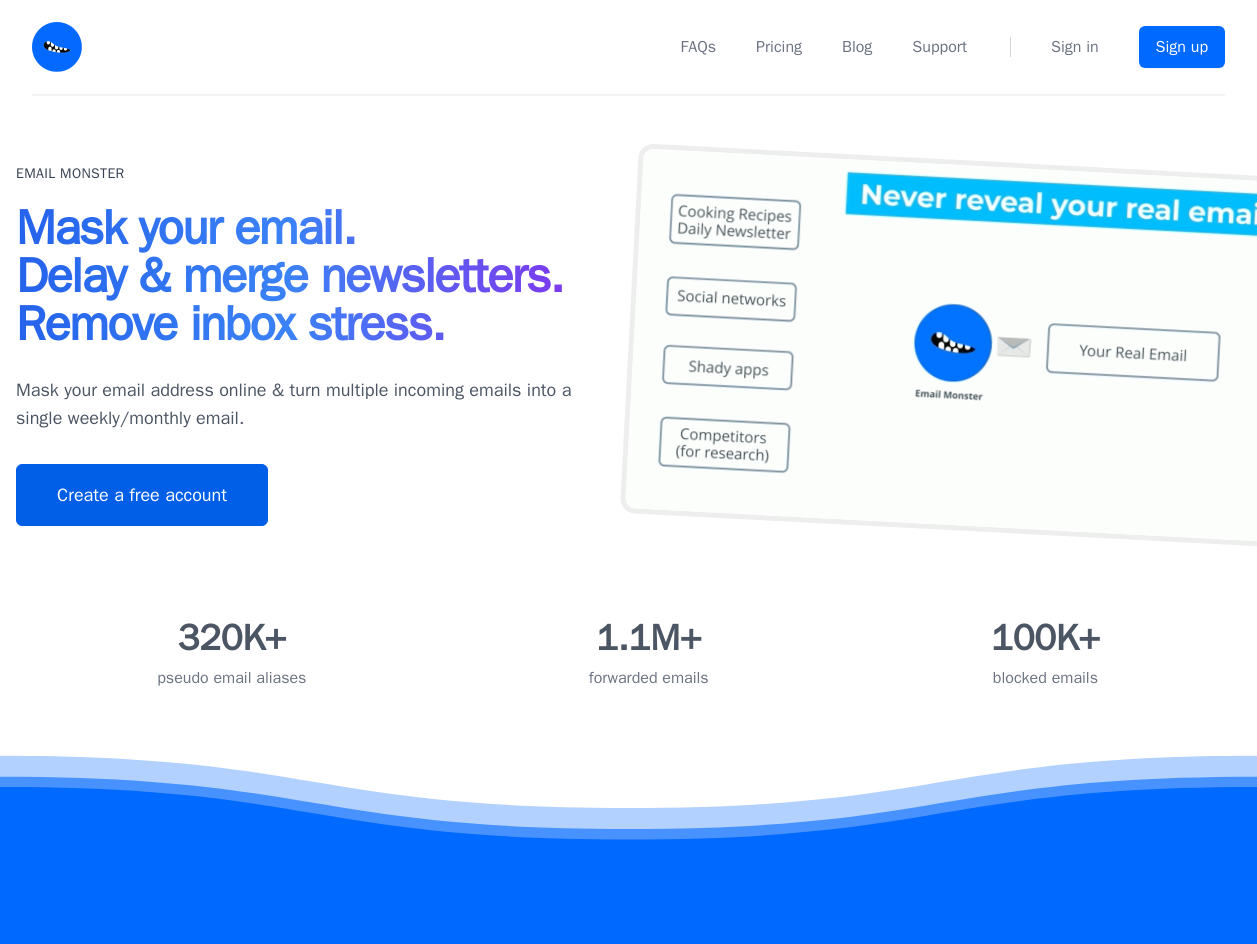 click on "Create a free account" at bounding box center (142, 495) 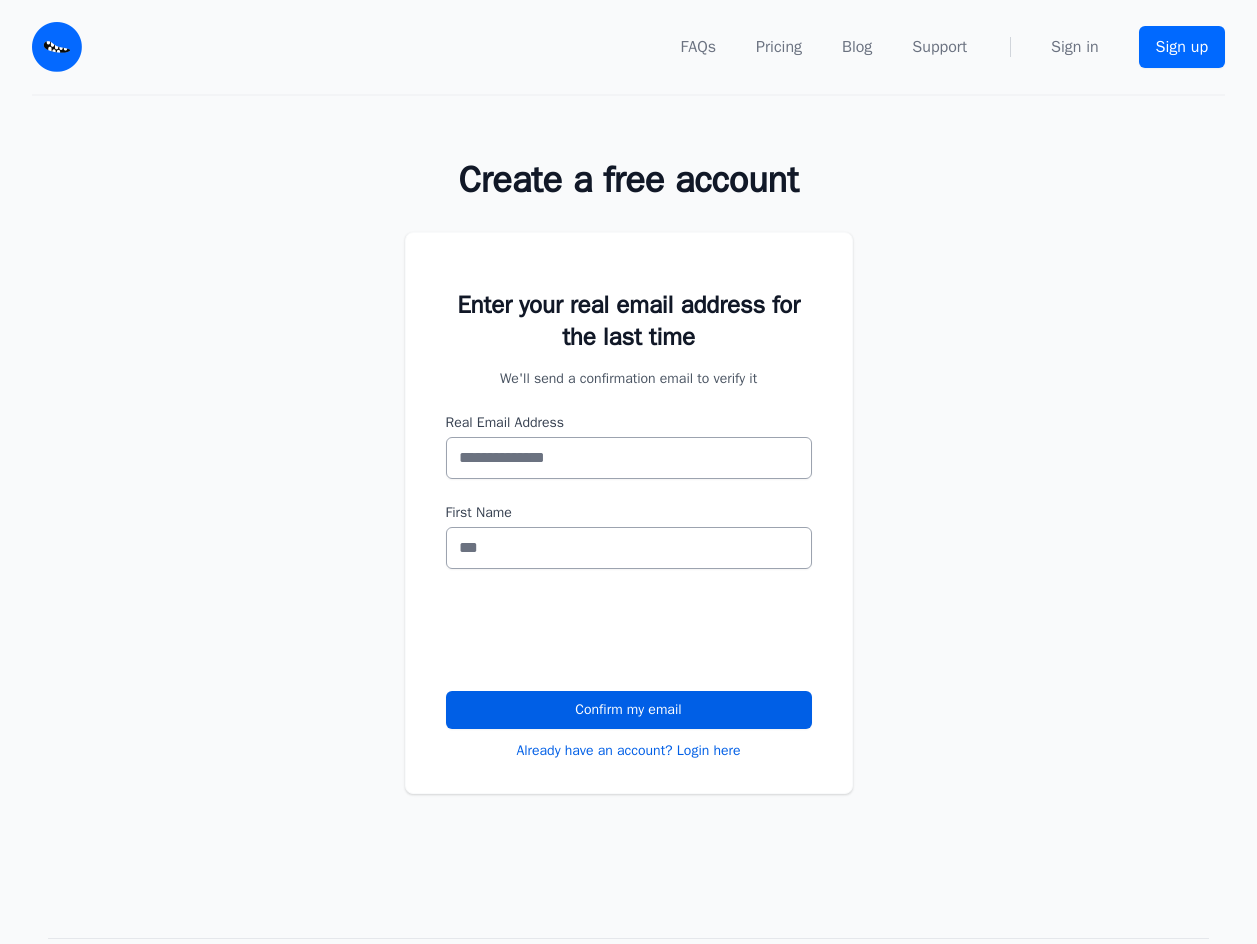 scroll, scrollTop: 0, scrollLeft: 0, axis: both 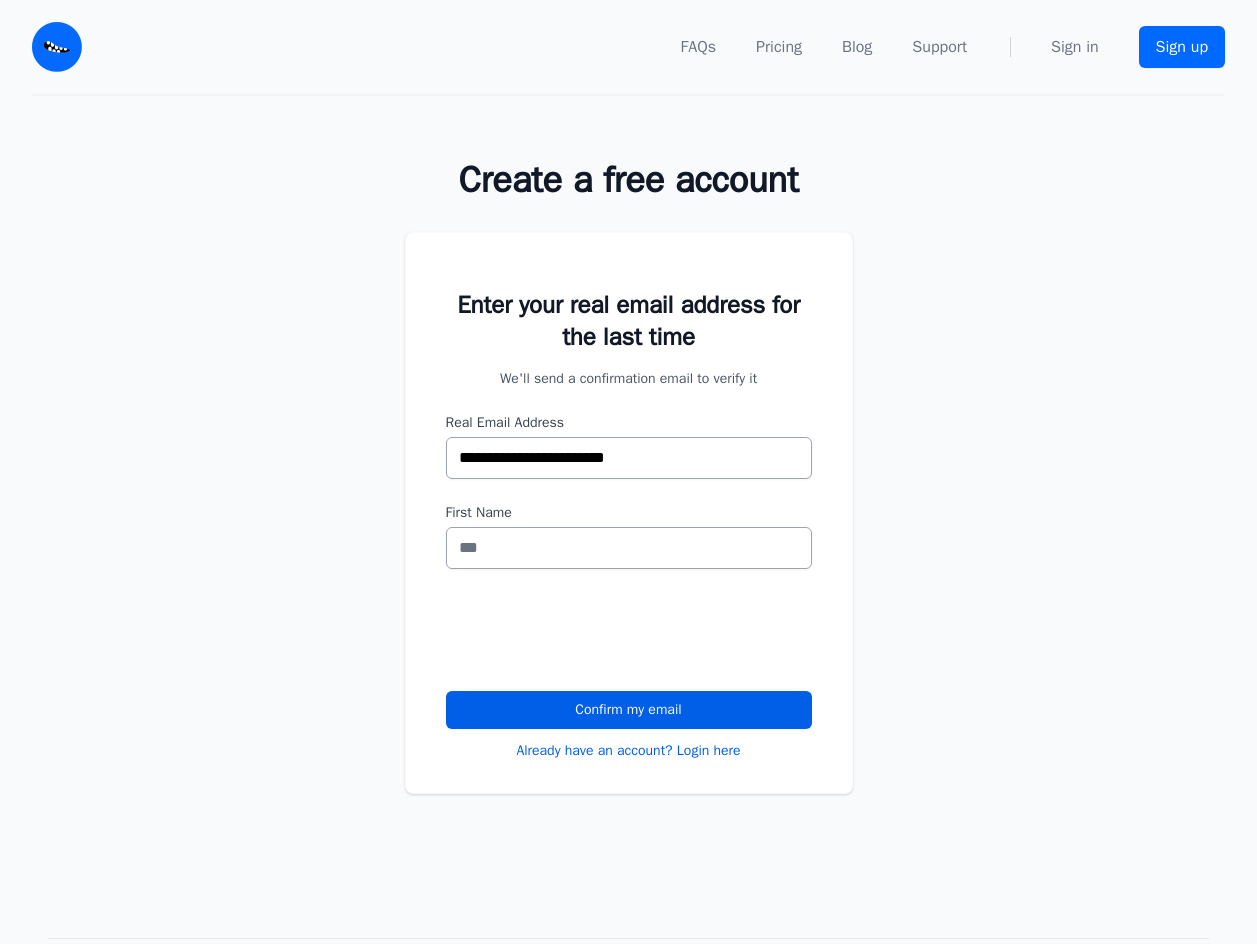 type on "**********" 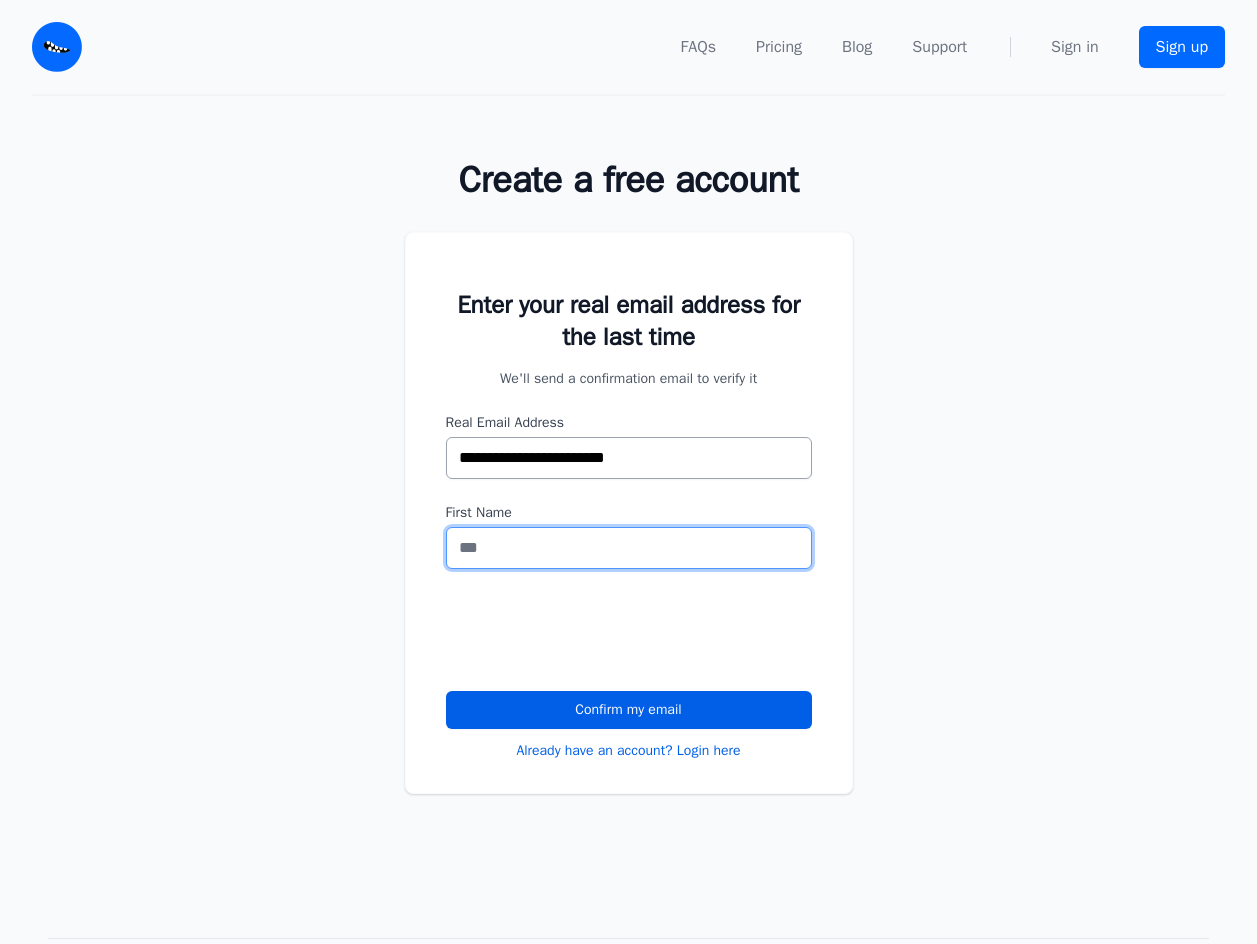click on "First Name" at bounding box center (629, 548) 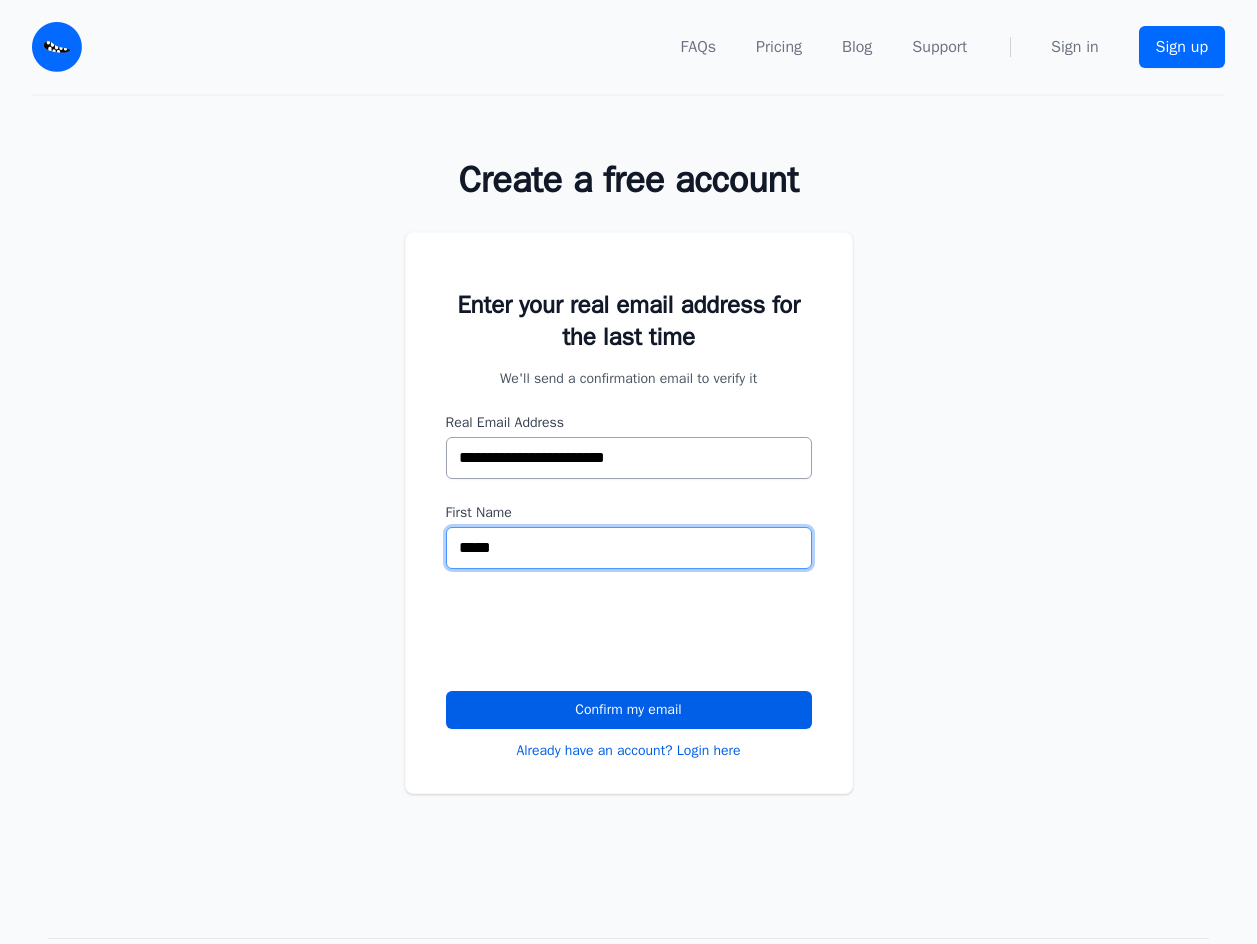 type on "*****" 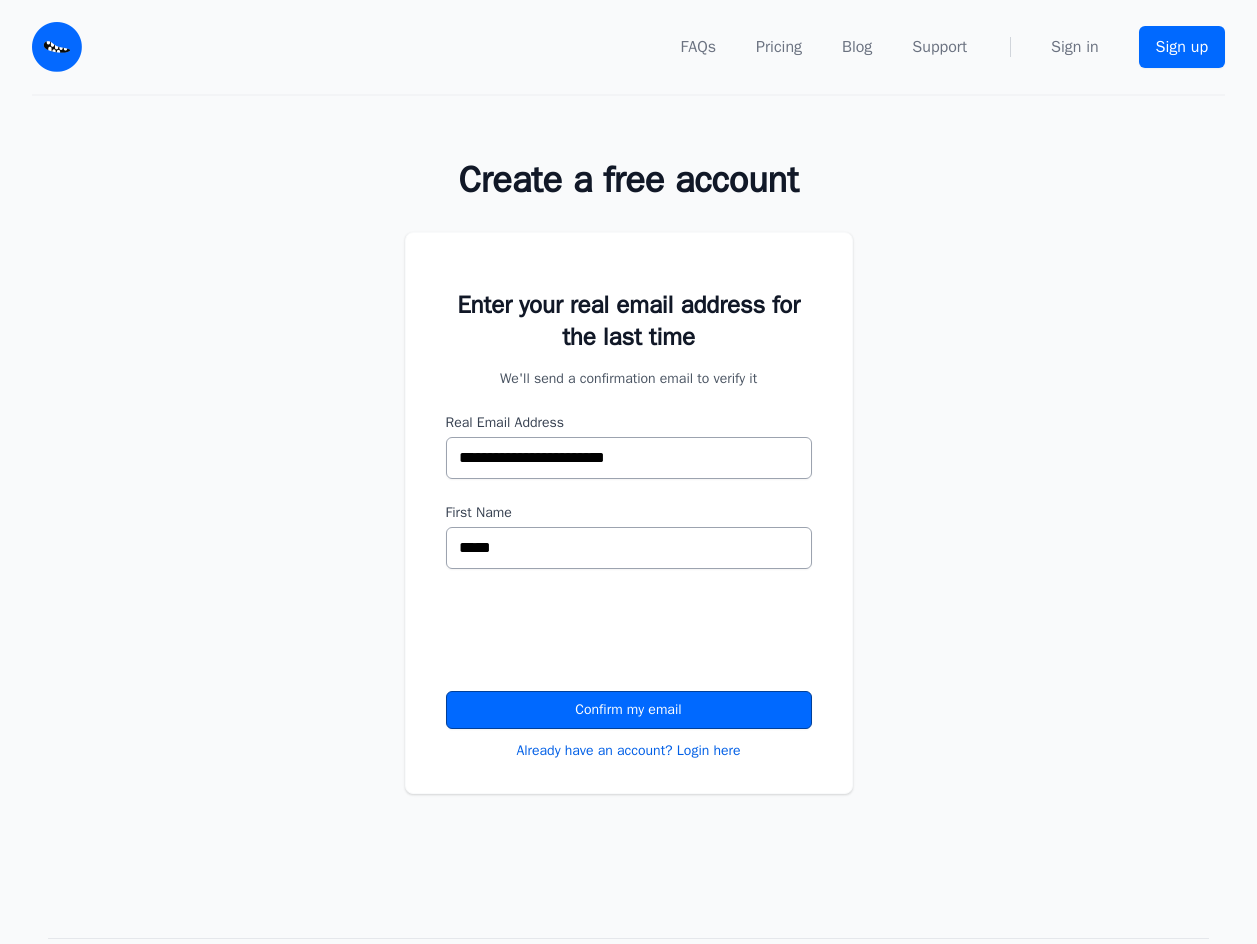 click on "Confirm my email" at bounding box center [629, 710] 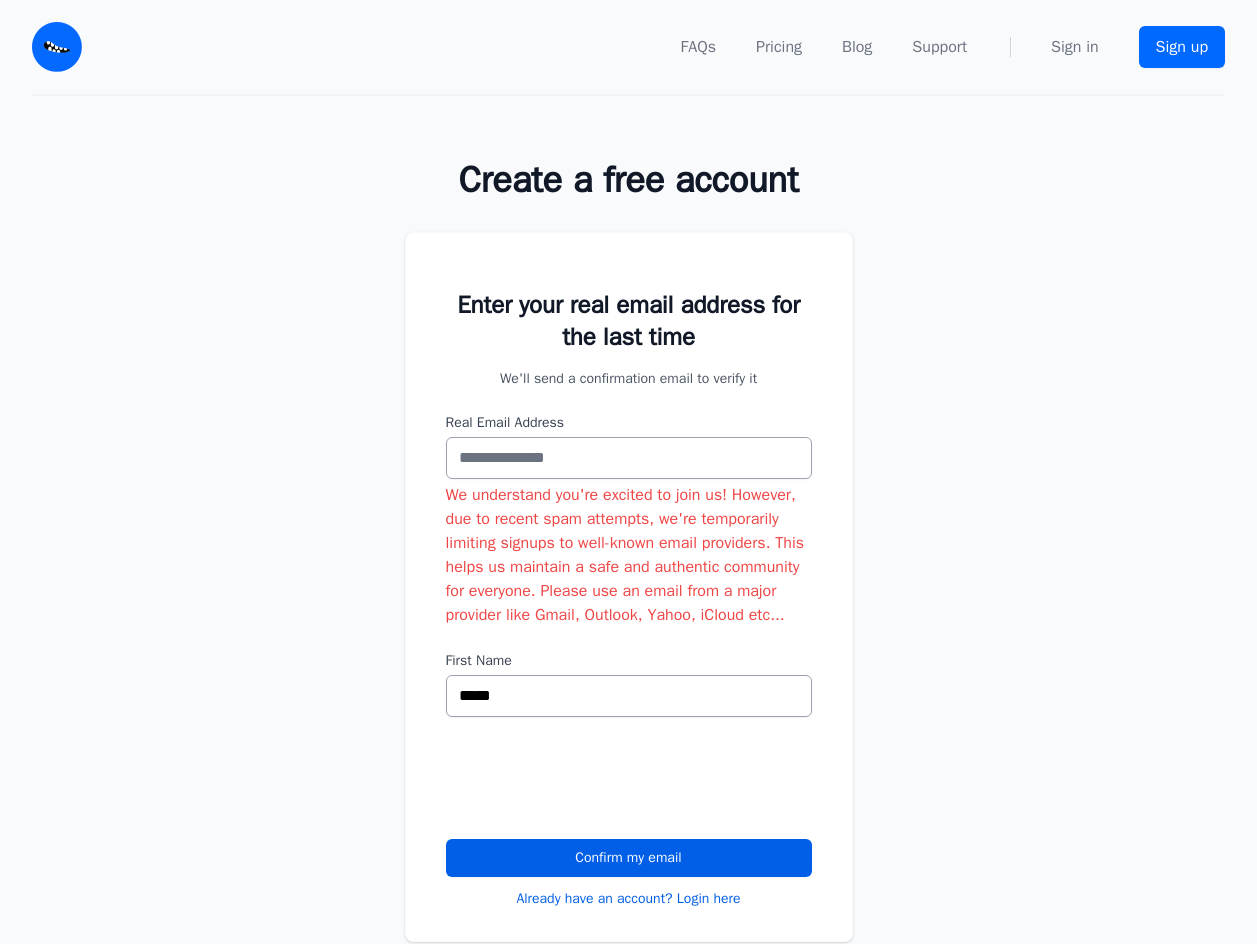 scroll, scrollTop: 0, scrollLeft: 0, axis: both 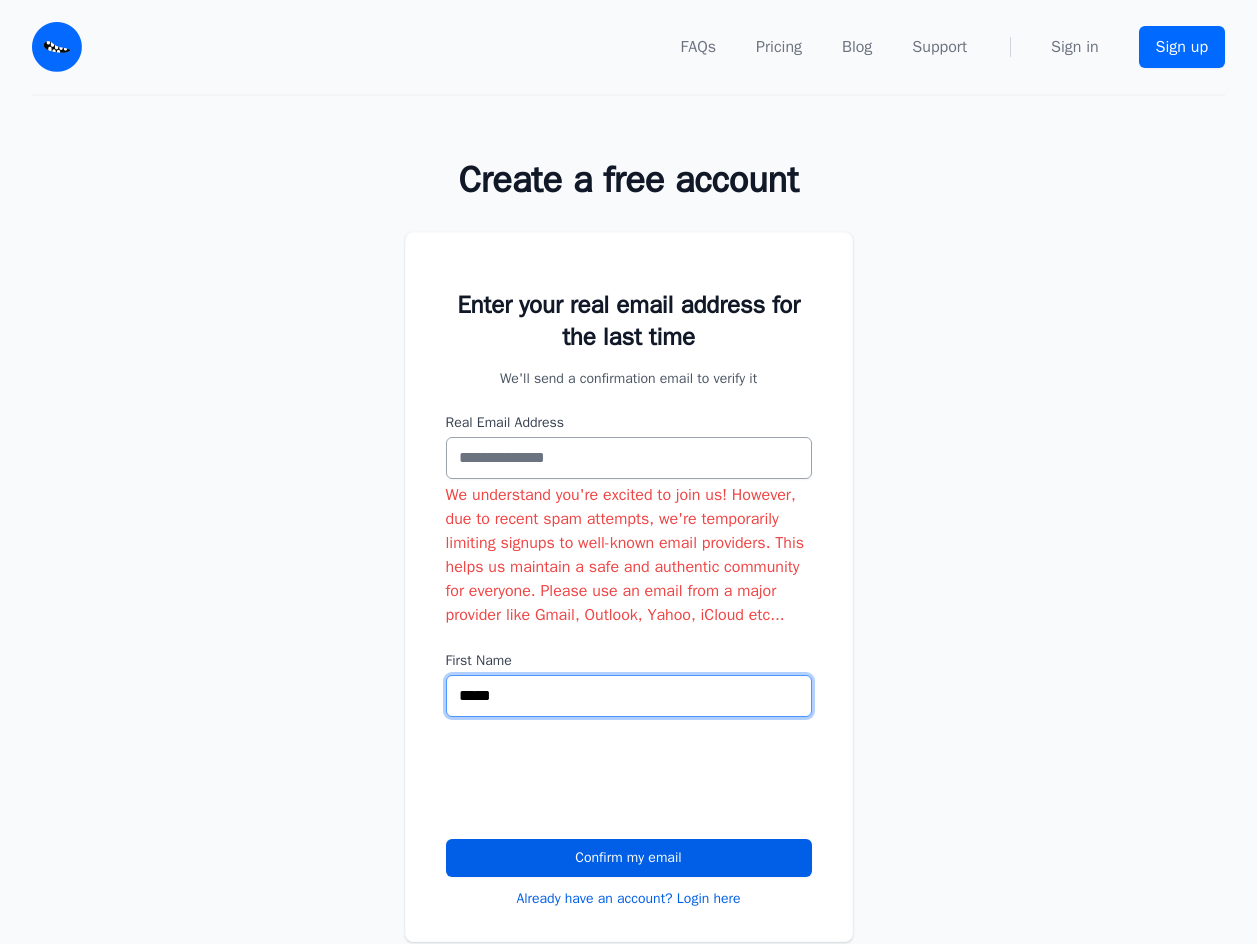 drag, startPoint x: 525, startPoint y: 698, endPoint x: 467, endPoint y: 699, distance: 58.00862 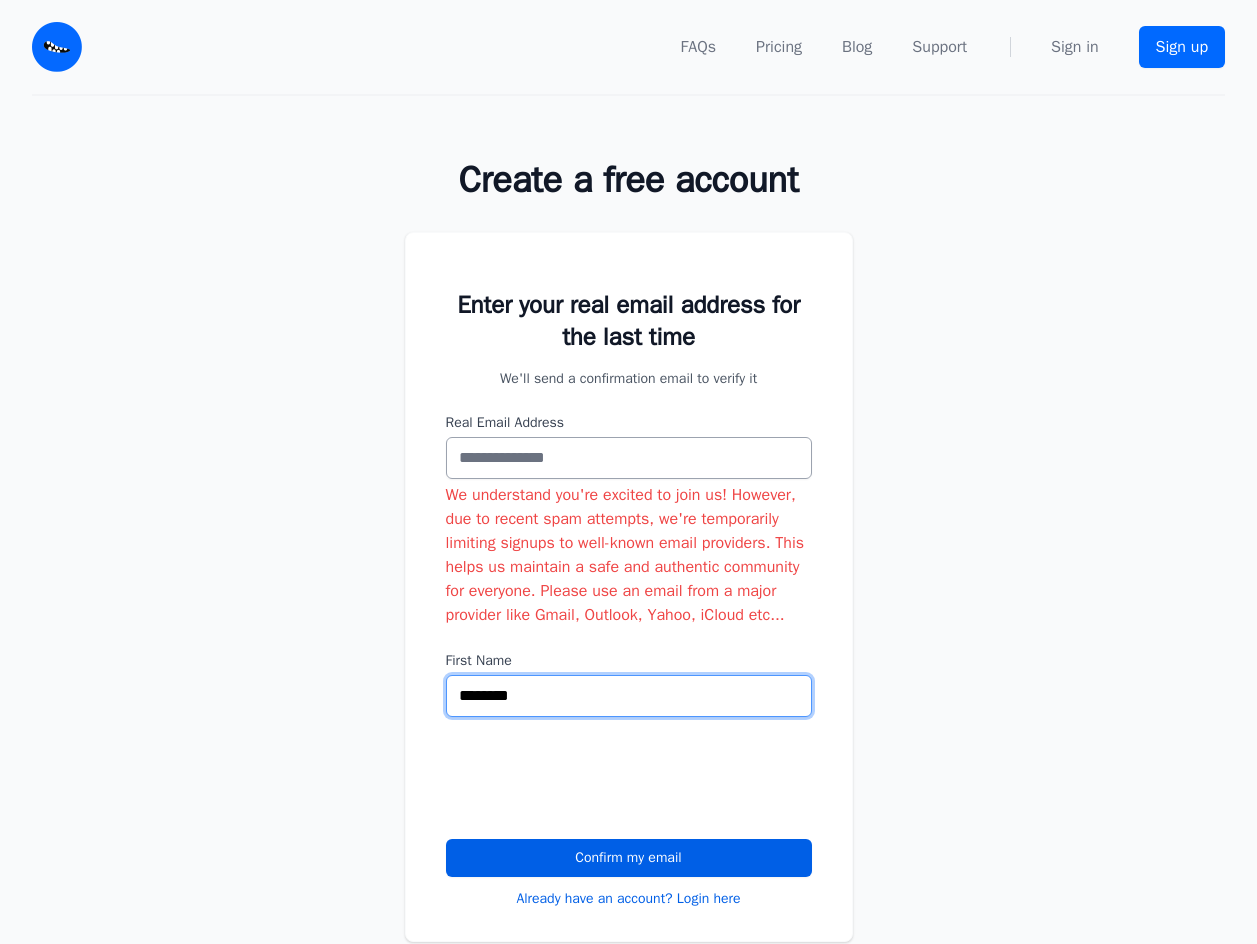 type on "********" 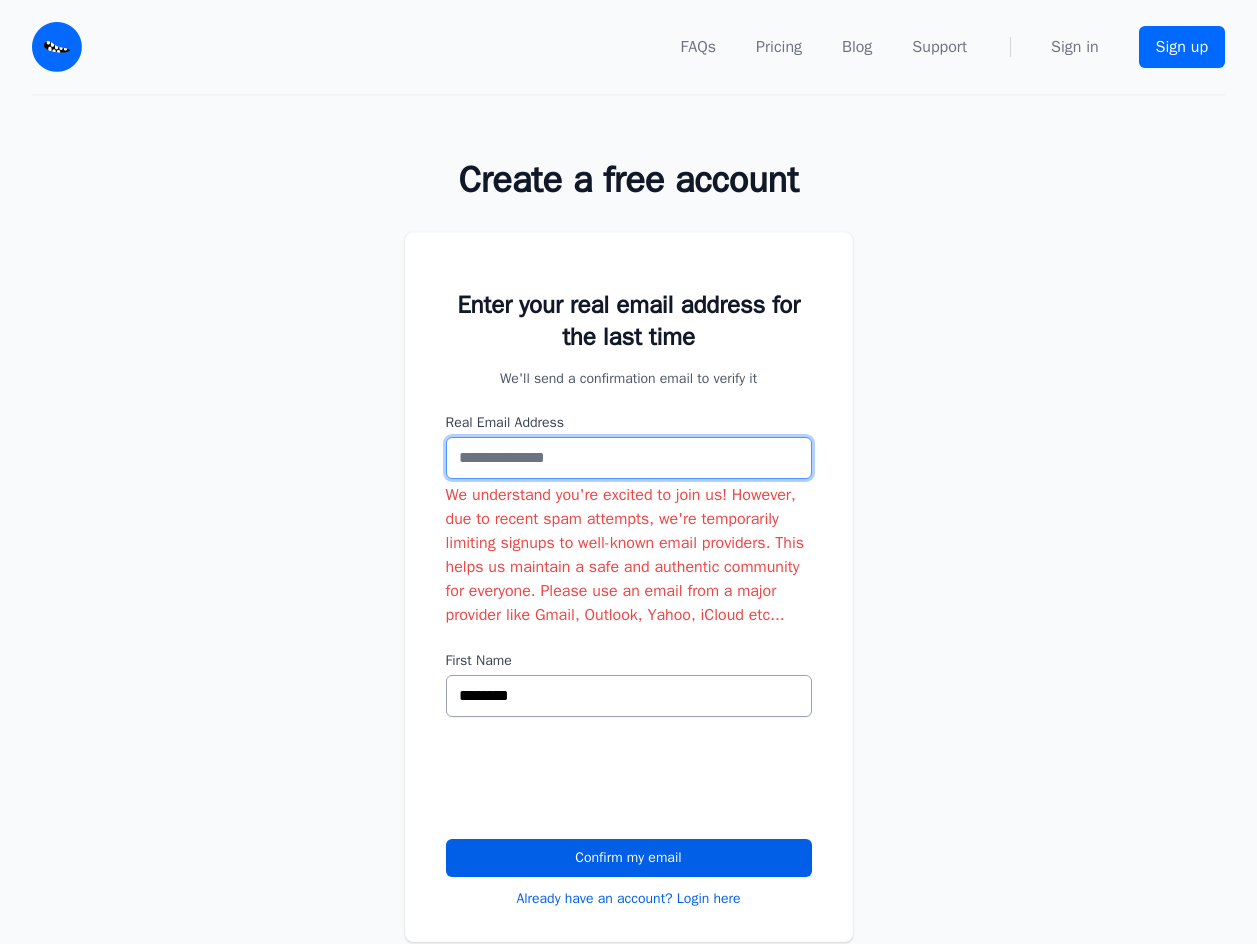 click on "Real Email Address" at bounding box center [629, 458] 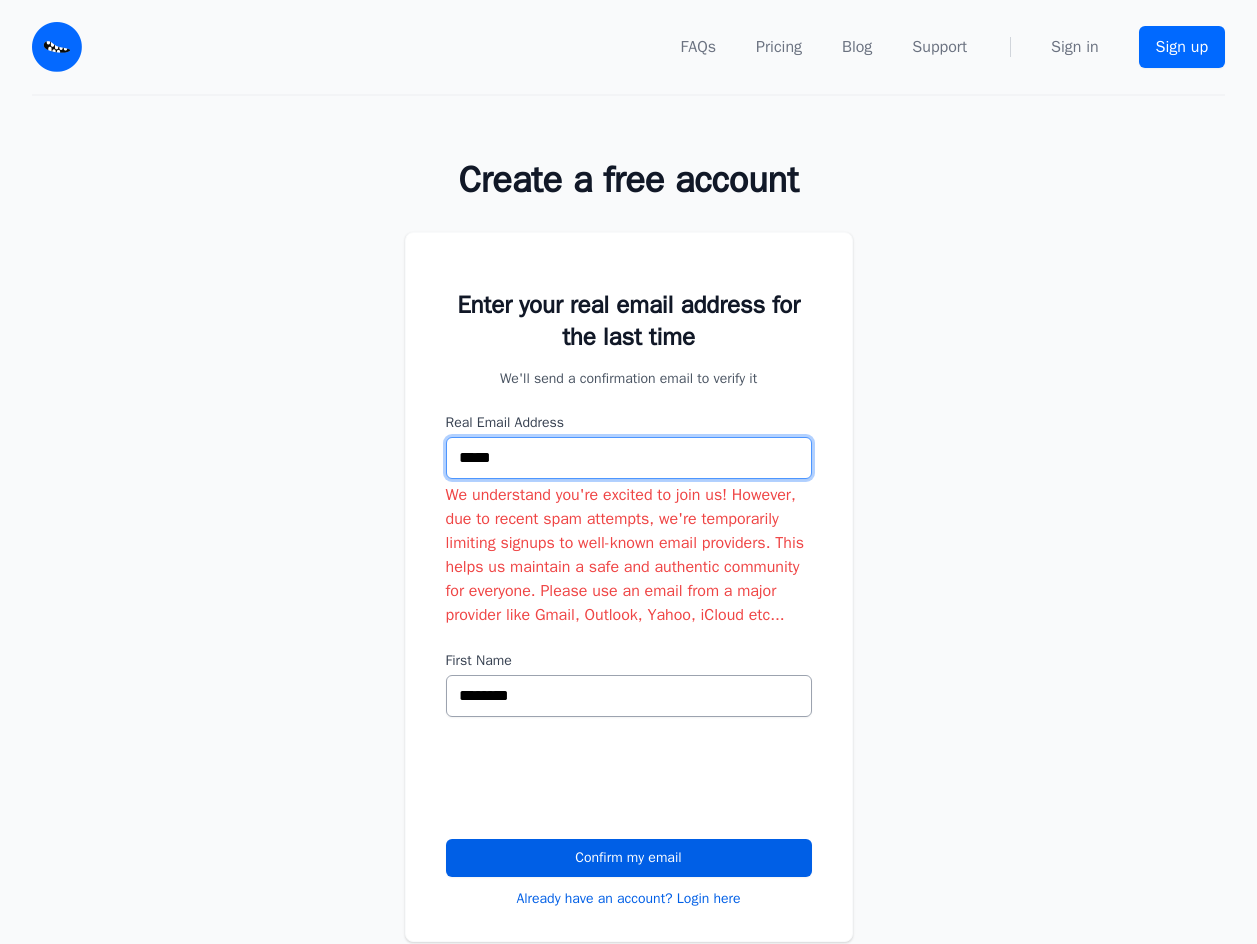 type on "*****" 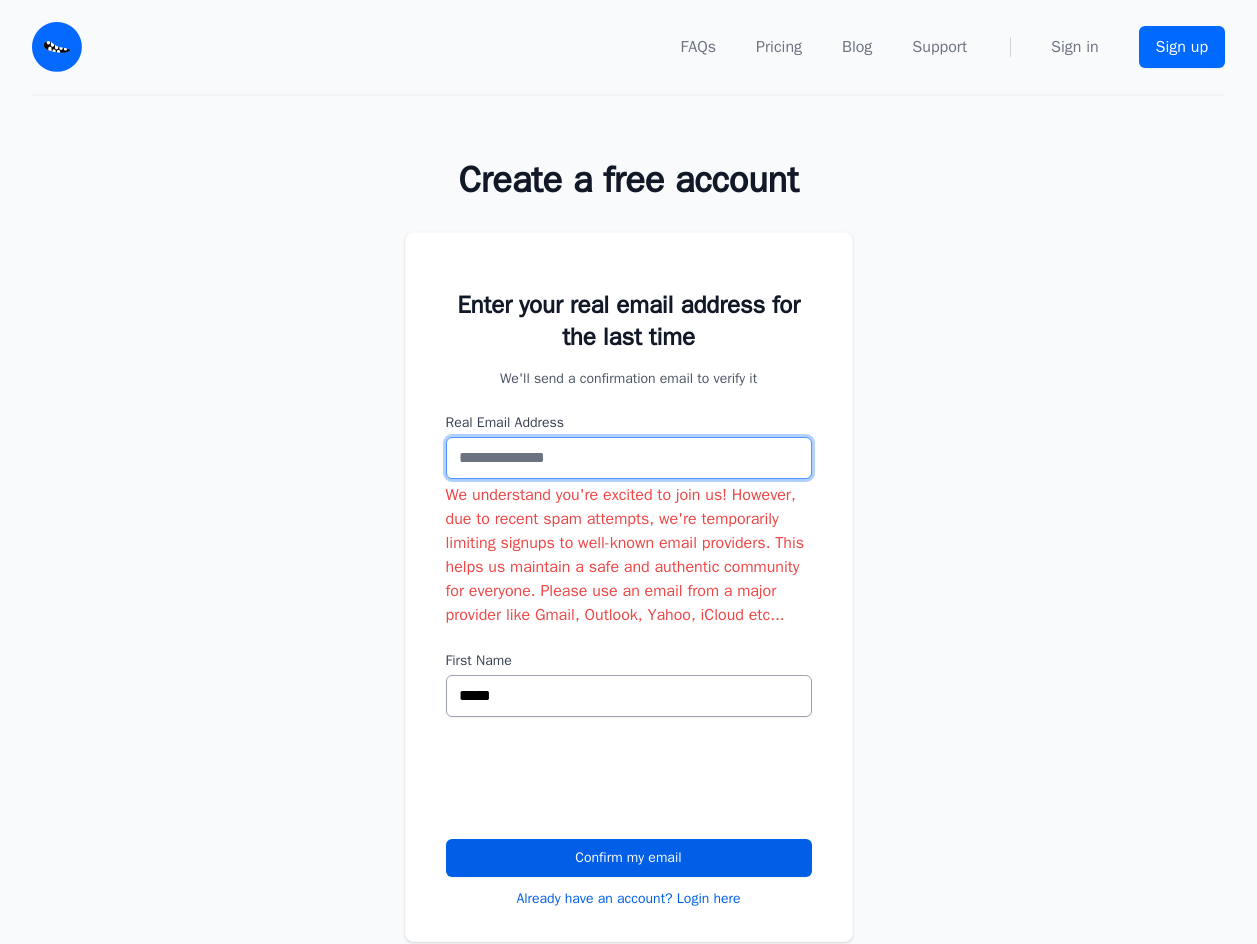 scroll, scrollTop: 0, scrollLeft: 0, axis: both 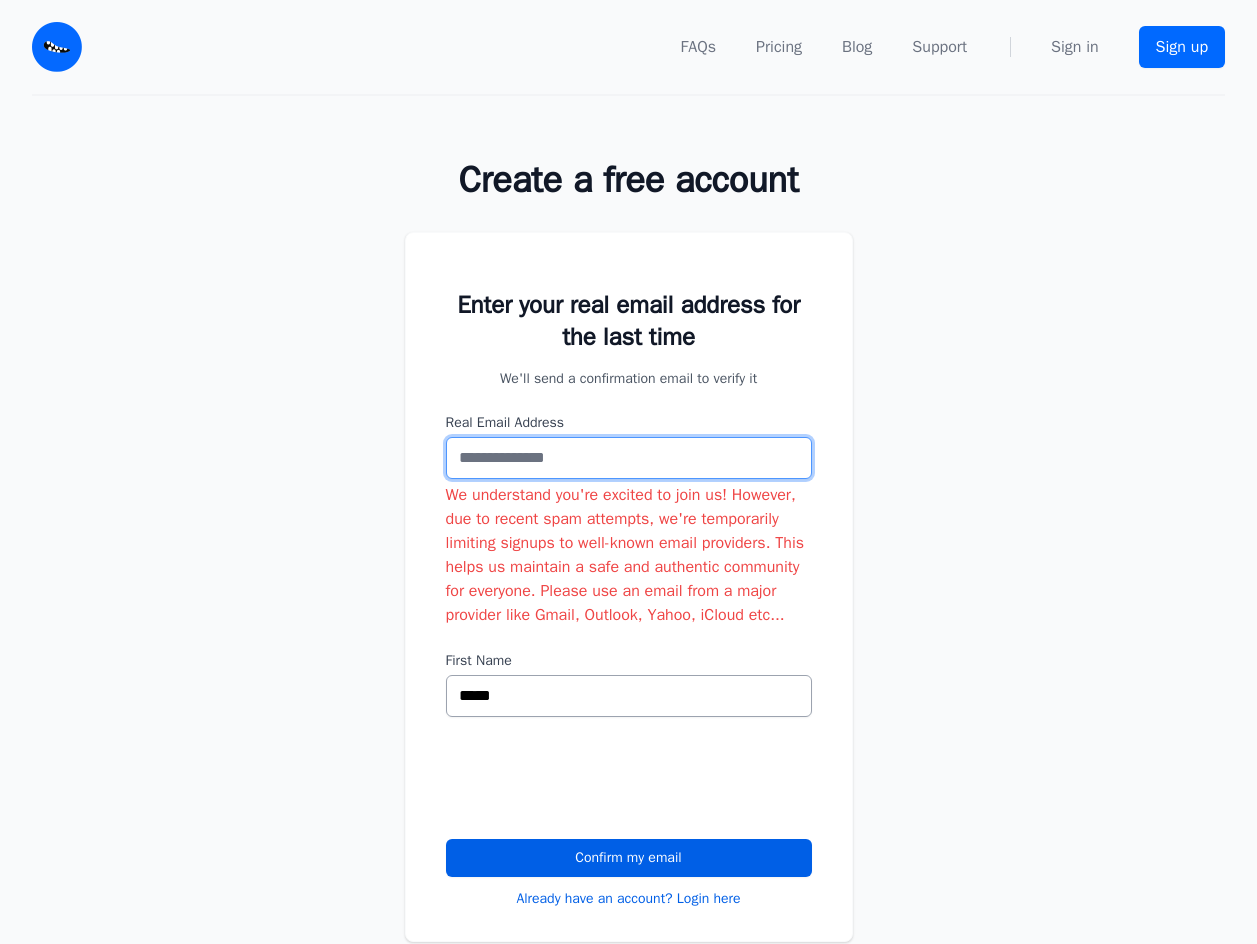 paste on "**********" 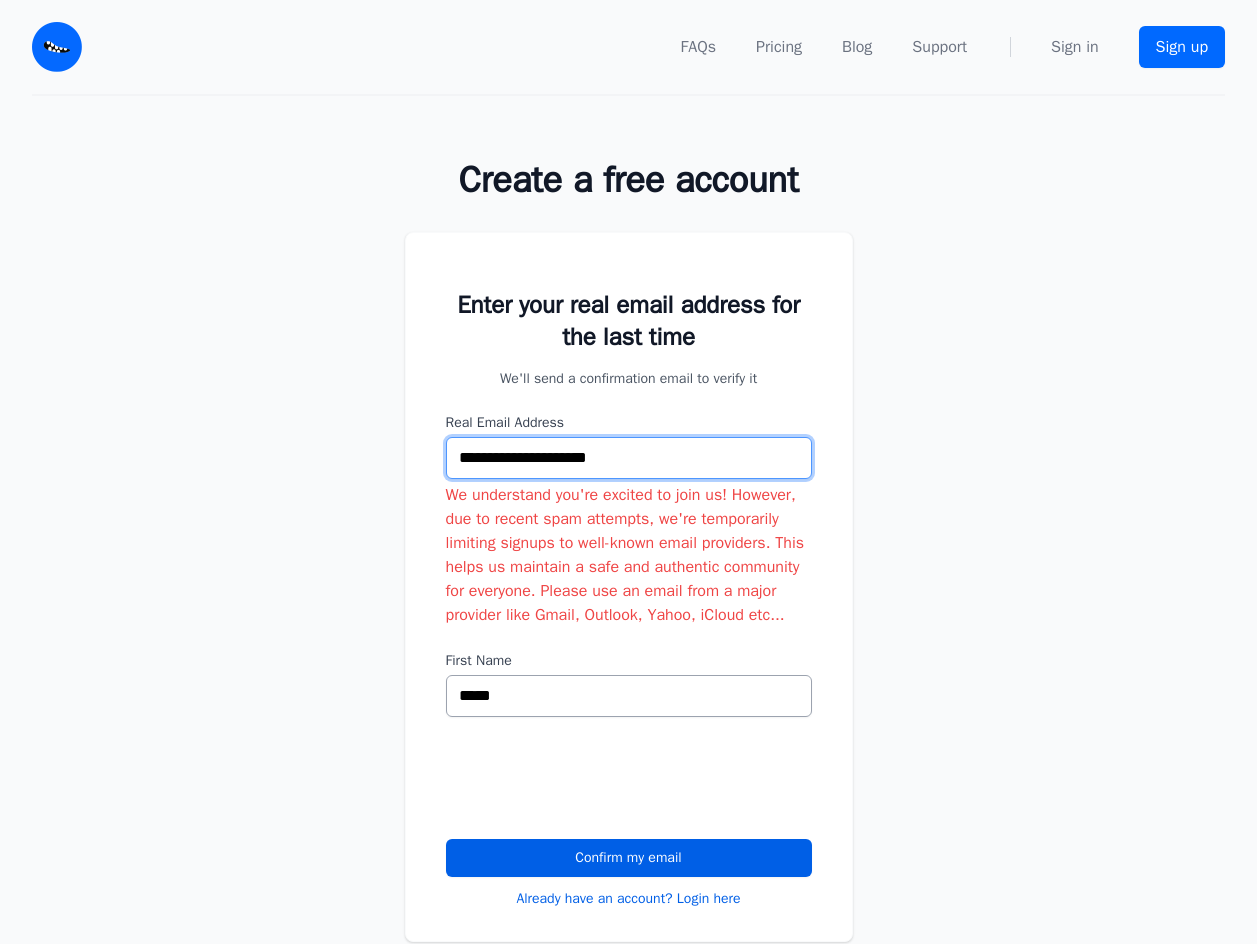 type on "**********" 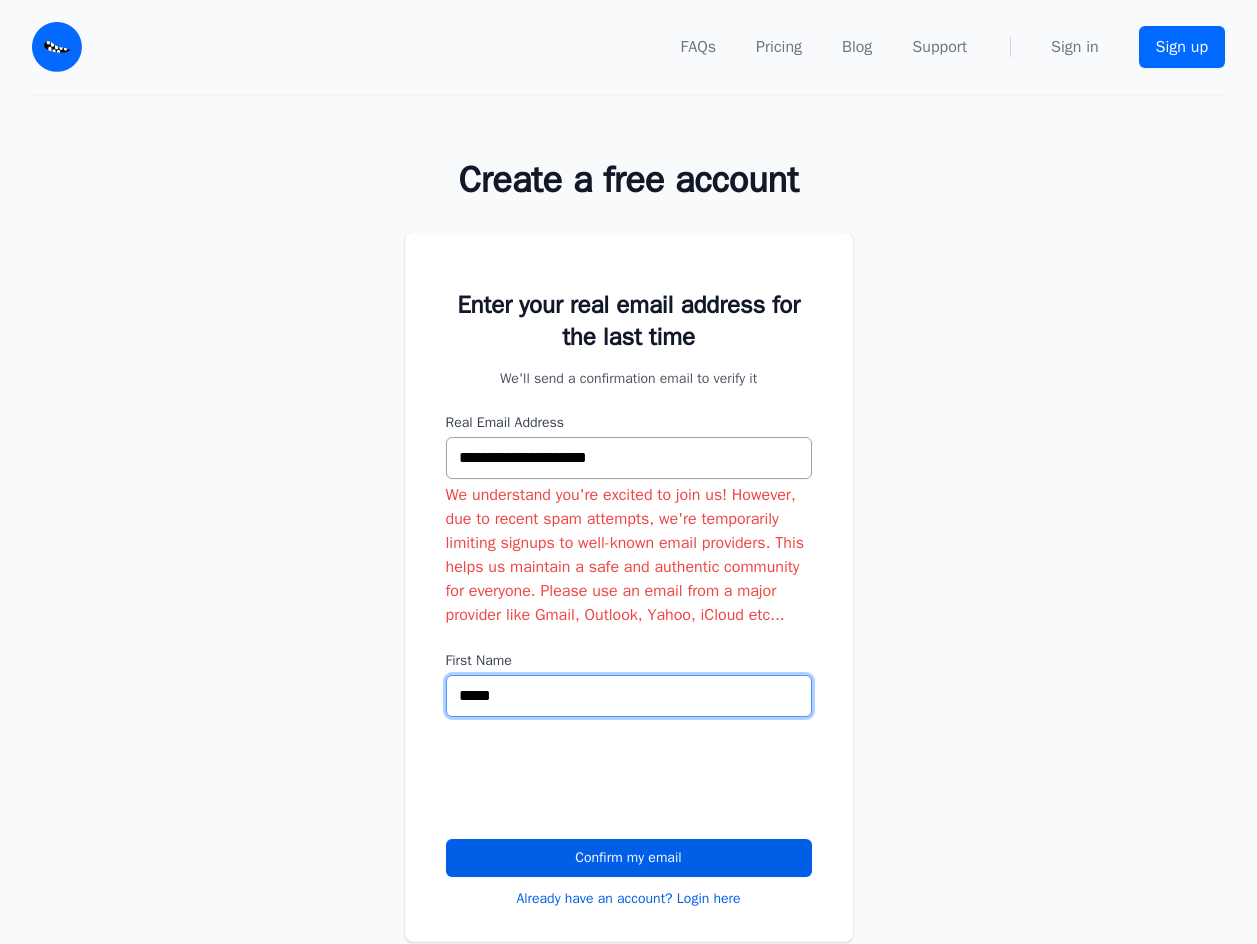 drag, startPoint x: 537, startPoint y: 700, endPoint x: 447, endPoint y: 699, distance: 90.005554 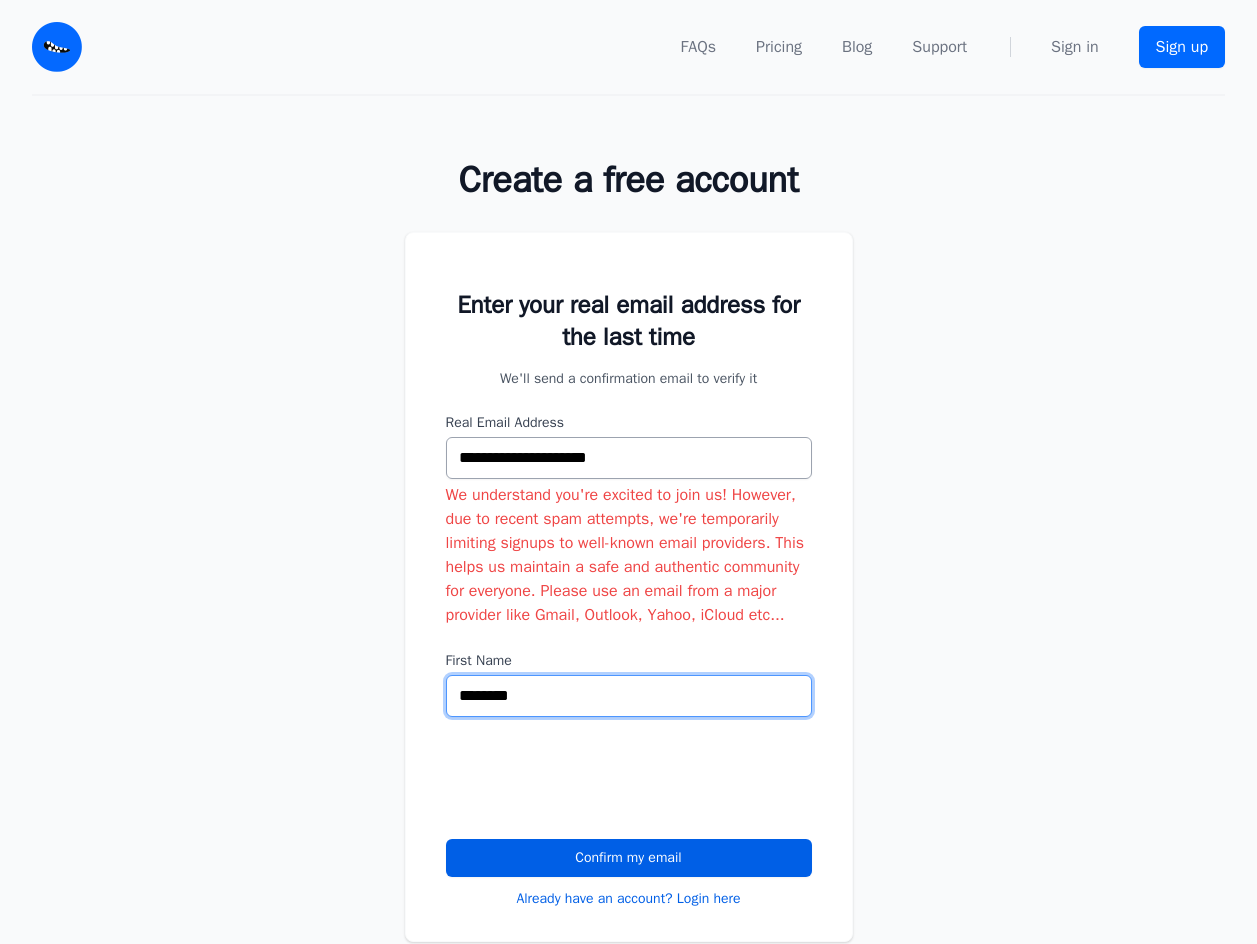 type on "********" 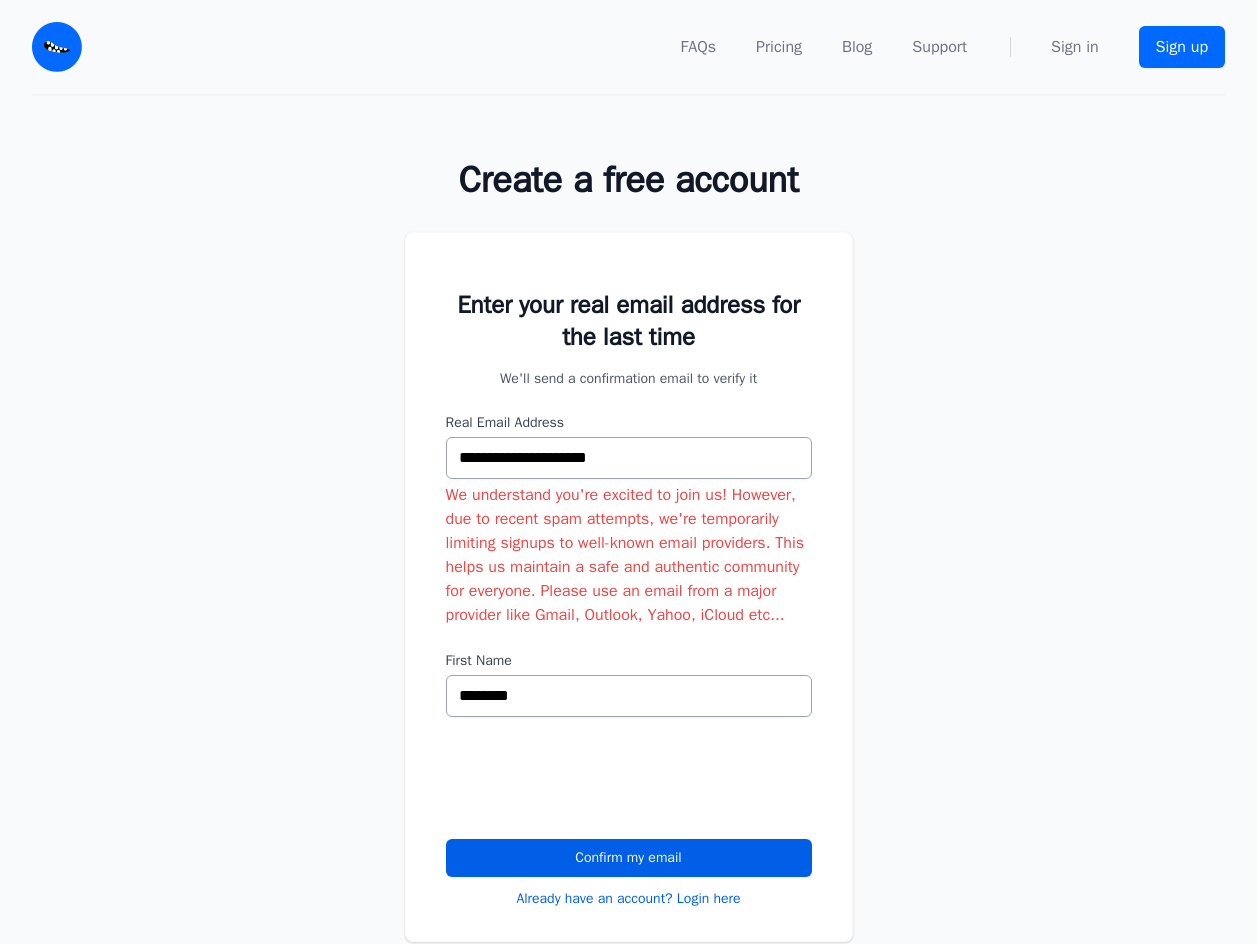 scroll, scrollTop: 200, scrollLeft: 0, axis: vertical 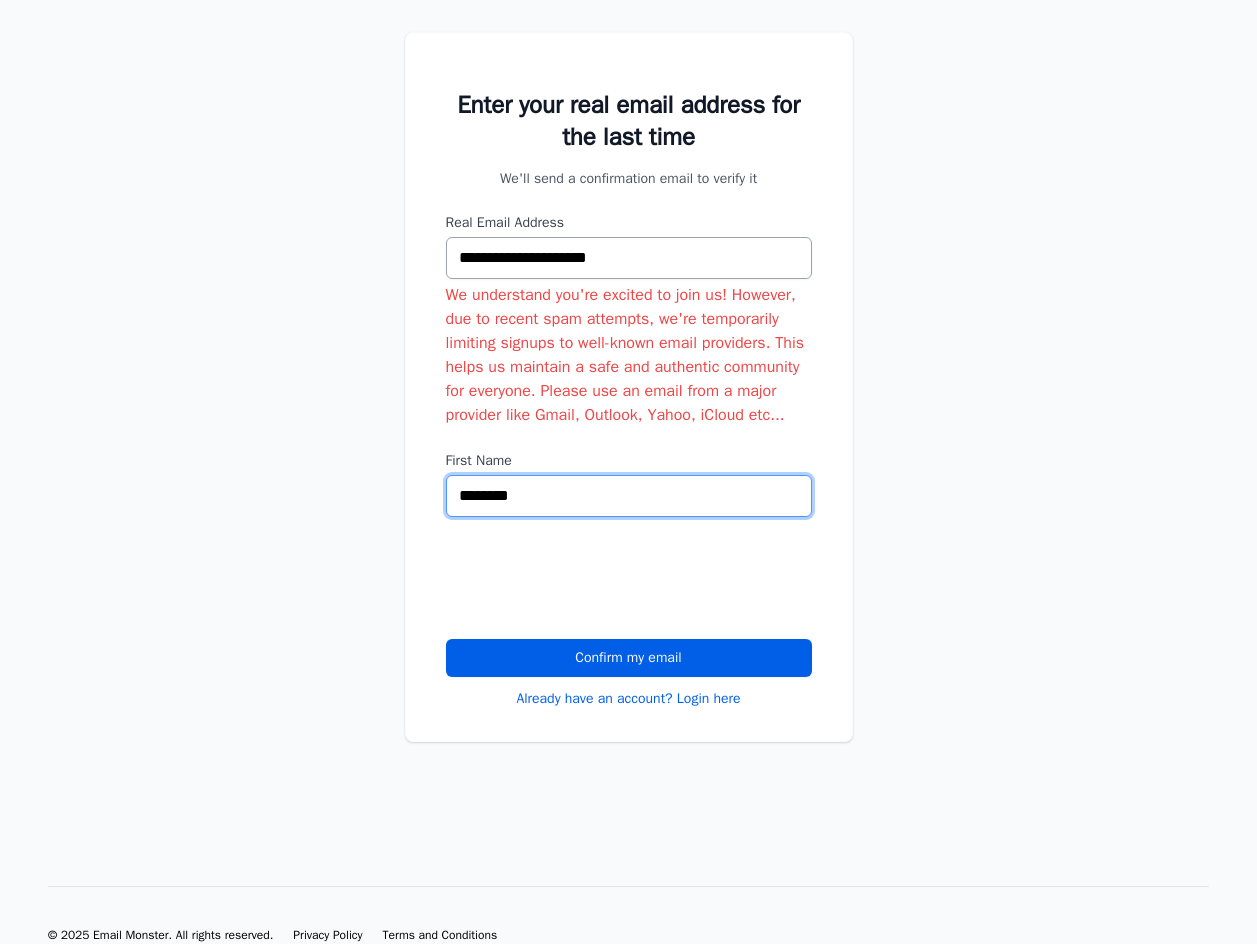 drag, startPoint x: 557, startPoint y: 497, endPoint x: 438, endPoint y: 497, distance: 119 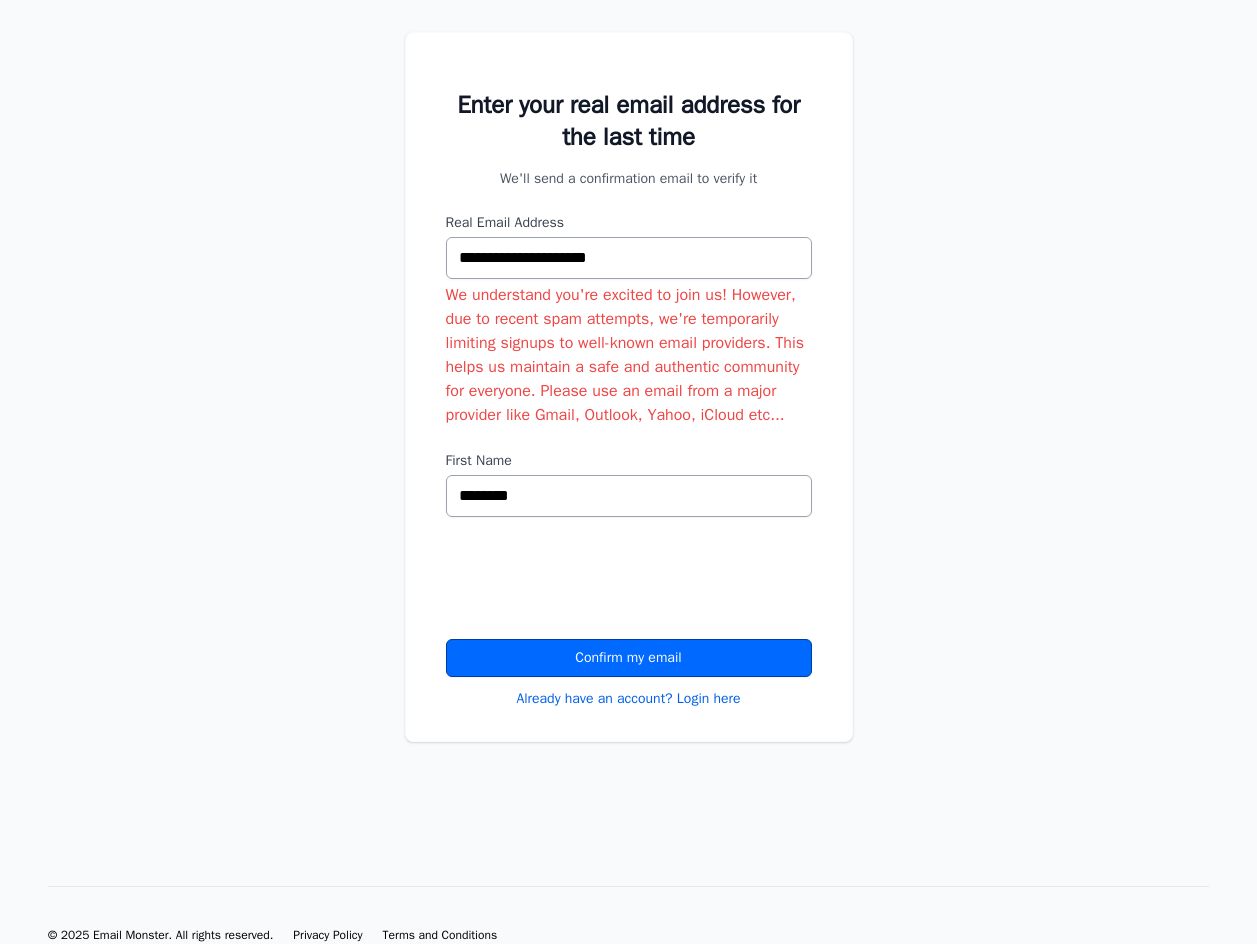 click on "Confirm my email" at bounding box center [629, 658] 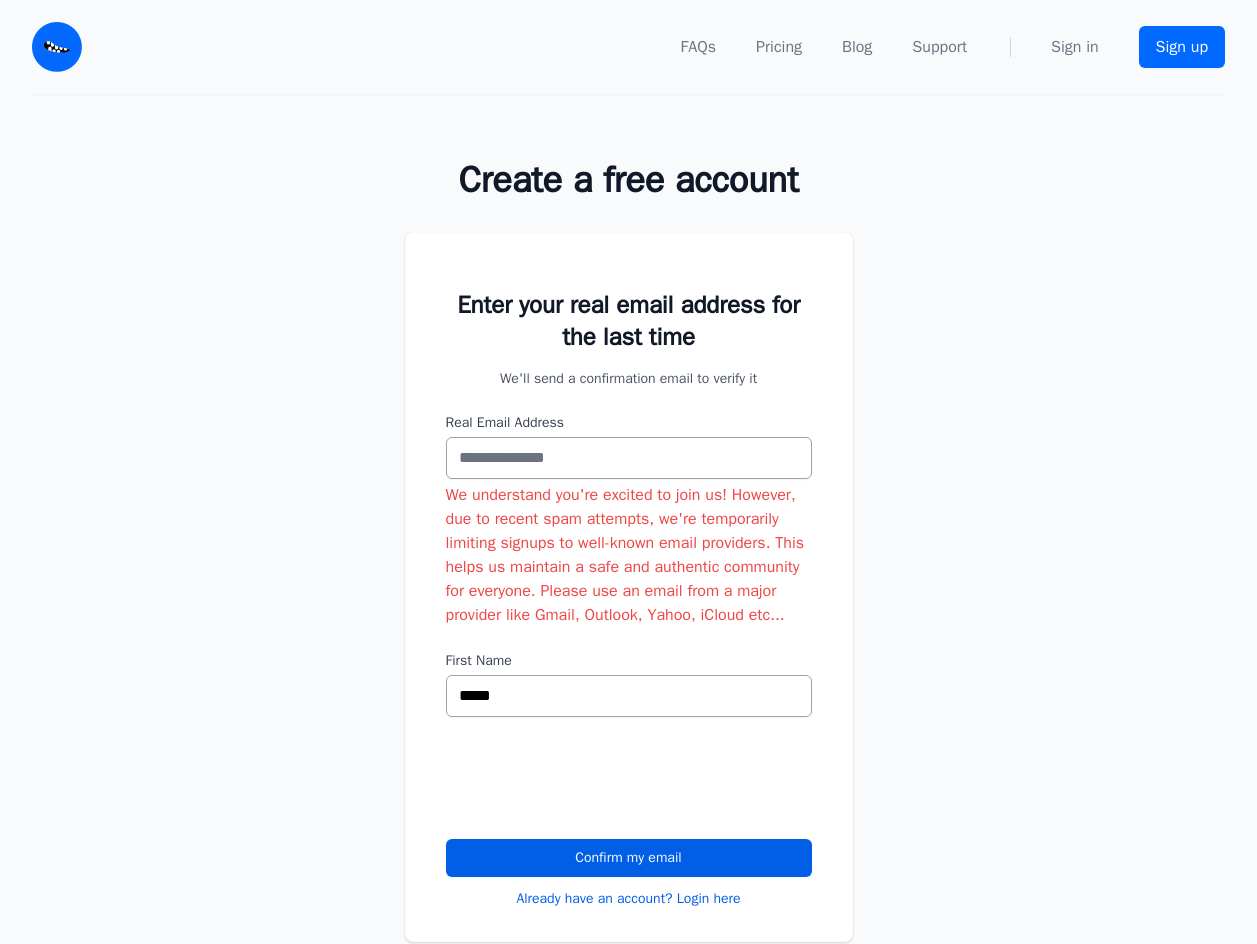 scroll, scrollTop: 0, scrollLeft: 0, axis: both 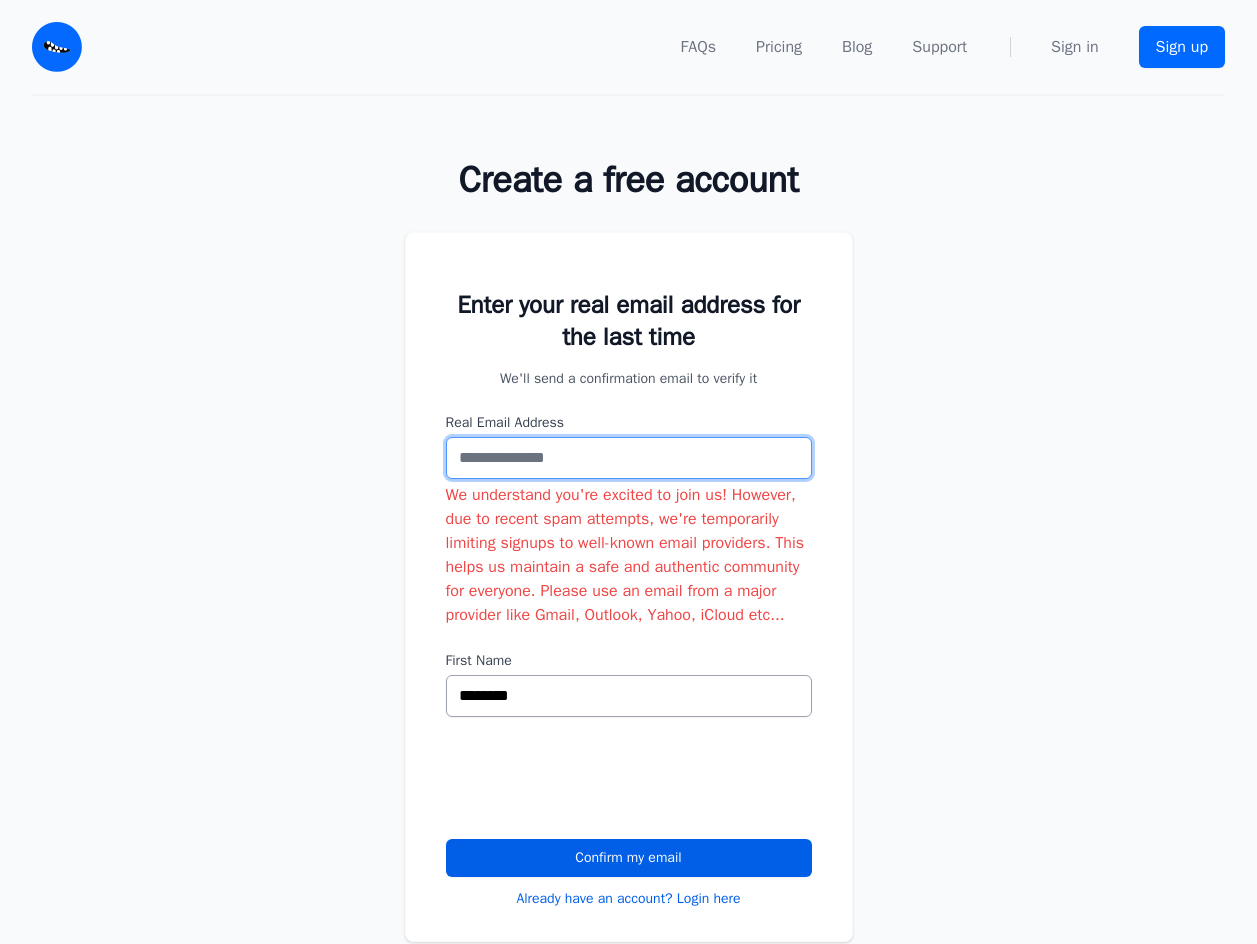 paste on "********" 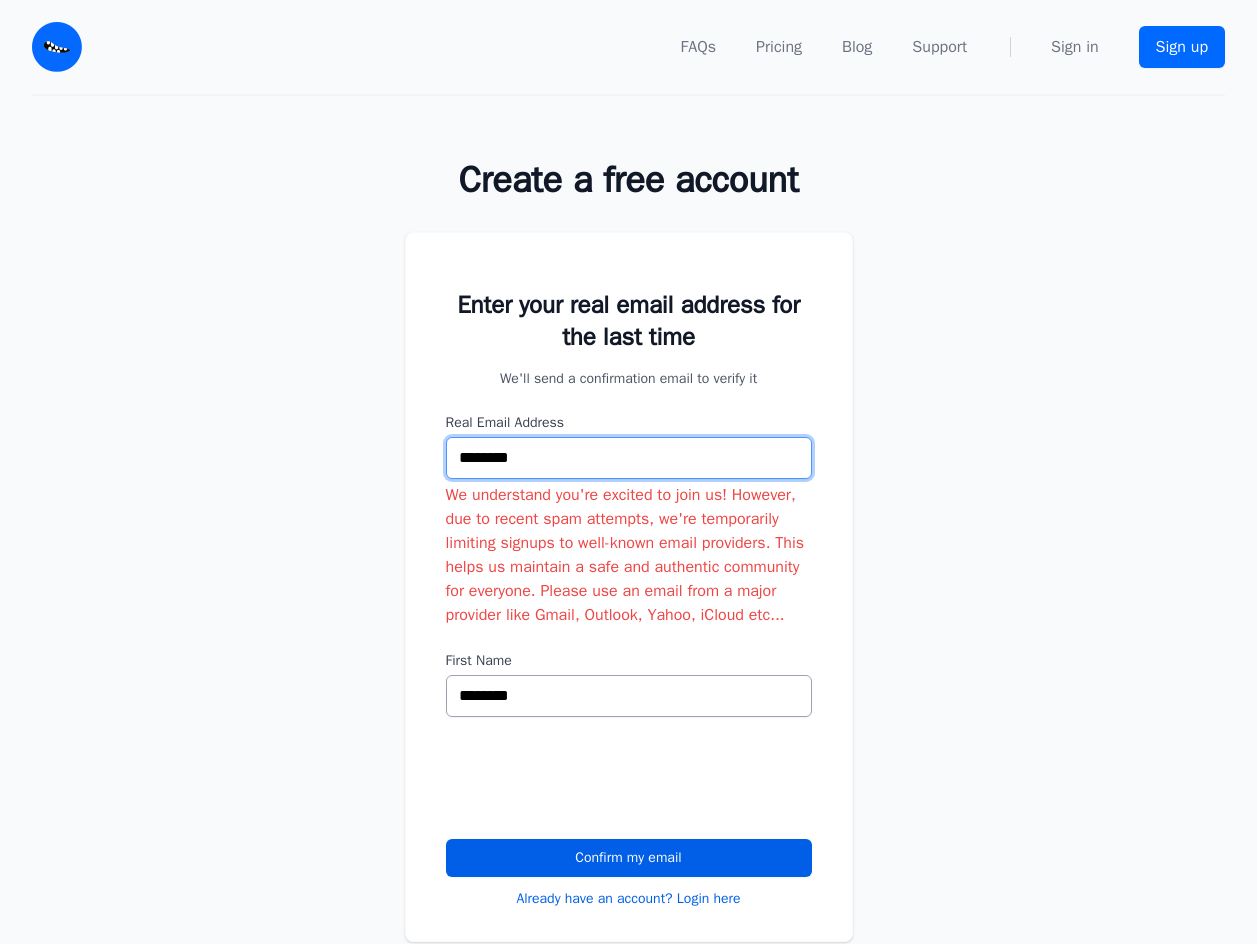 drag, startPoint x: 562, startPoint y: 452, endPoint x: 442, endPoint y: 457, distance: 120.10412 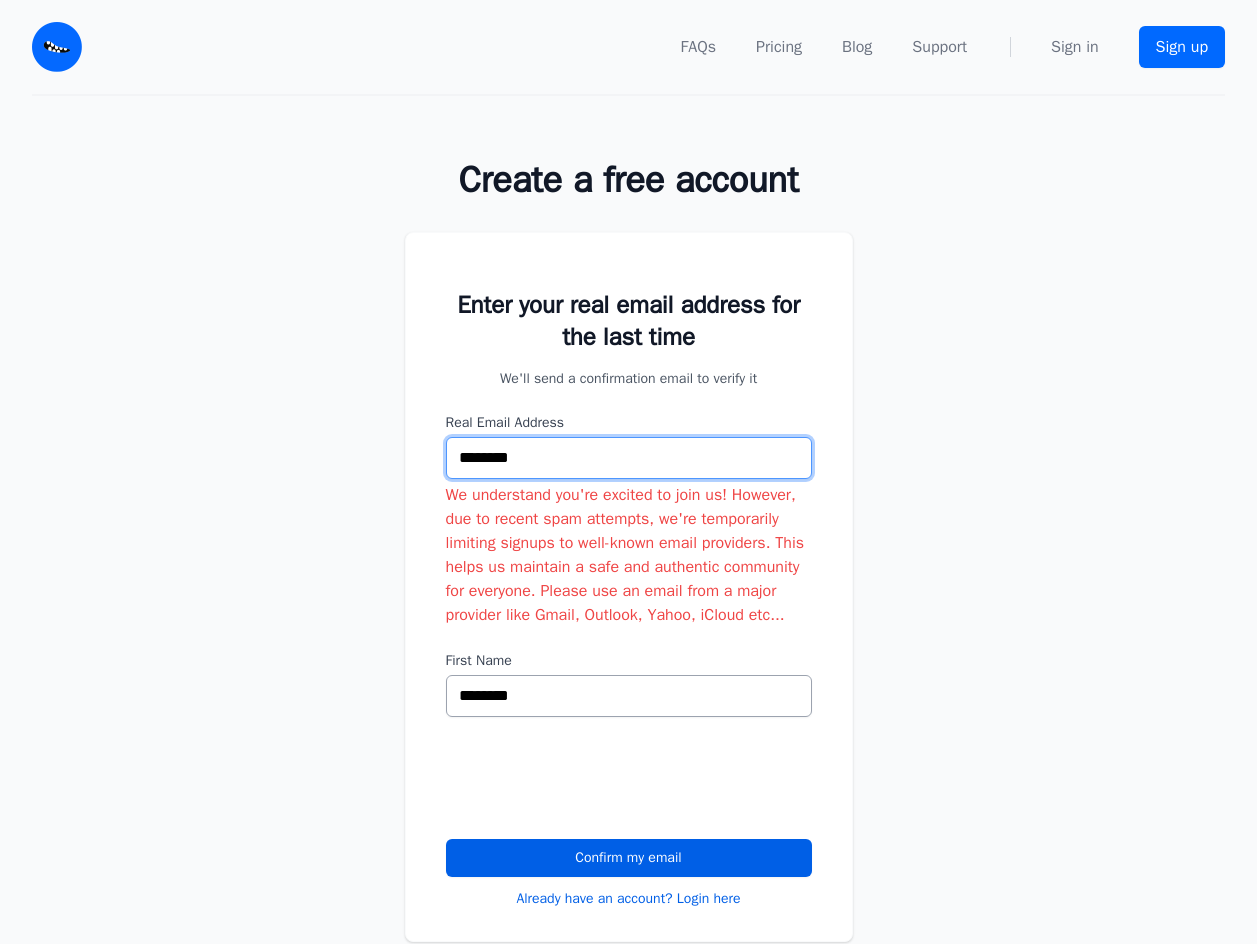 paste on "**********" 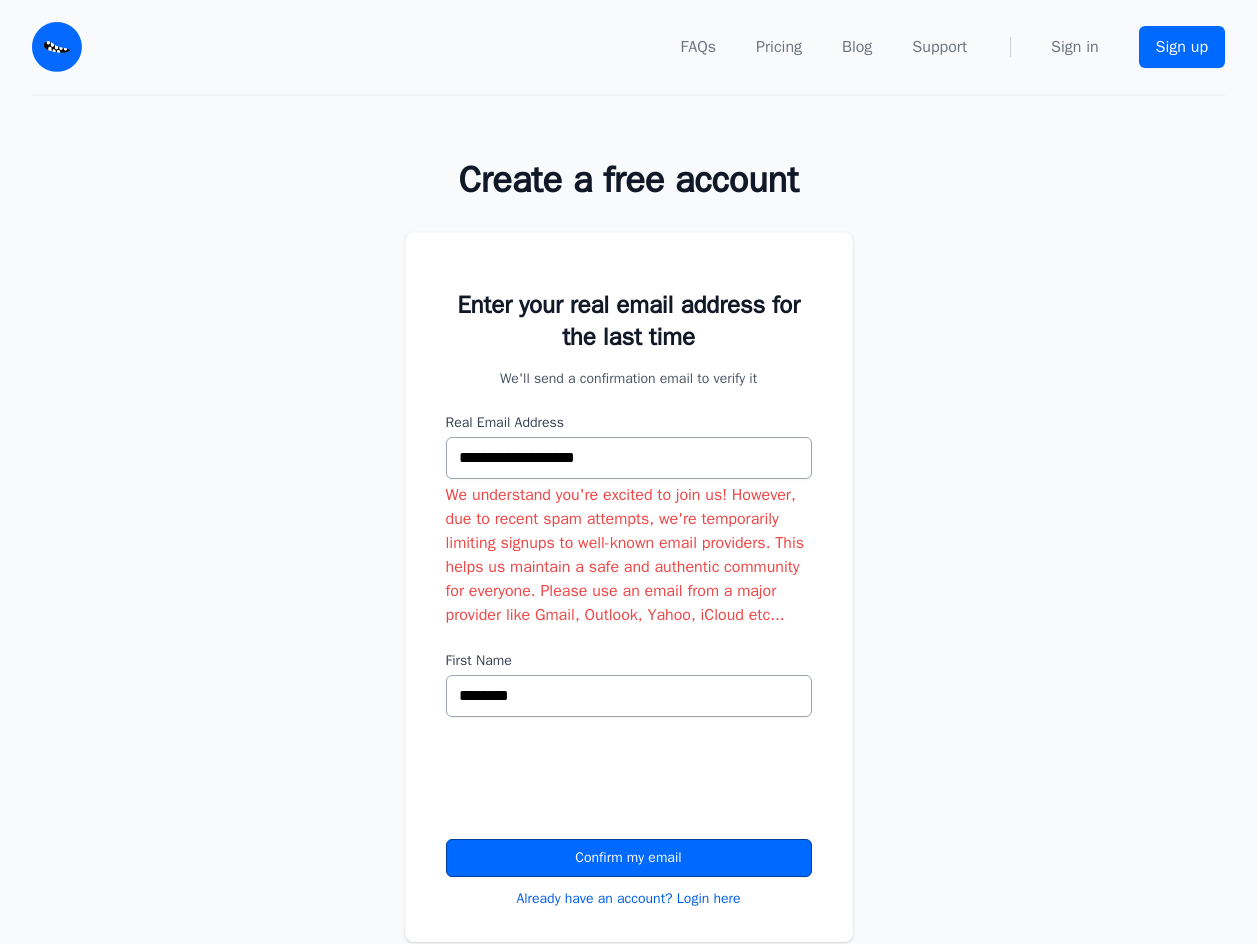 click on "Confirm my email" at bounding box center [629, 858] 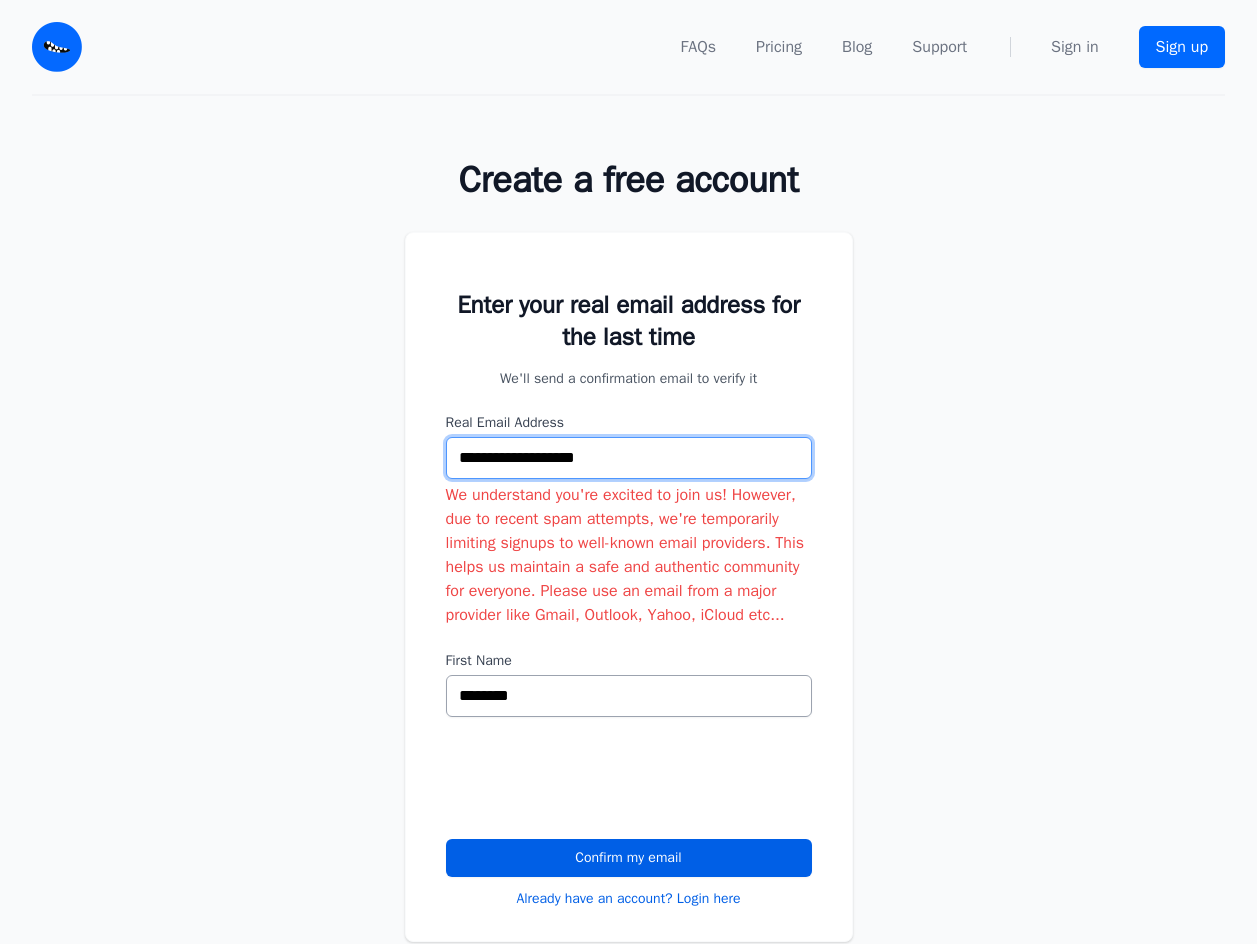click on "**********" at bounding box center [629, 458] 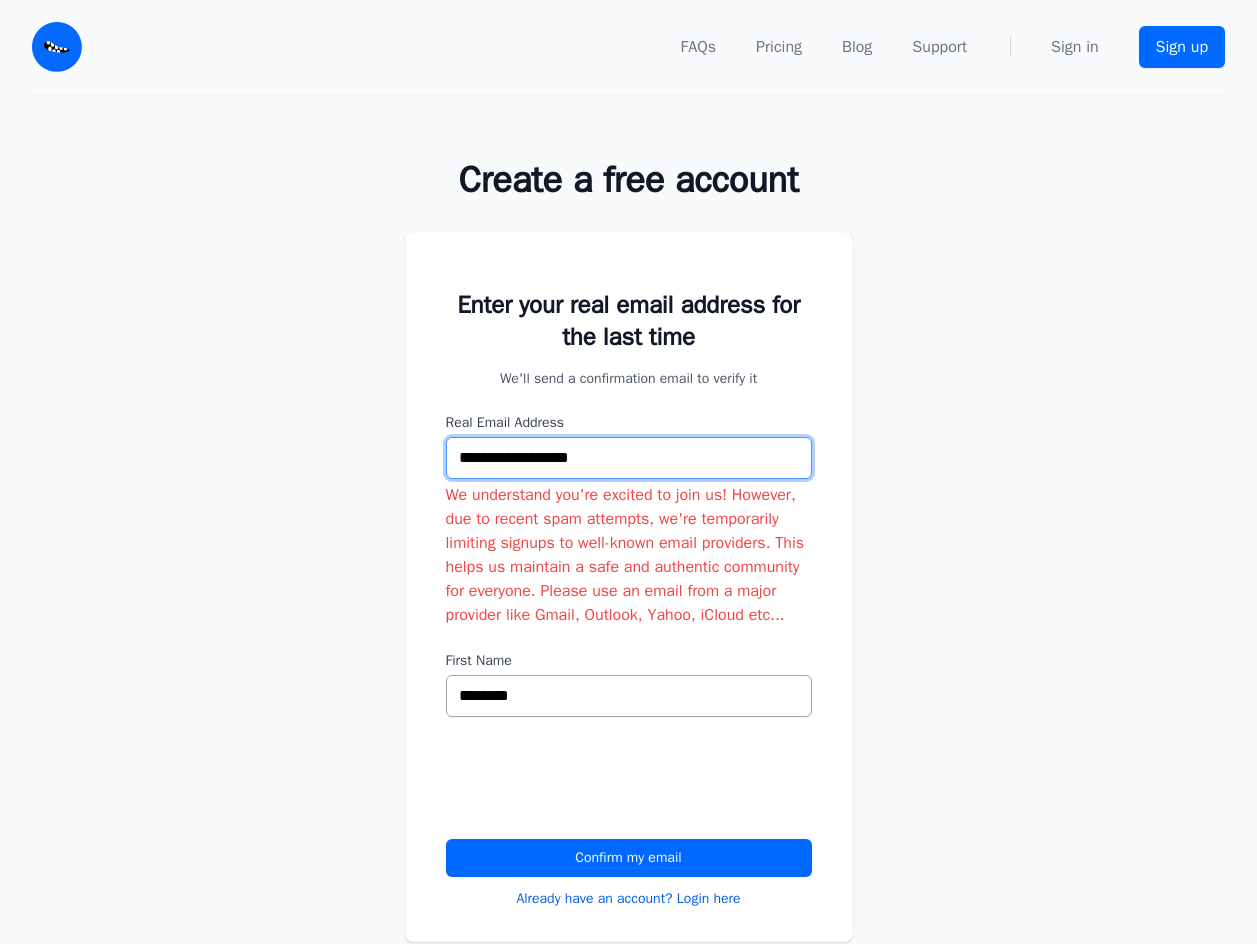 type on "**********" 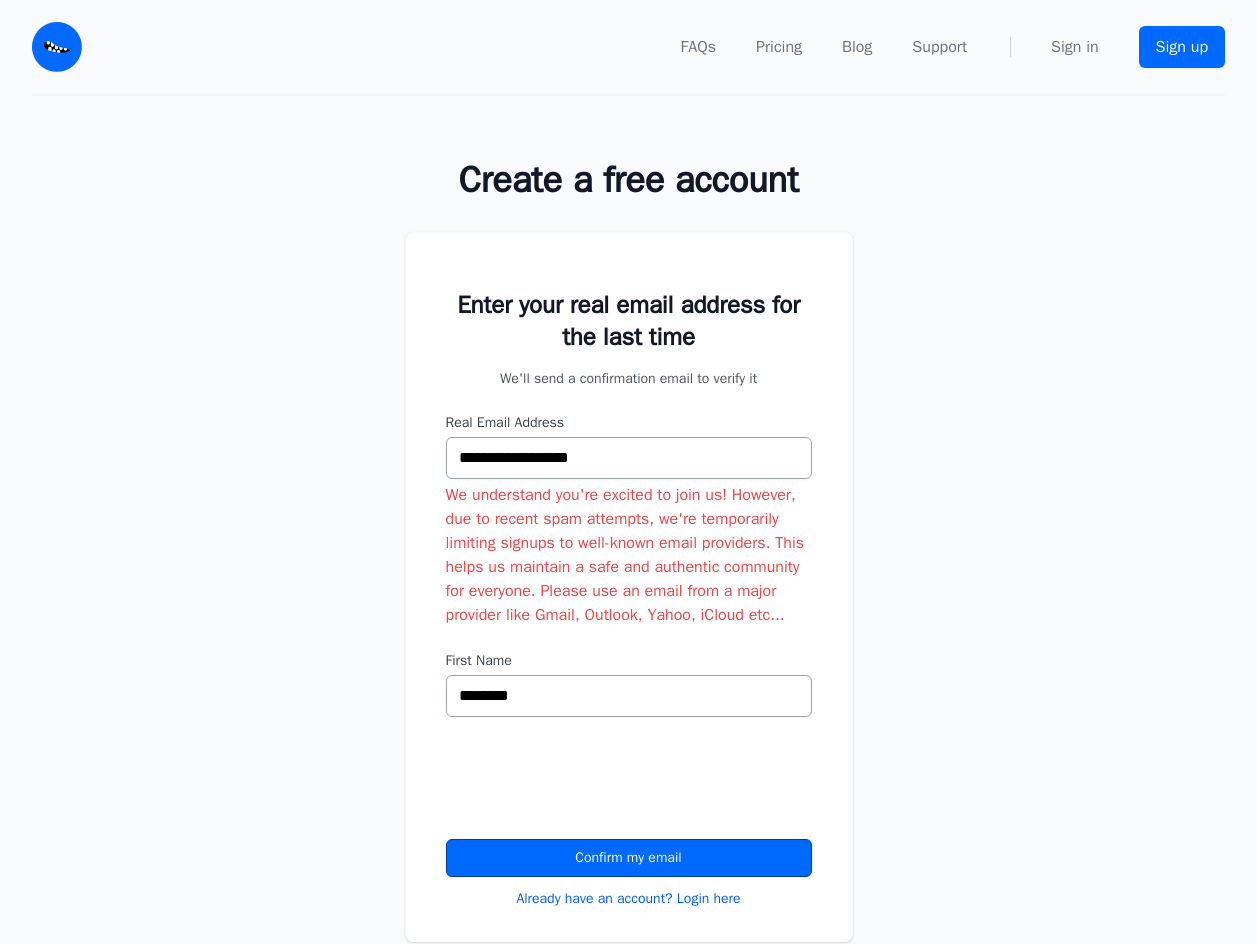 click on "Confirm my email" at bounding box center (629, 858) 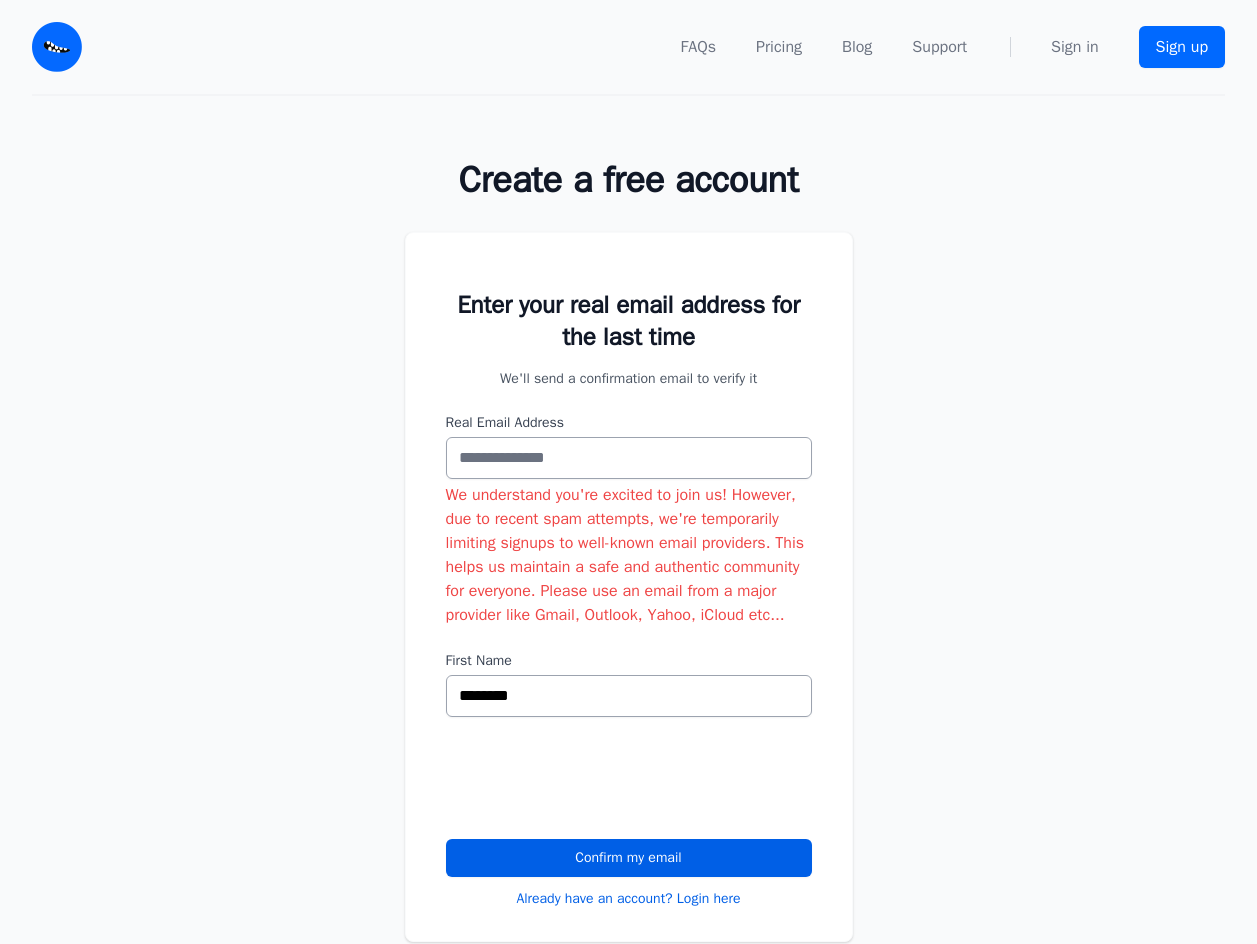 scroll, scrollTop: 0, scrollLeft: 0, axis: both 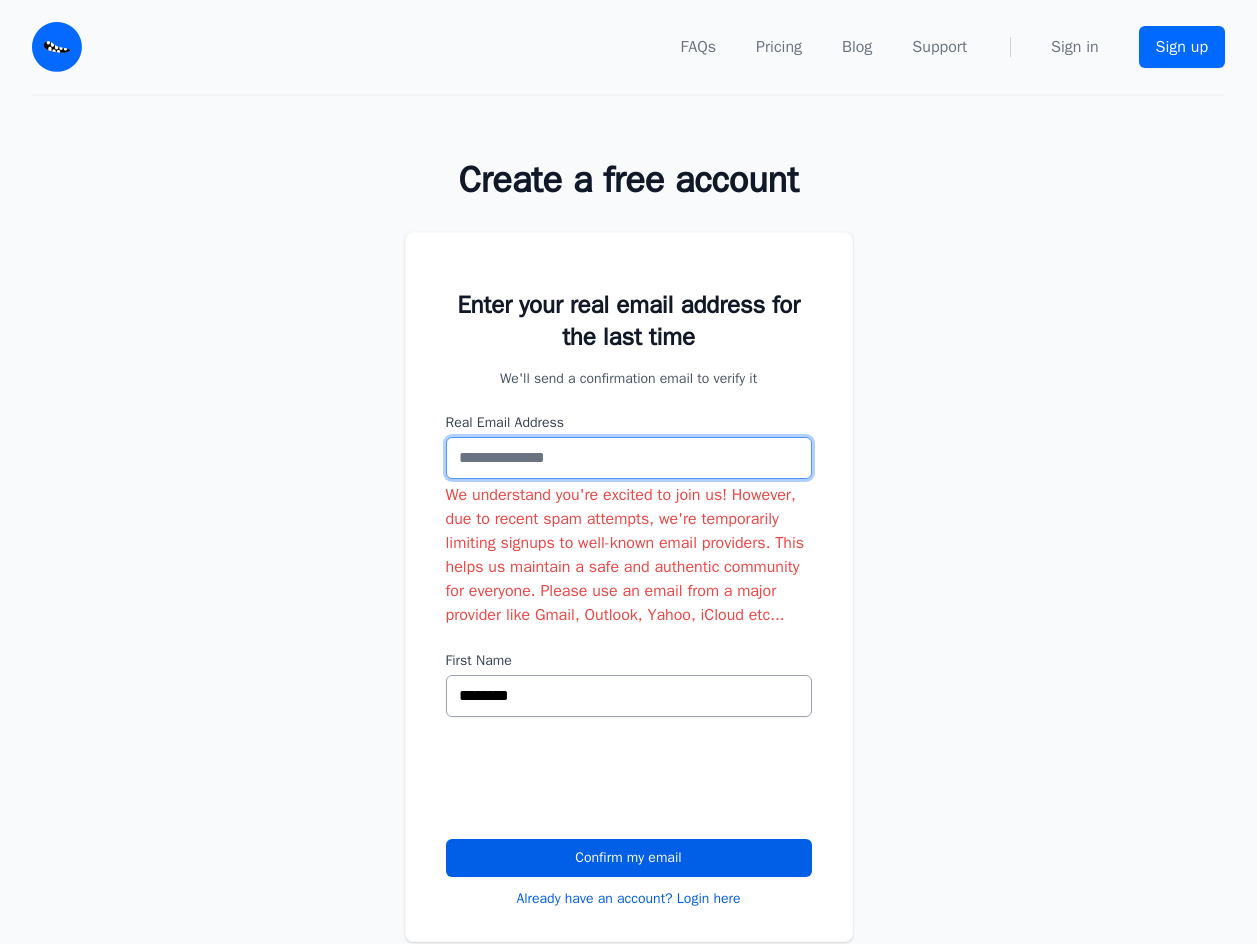 paste on "**********" 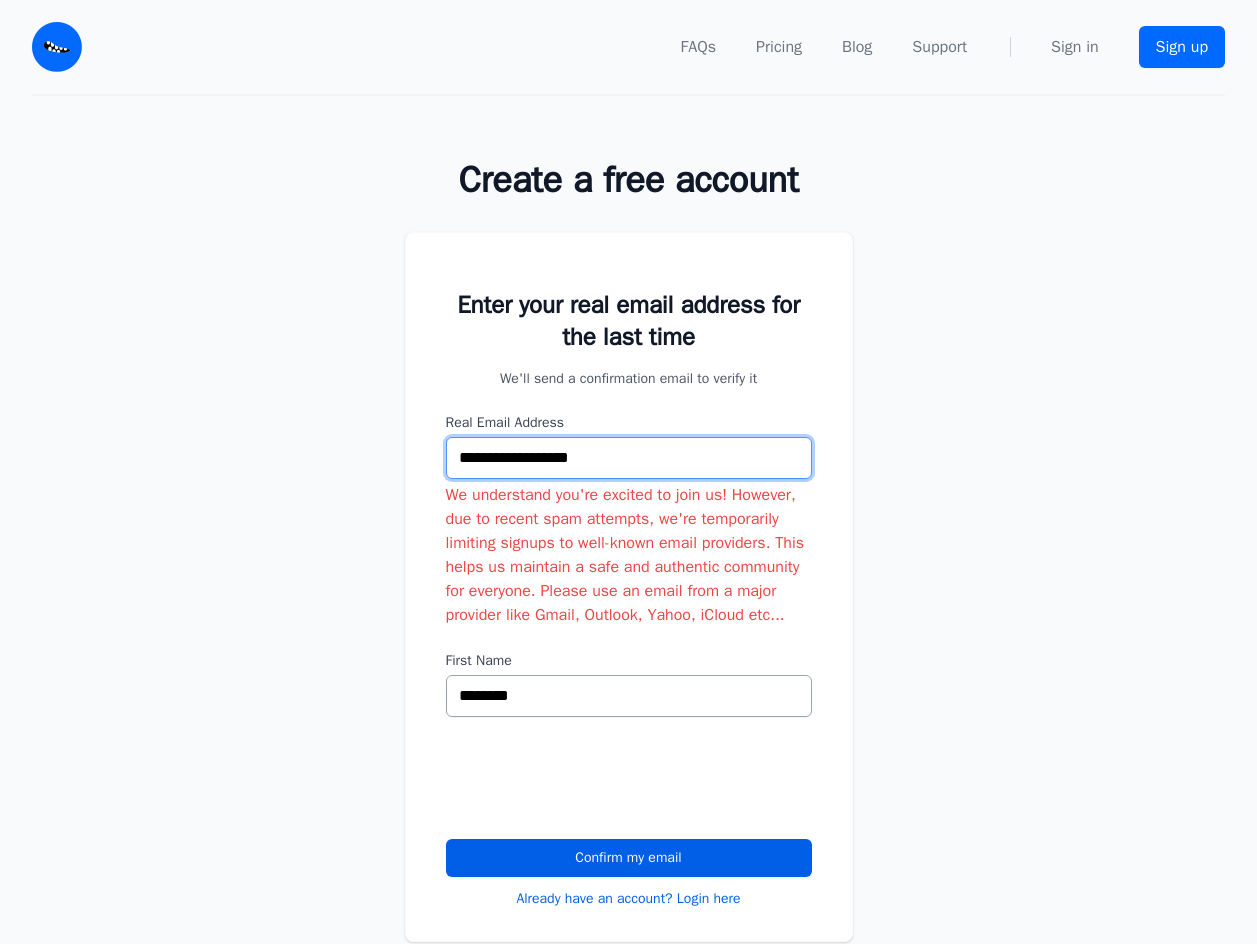 type on "**********" 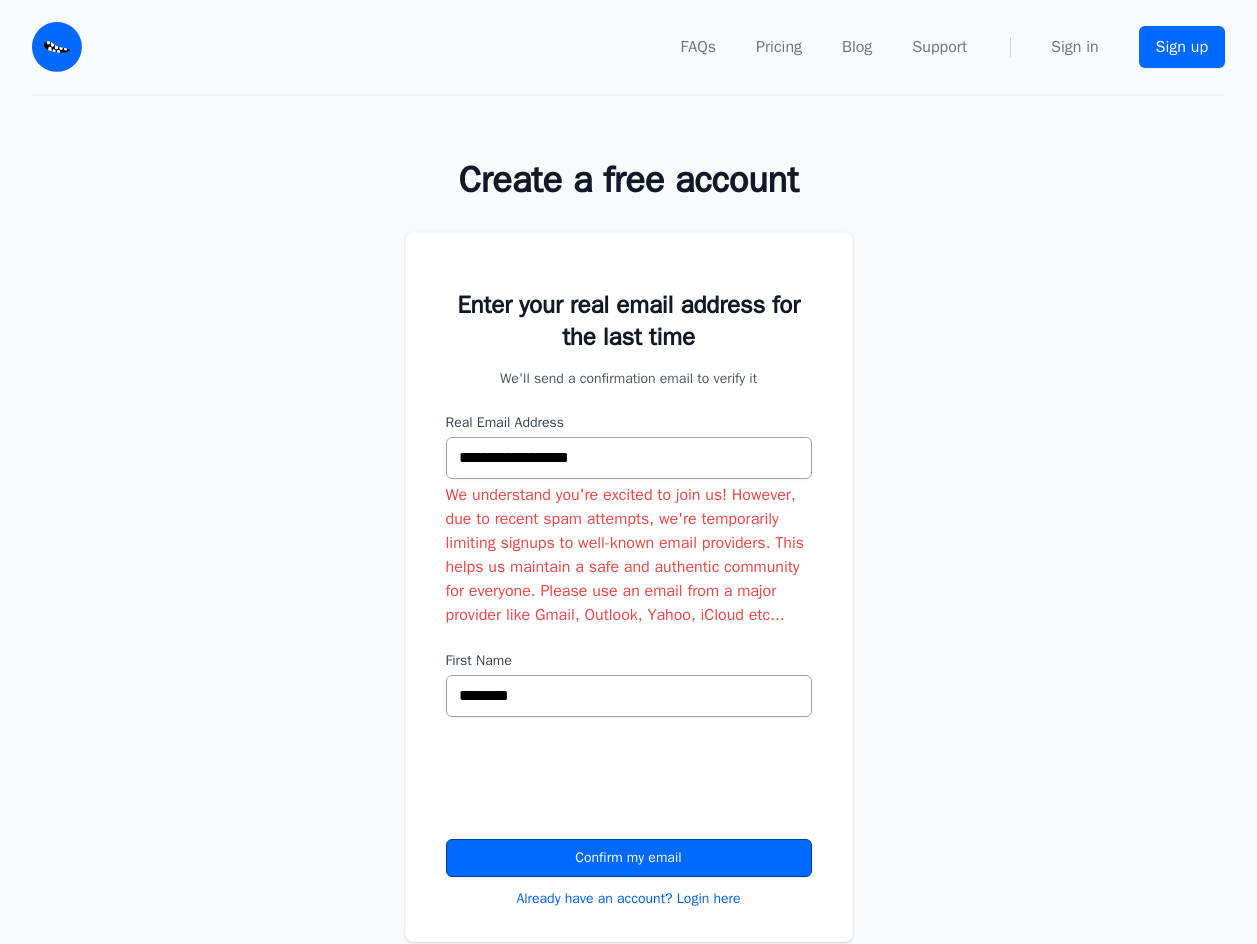 click on "Confirm my email" at bounding box center [629, 858] 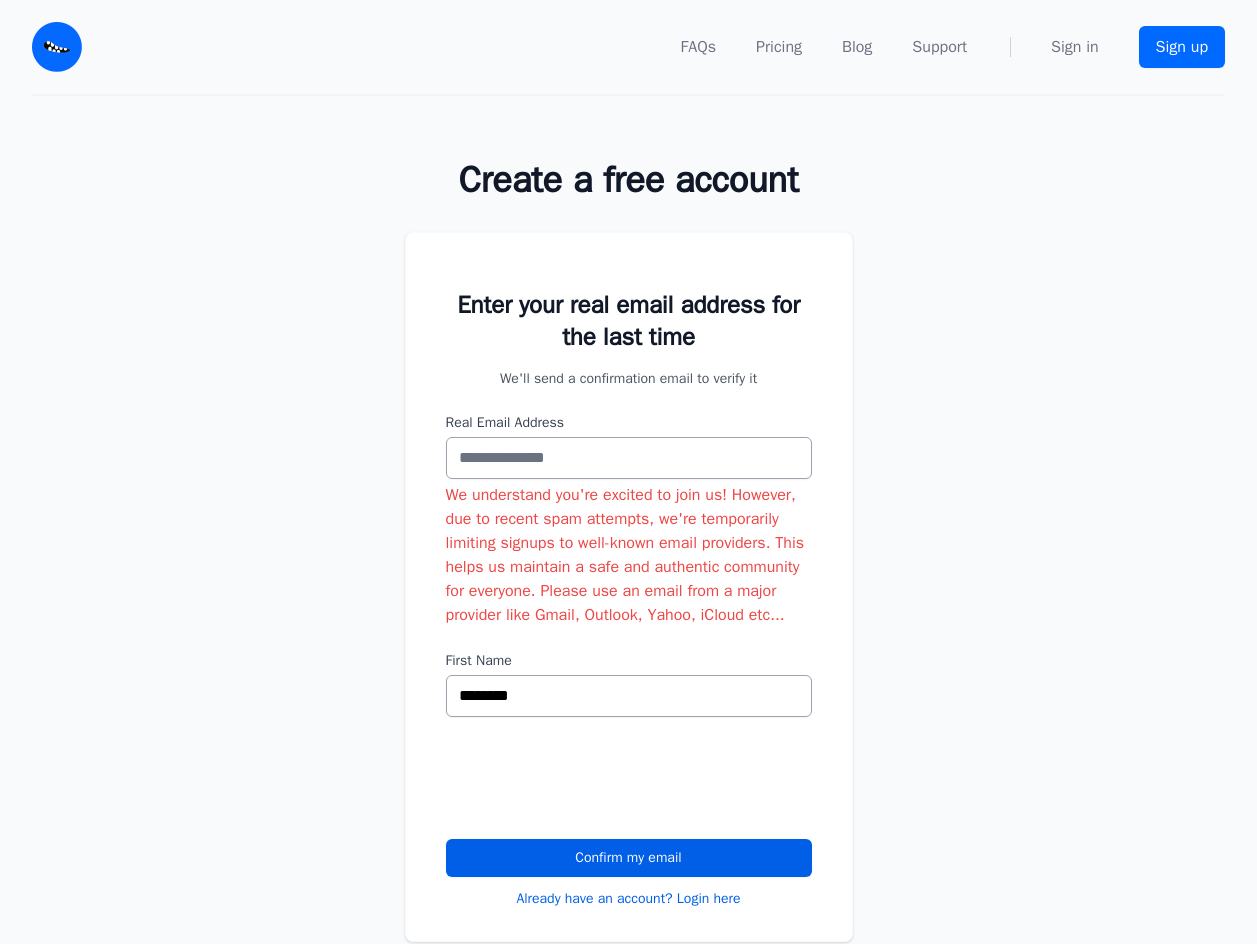scroll, scrollTop: 0, scrollLeft: 0, axis: both 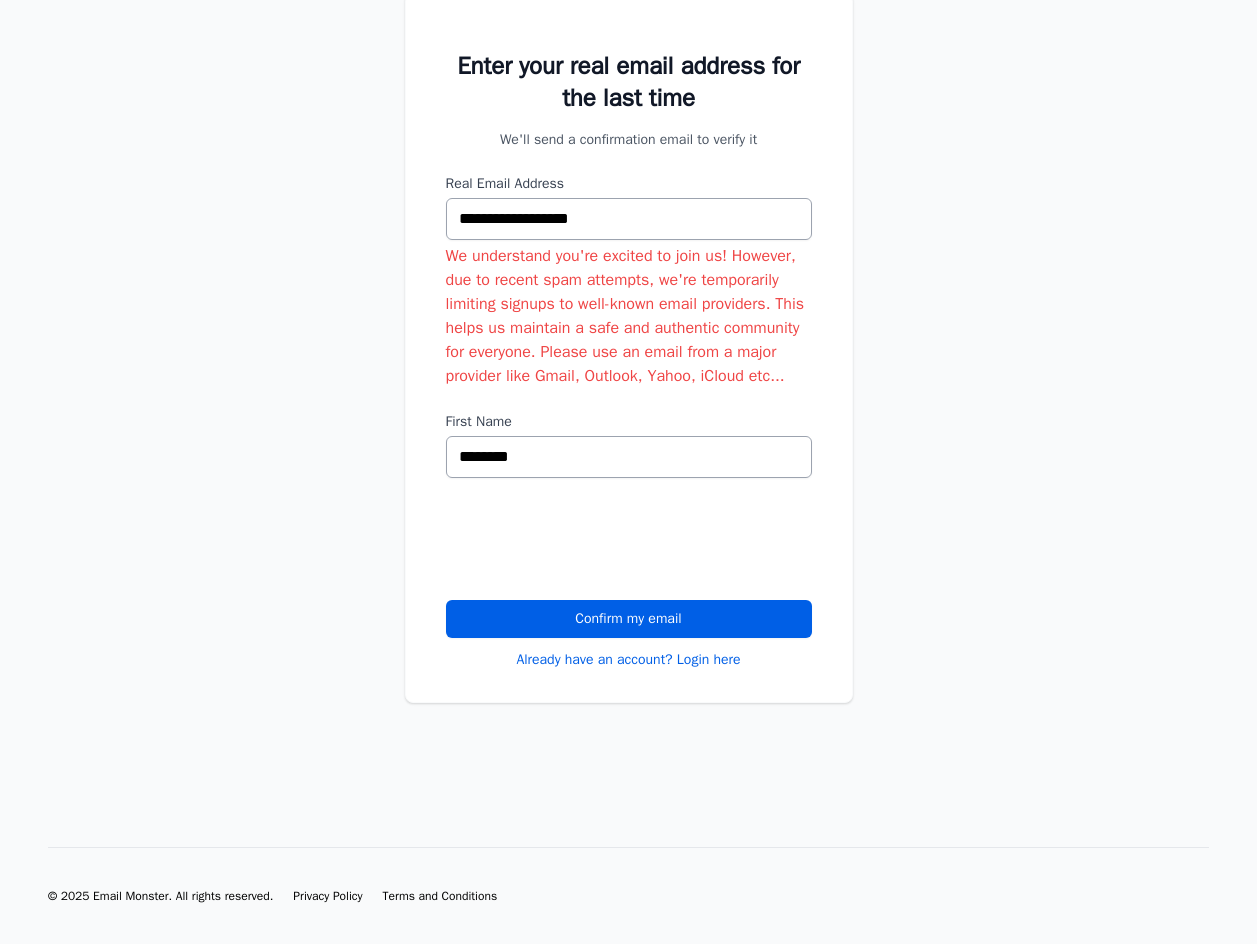 type on "**********" 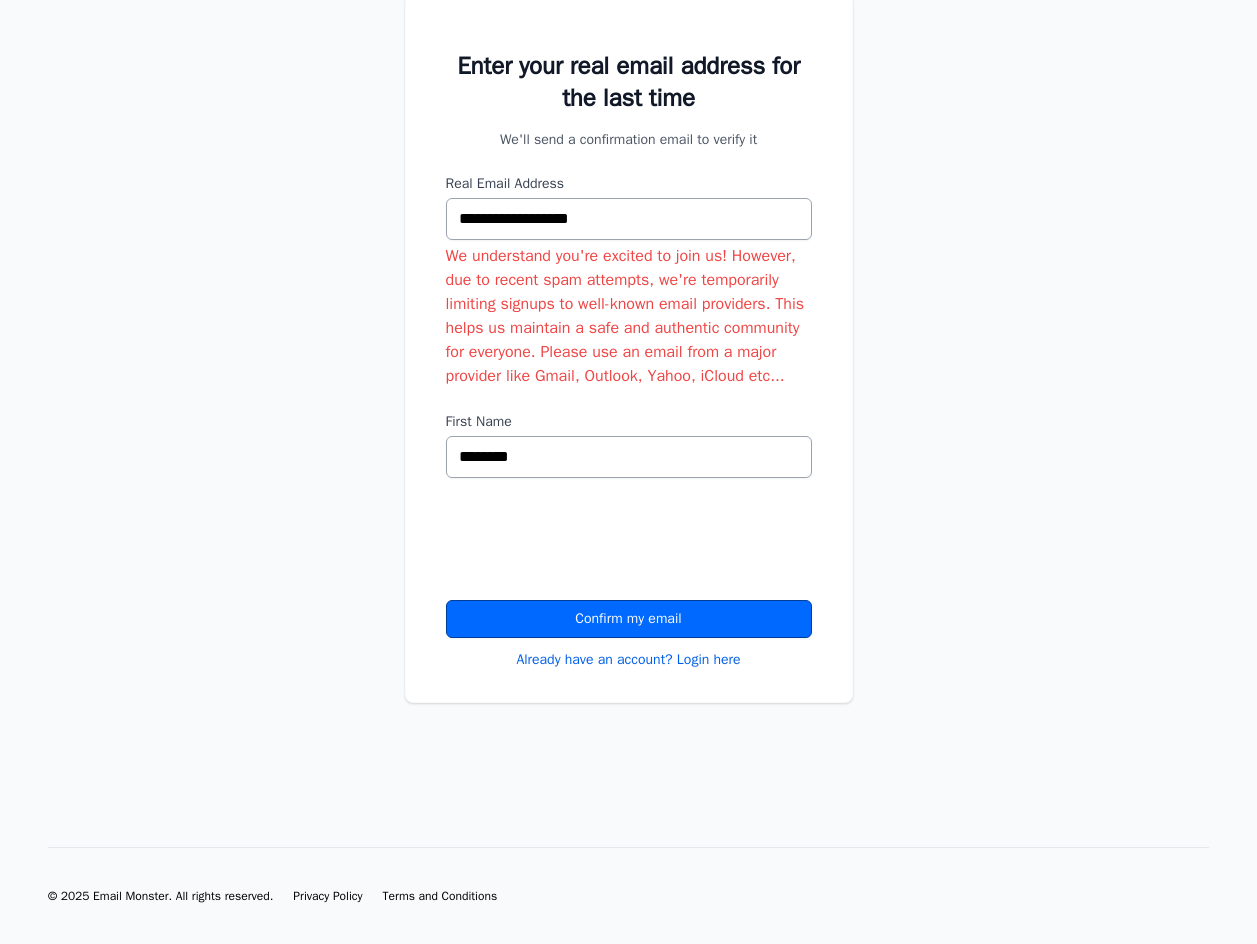 click on "Confirm my email" at bounding box center (629, 619) 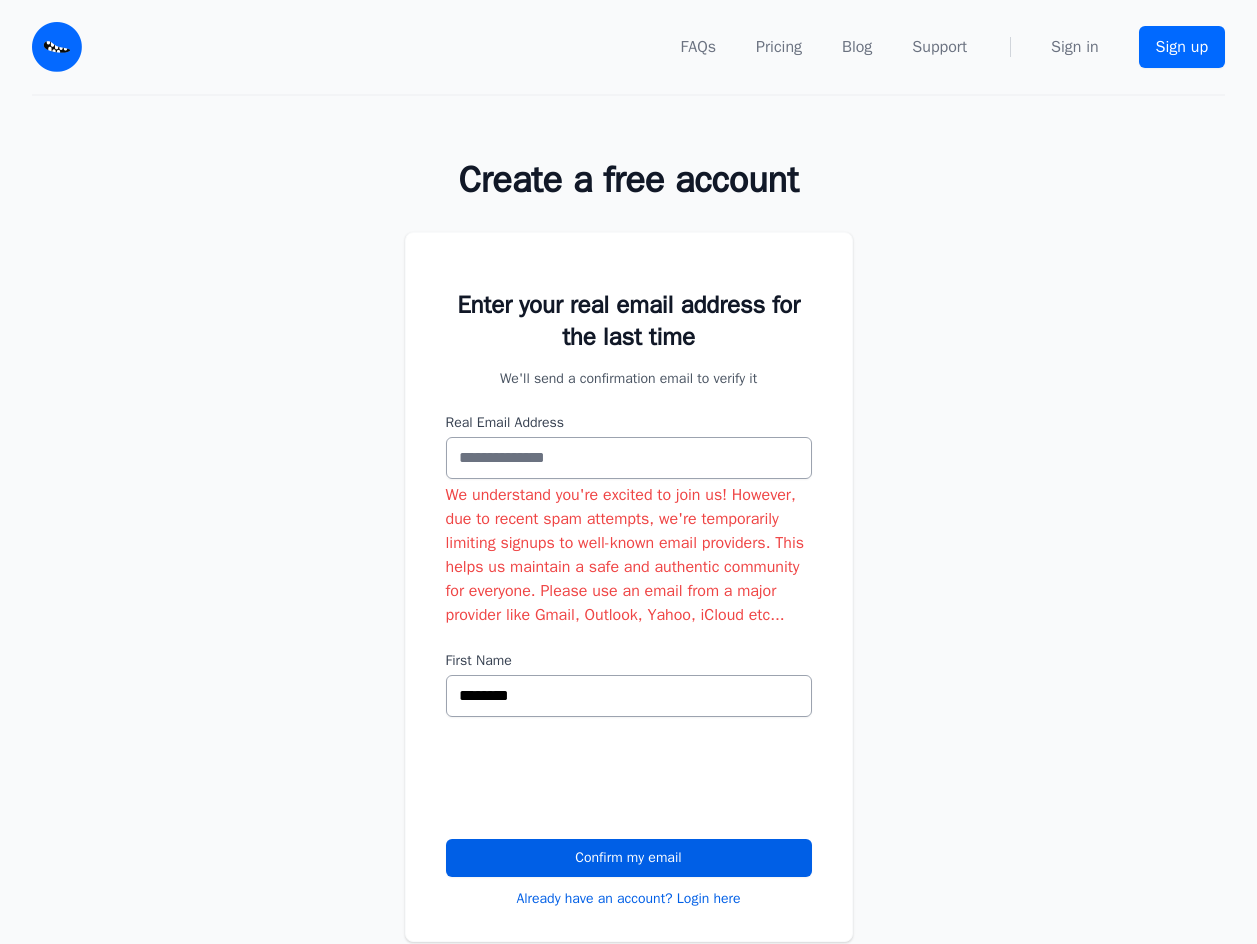 scroll, scrollTop: 0, scrollLeft: 0, axis: both 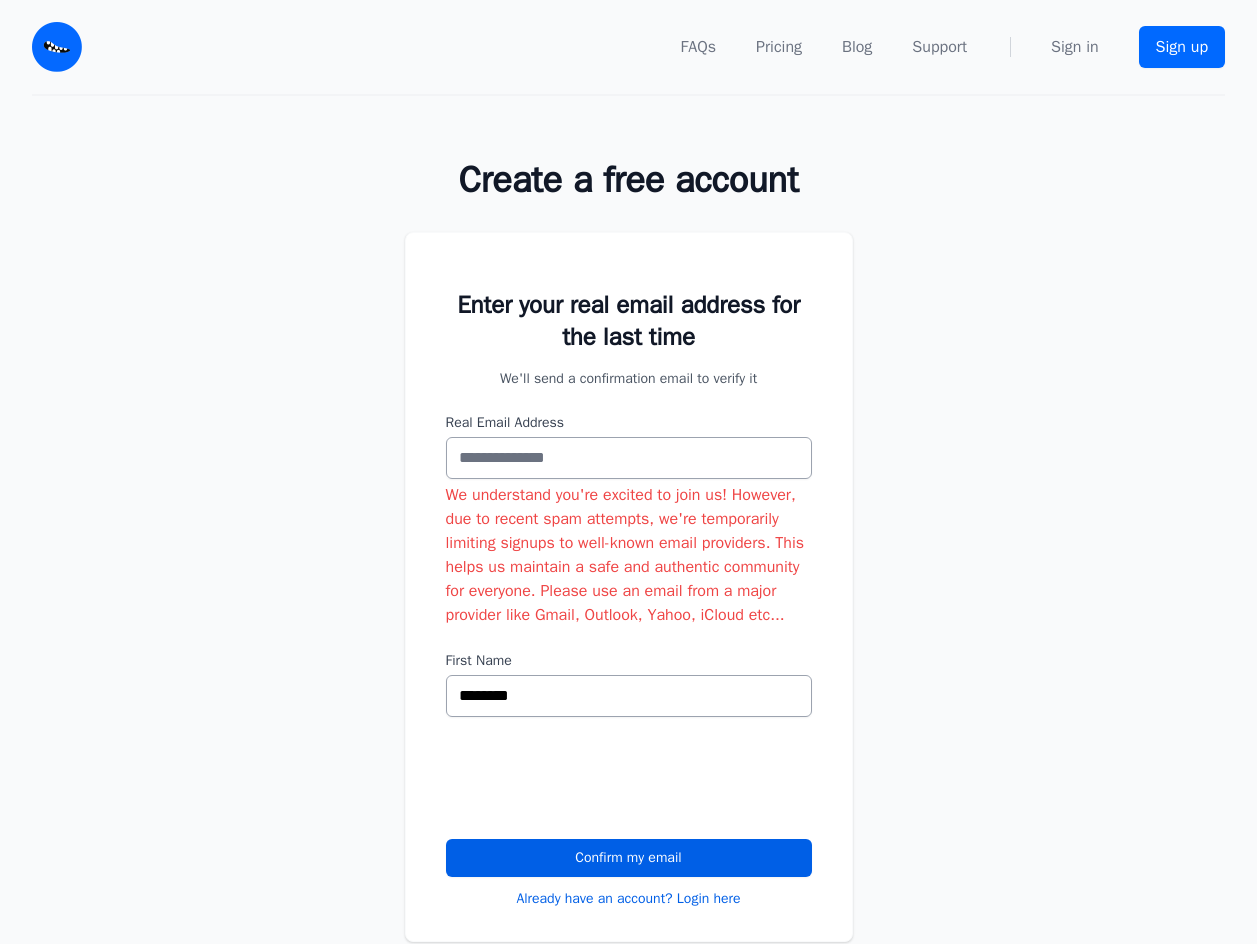 click at bounding box center [57, 47] 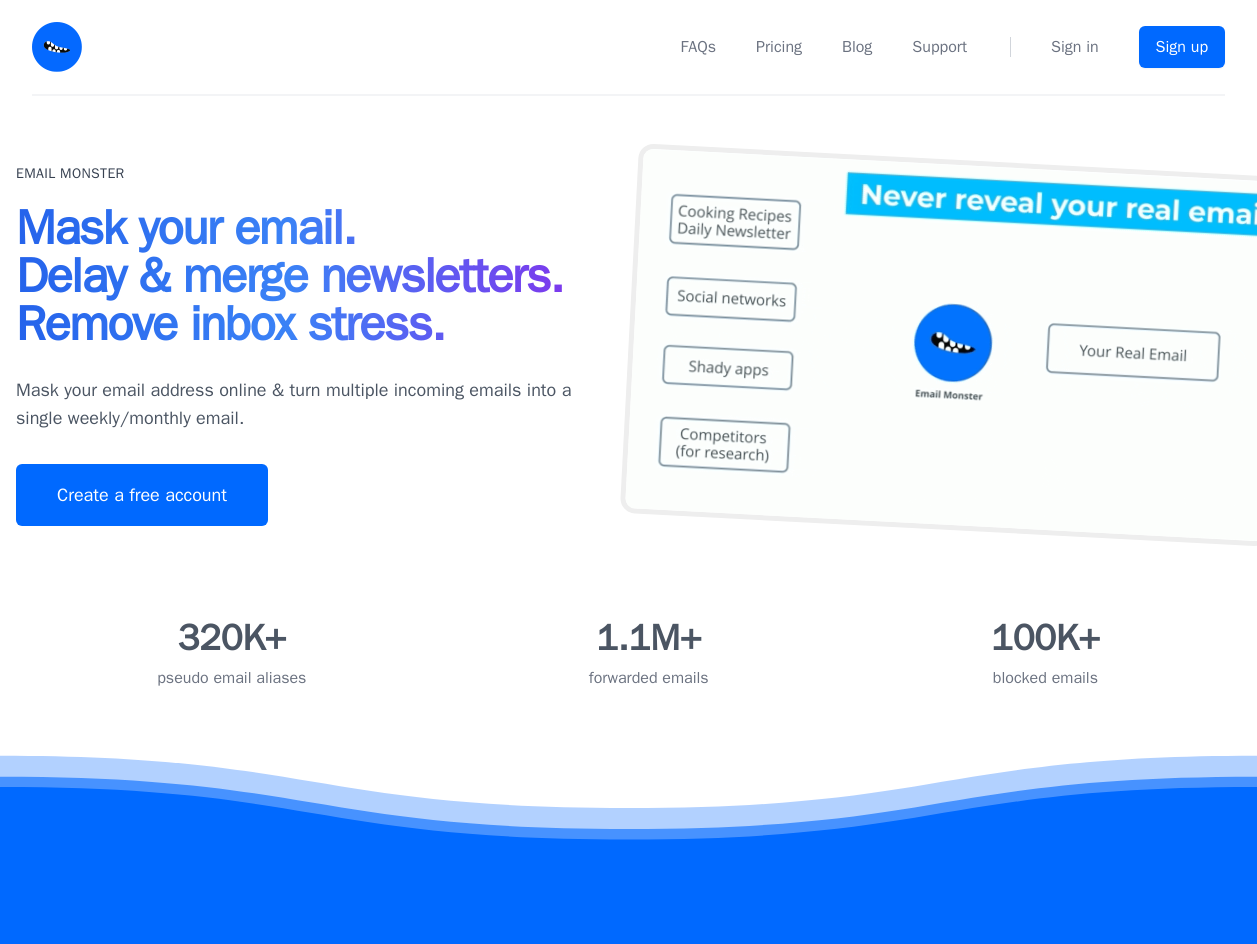 scroll, scrollTop: 0, scrollLeft: 0, axis: both 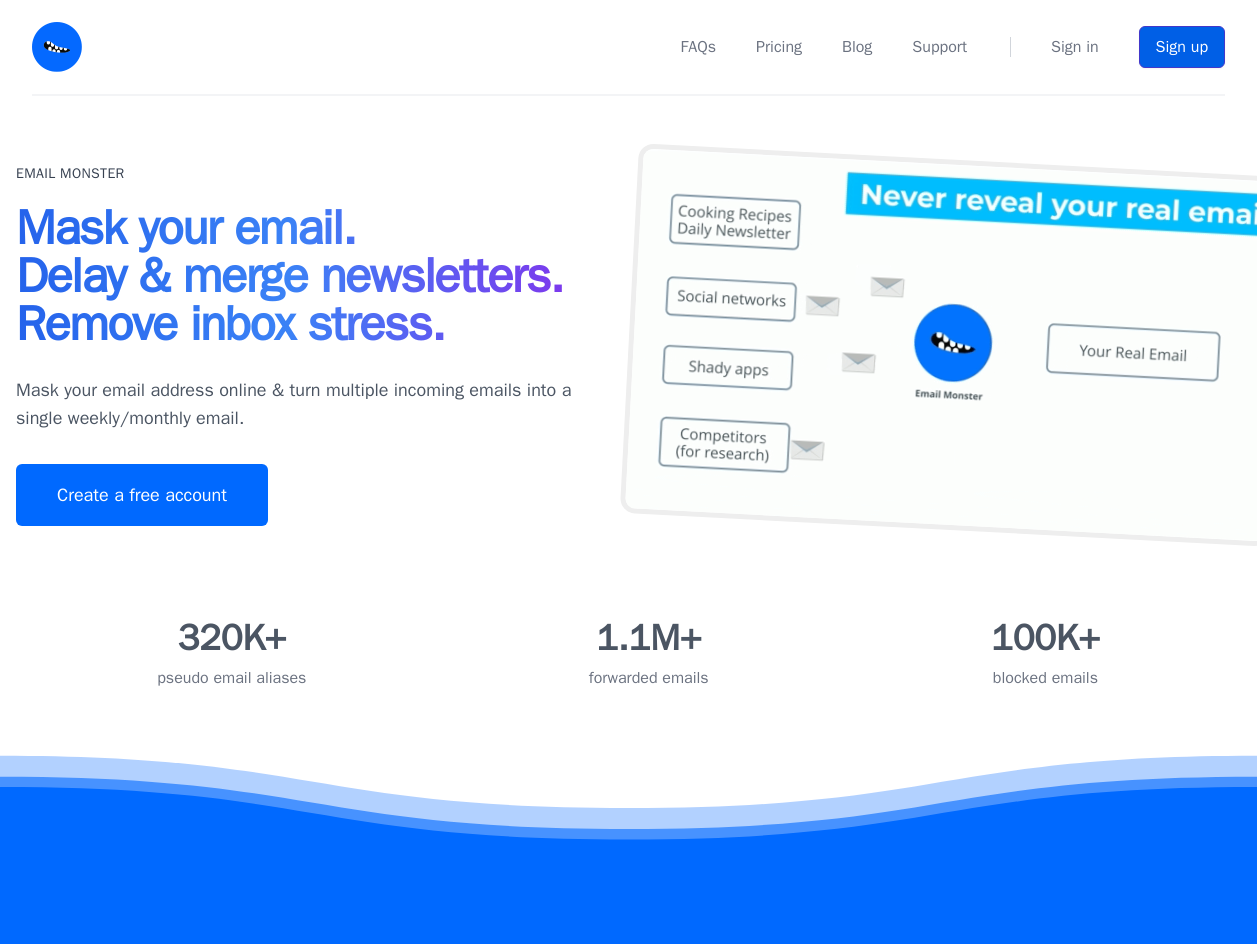 click on "Sign up" at bounding box center [1182, 47] 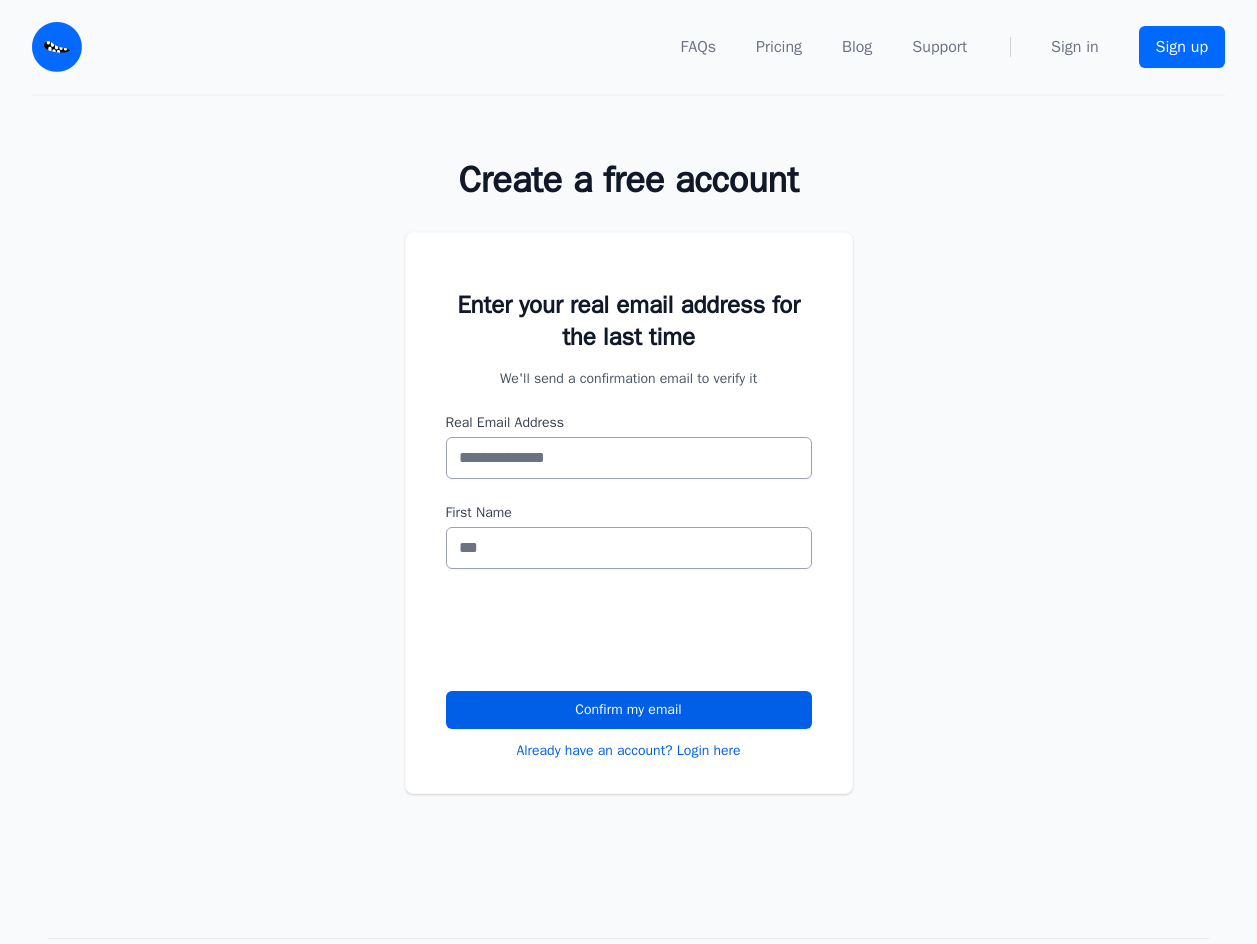 scroll, scrollTop: 0, scrollLeft: 0, axis: both 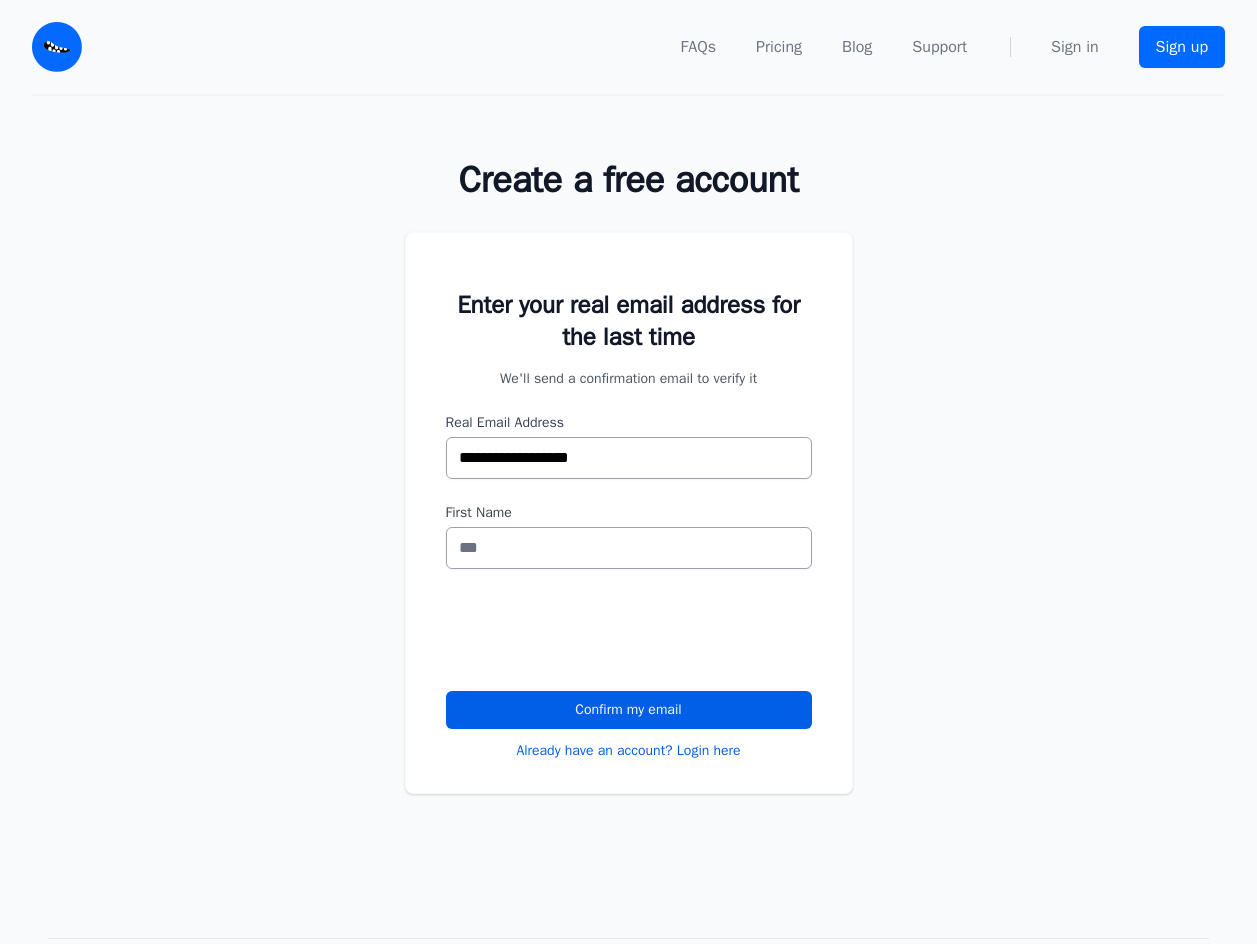 type on "**********" 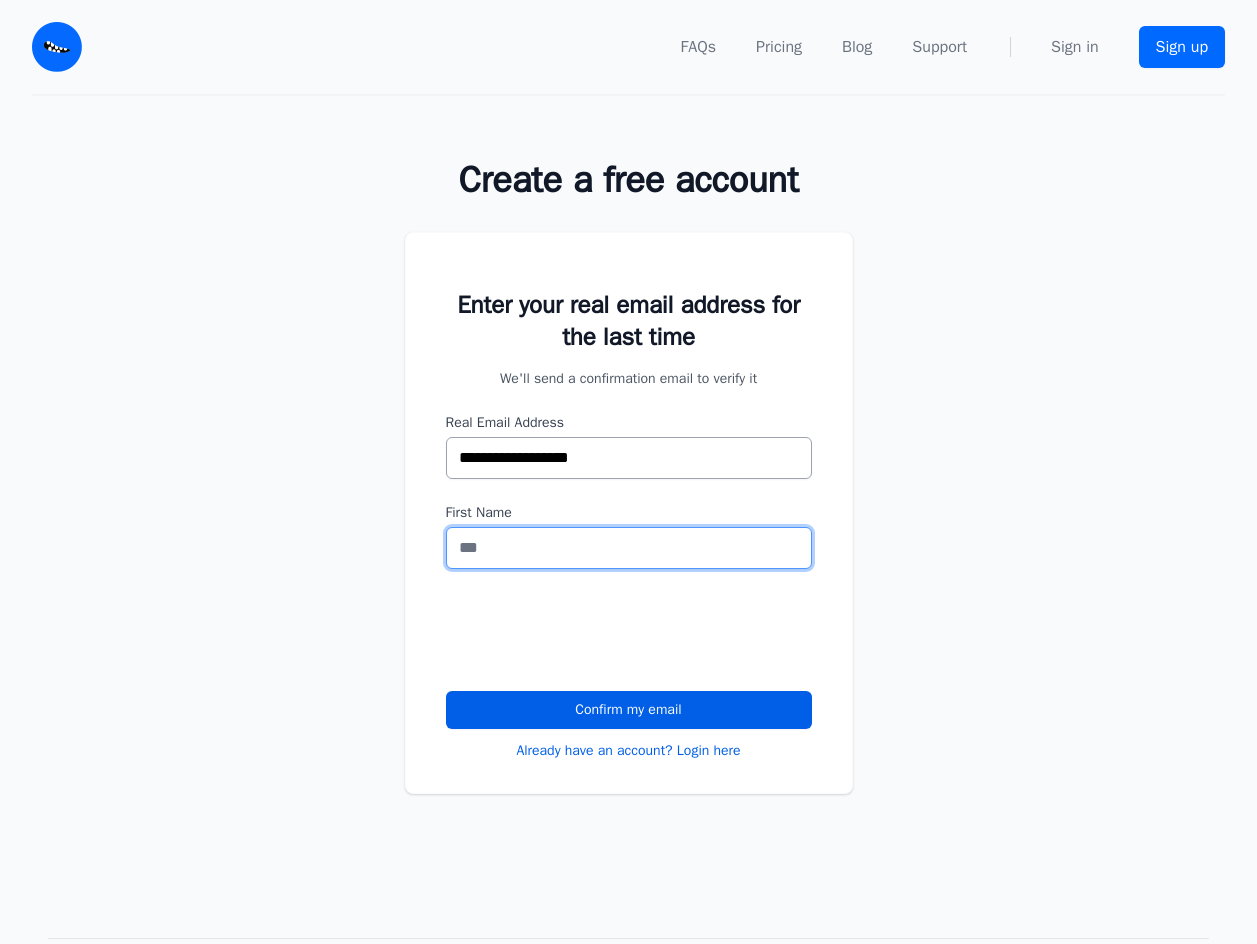 click on "First Name" at bounding box center [629, 548] 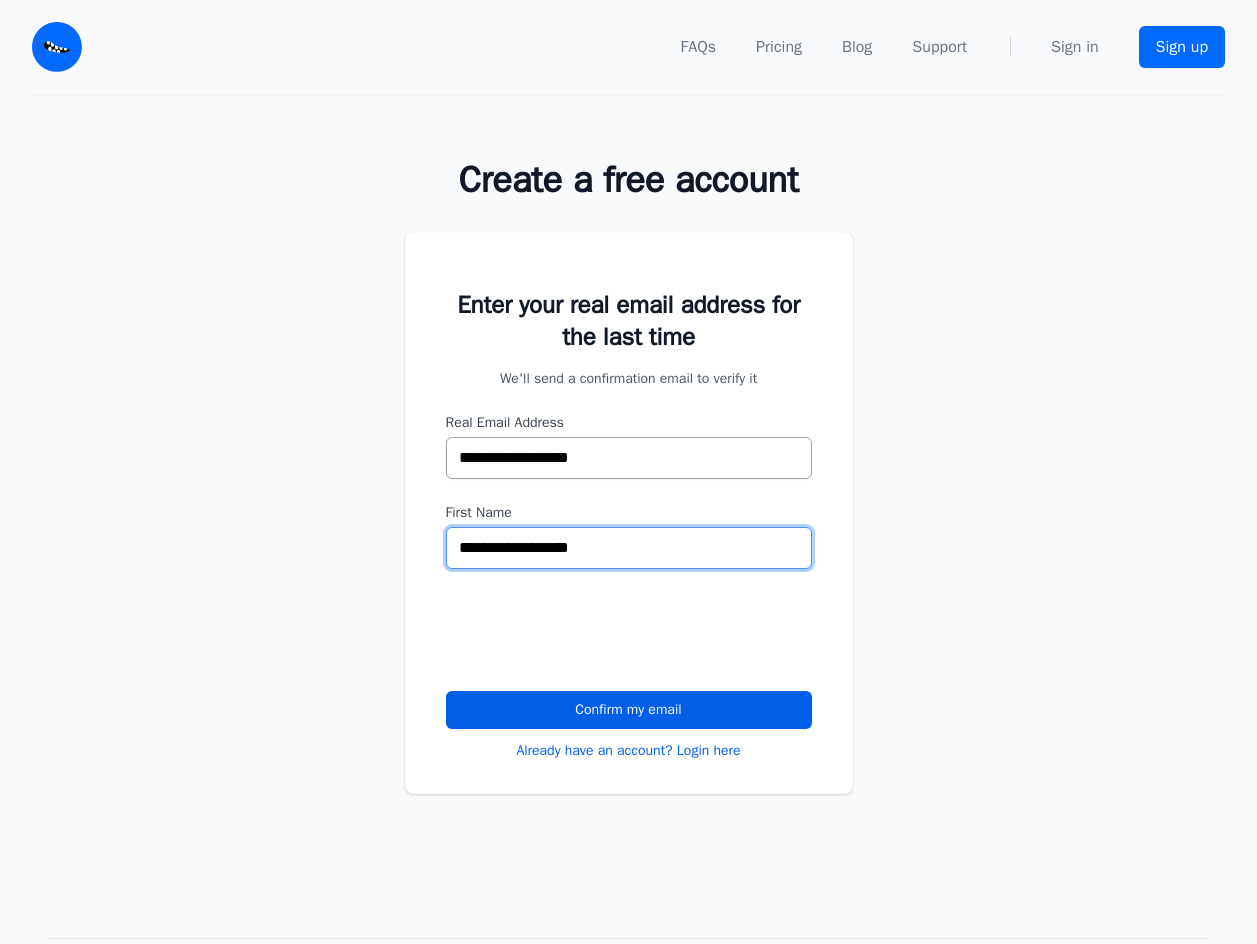 drag, startPoint x: 639, startPoint y: 550, endPoint x: 534, endPoint y: 561, distance: 105.574615 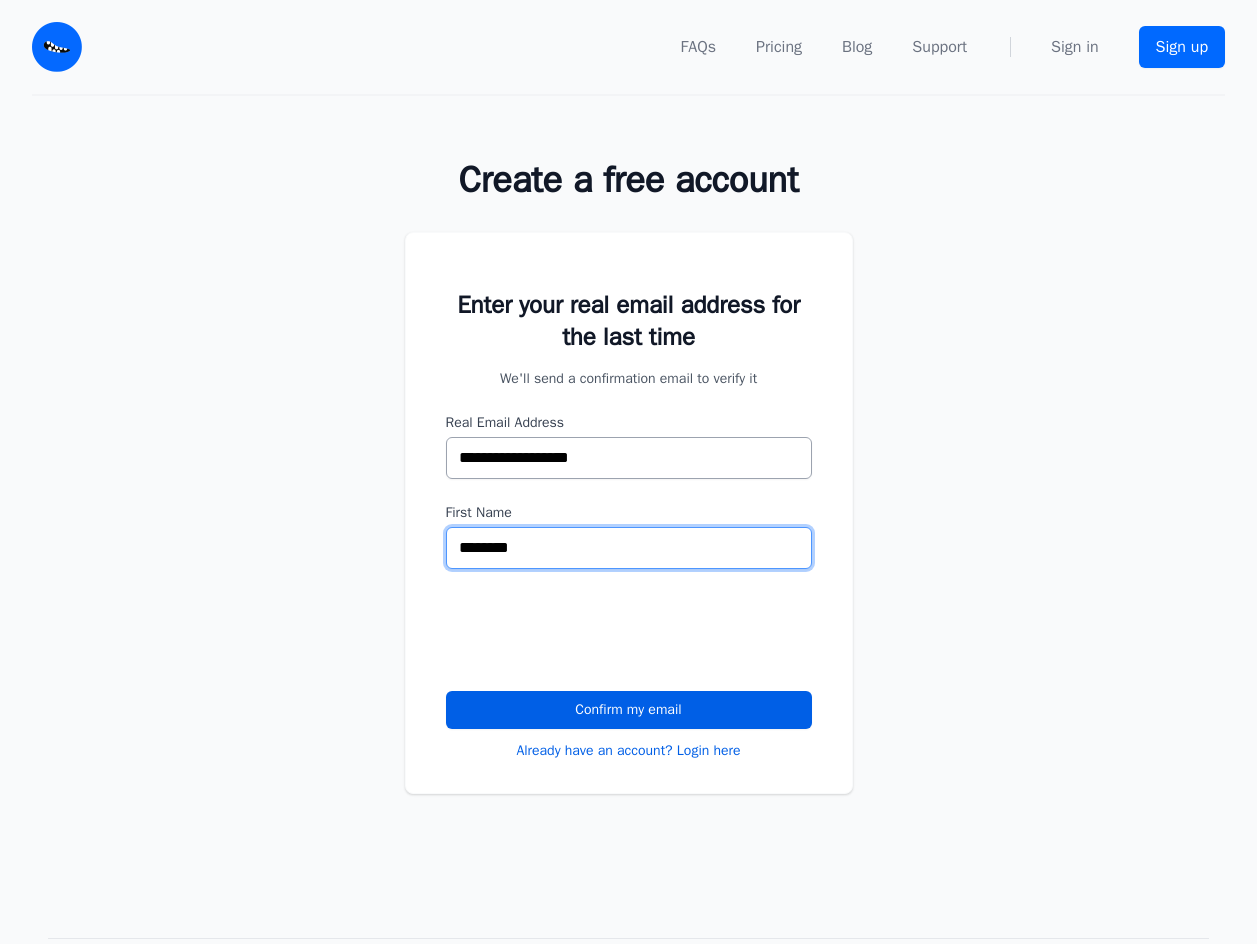 drag, startPoint x: 507, startPoint y: 547, endPoint x: 395, endPoint y: 550, distance: 112.04017 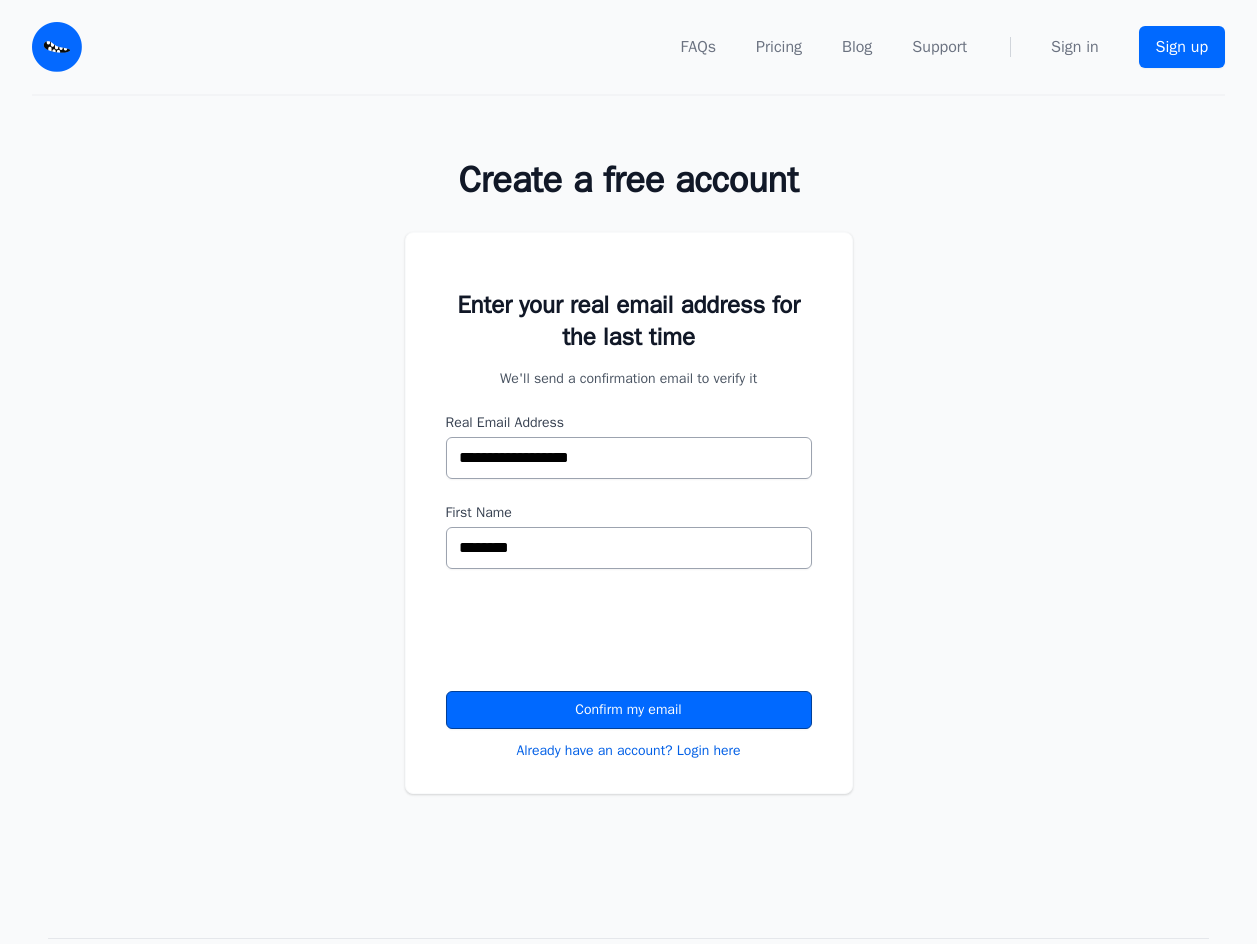 click on "Confirm my email" at bounding box center (629, 710) 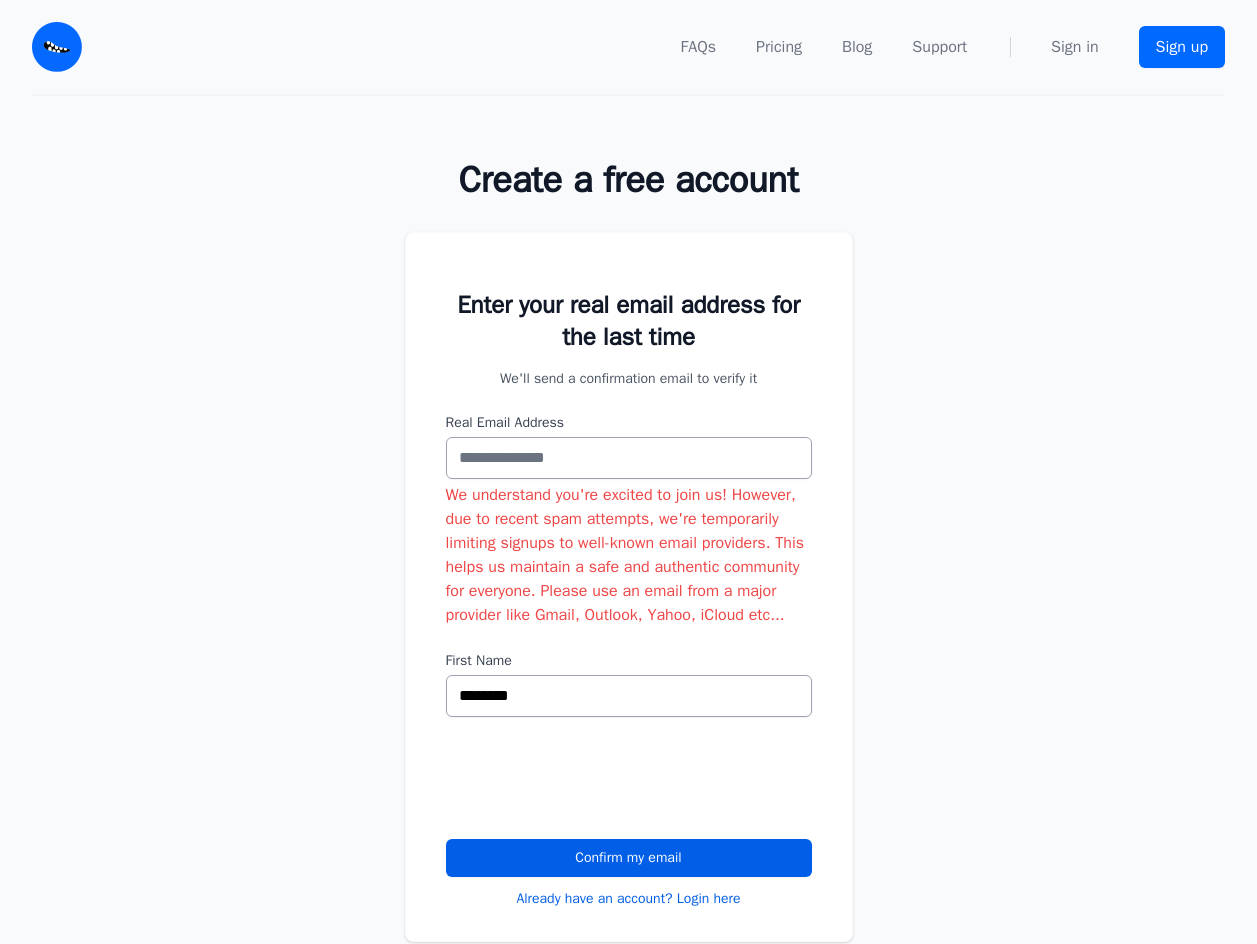 scroll, scrollTop: 0, scrollLeft: 0, axis: both 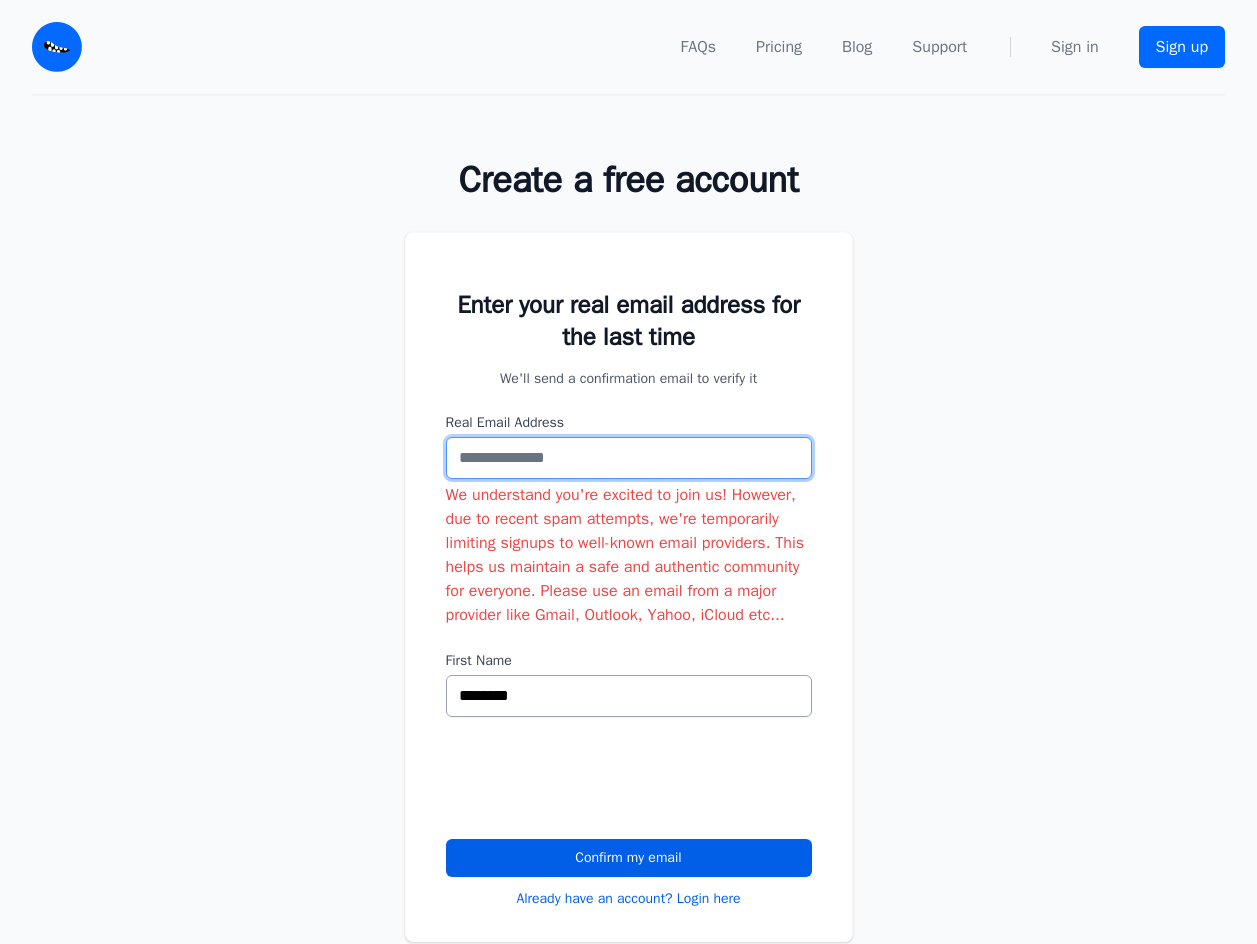 click on "Real Email Address" at bounding box center [629, 458] 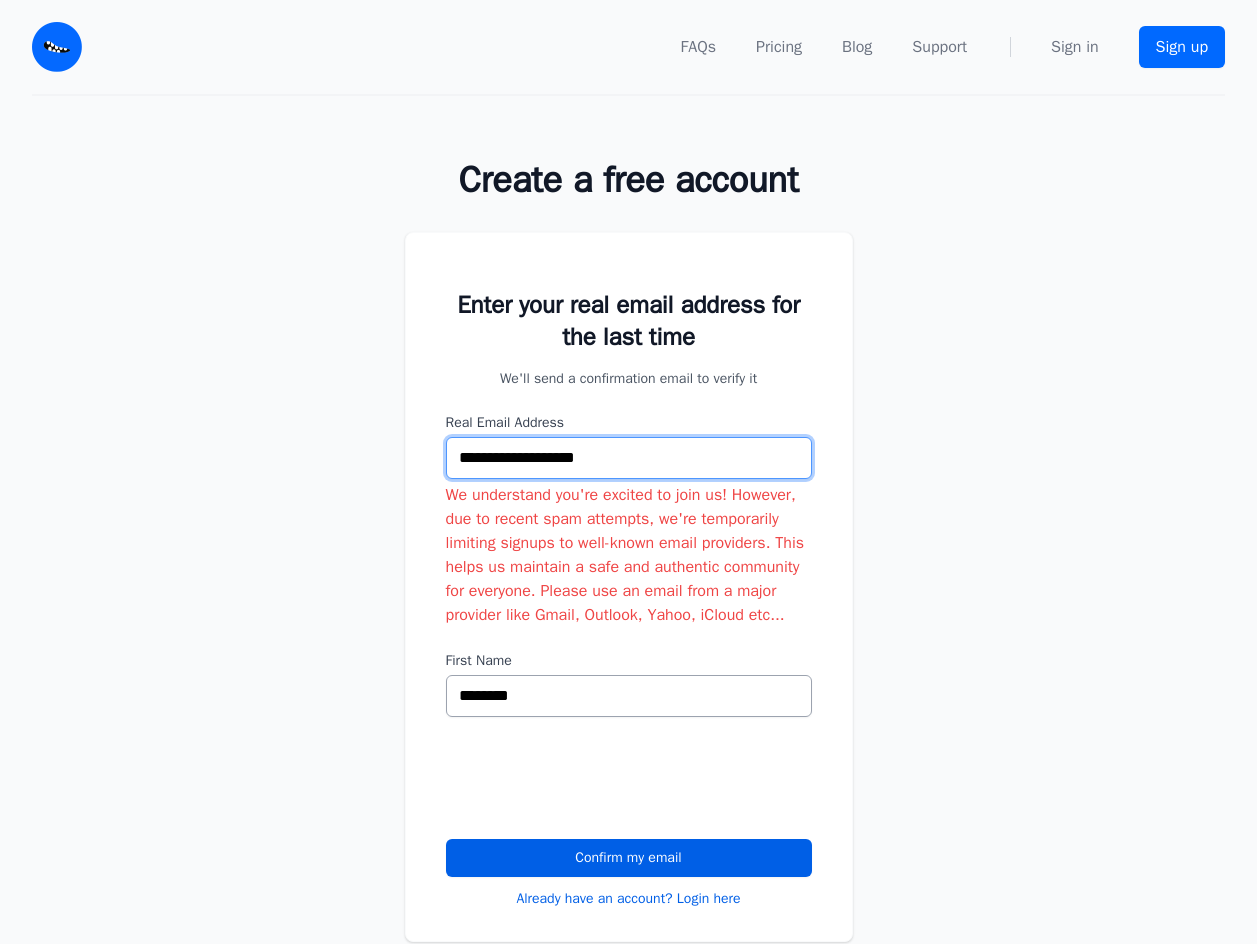 type on "**********" 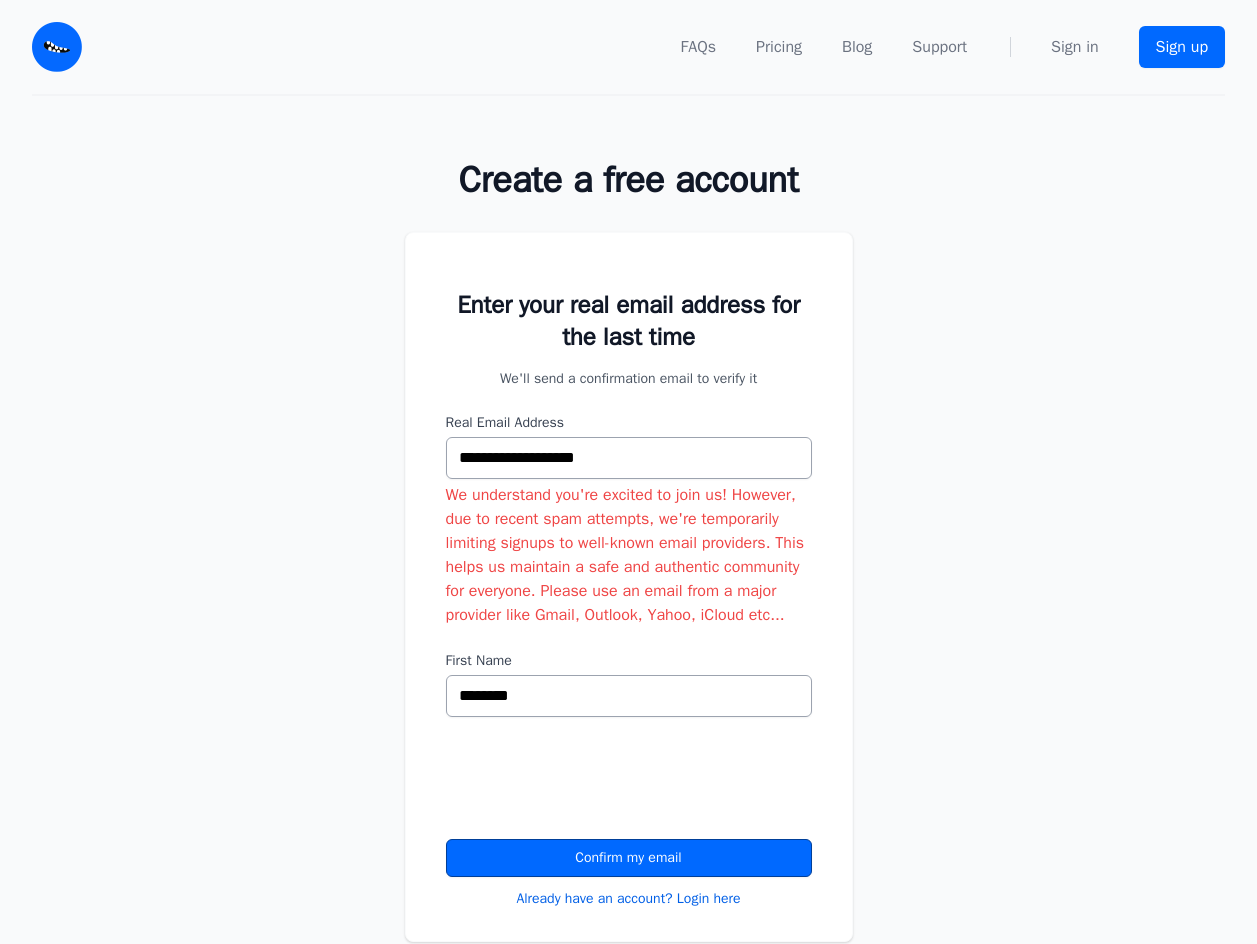 click on "Confirm my email" at bounding box center (629, 858) 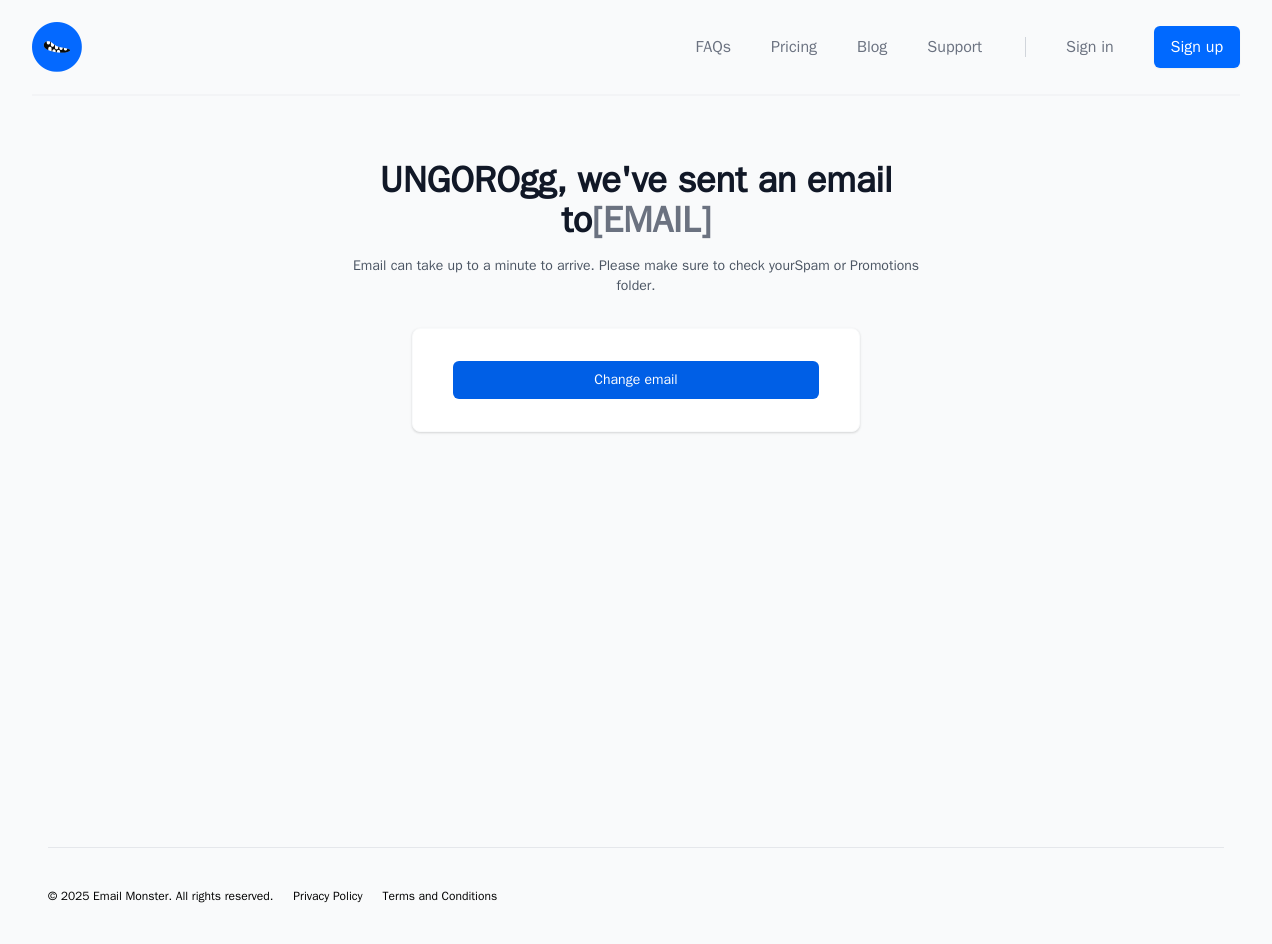 scroll, scrollTop: 0, scrollLeft: 0, axis: both 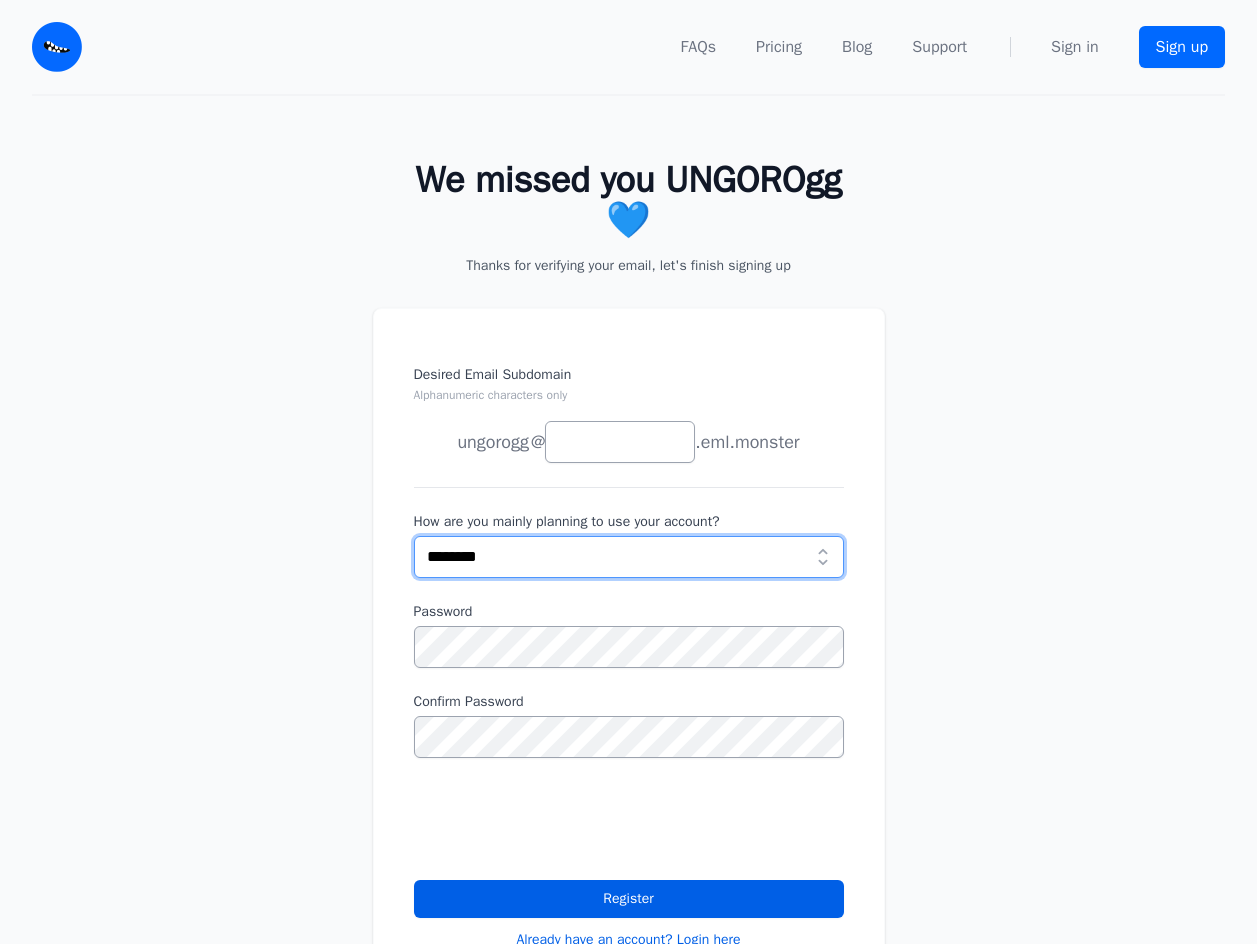 click on "**********" at bounding box center [629, 557] 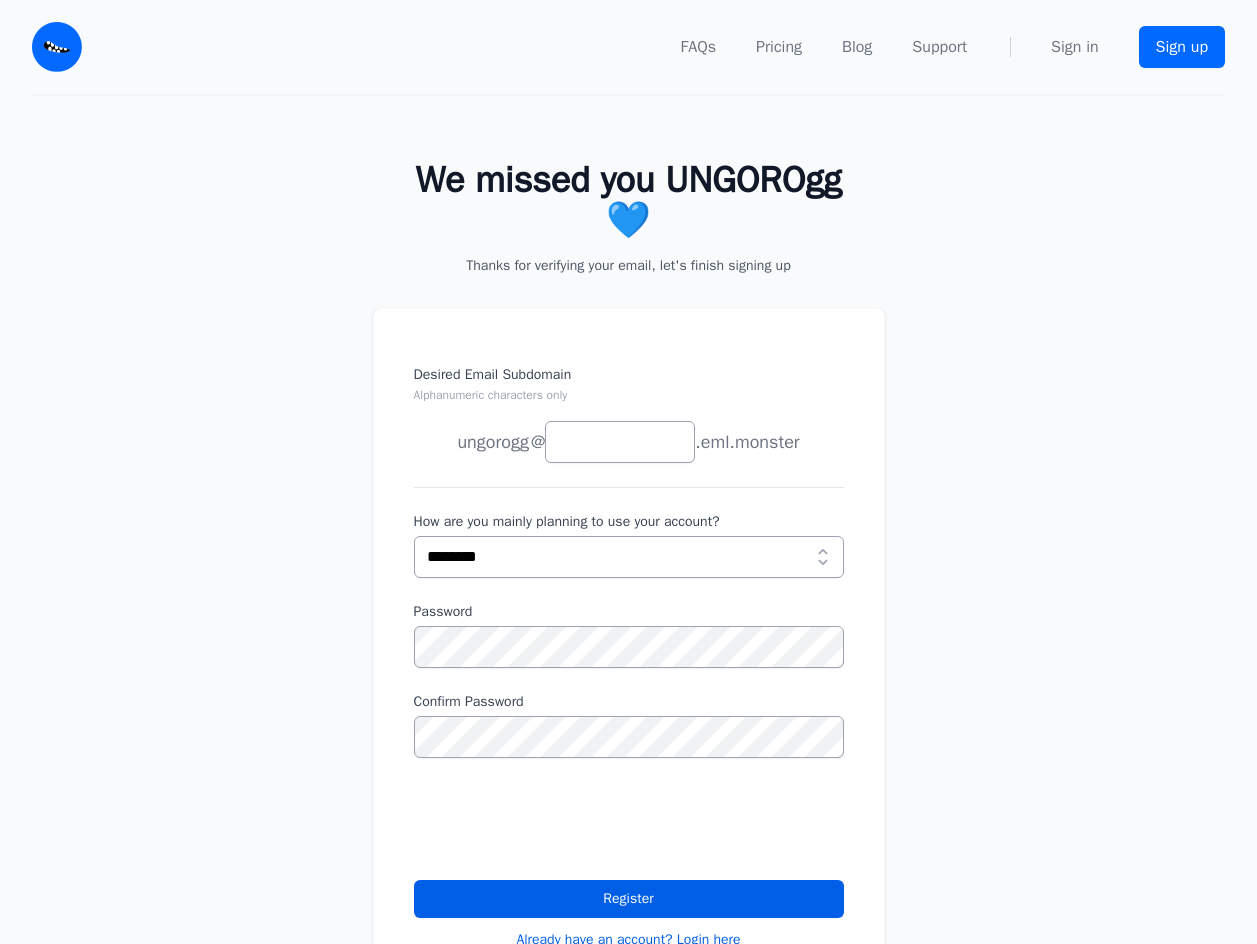 click on "news" at bounding box center (493, 522) 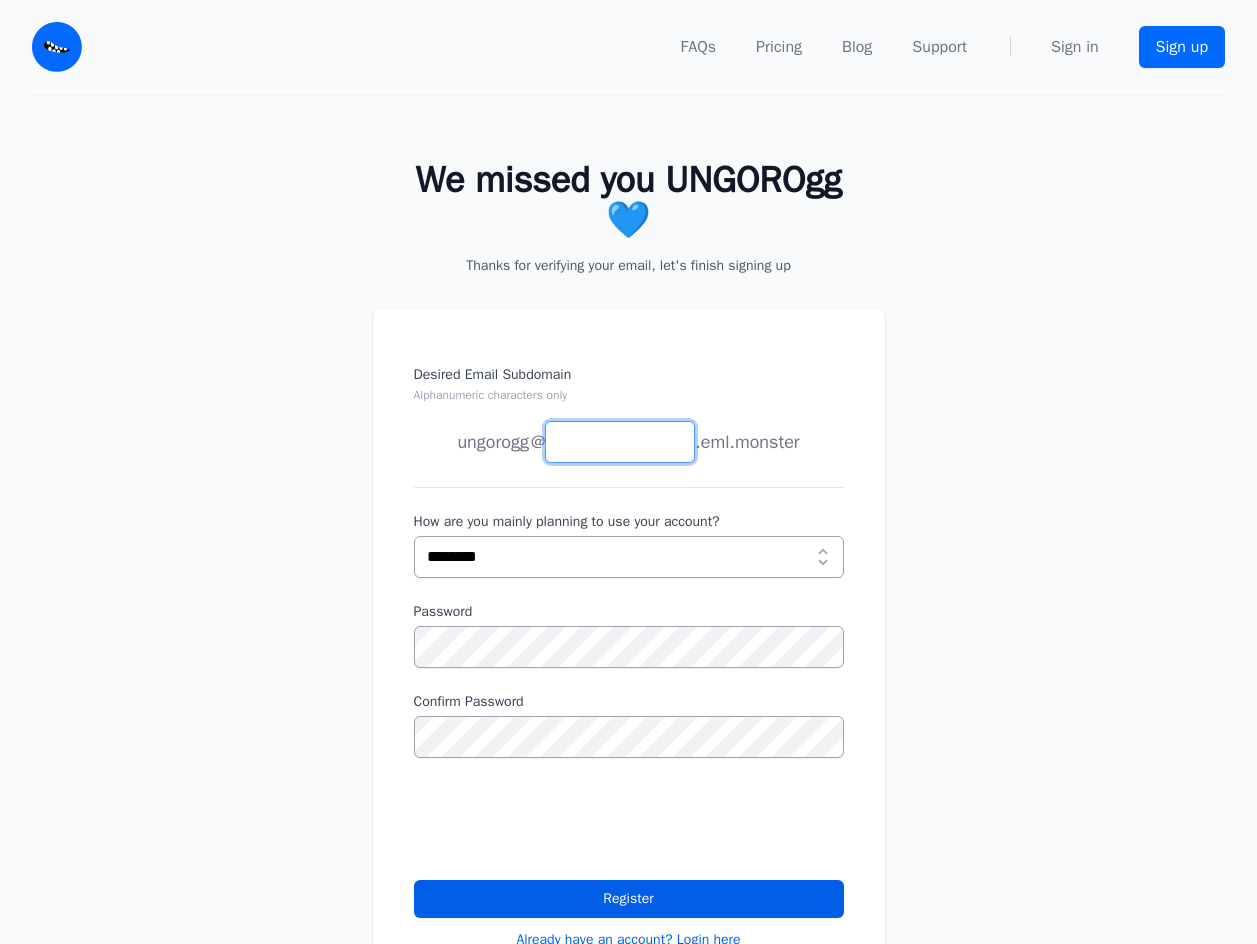 click on "Desired Email Subdomain
Alphanumeric characters only" at bounding box center [620, 442] 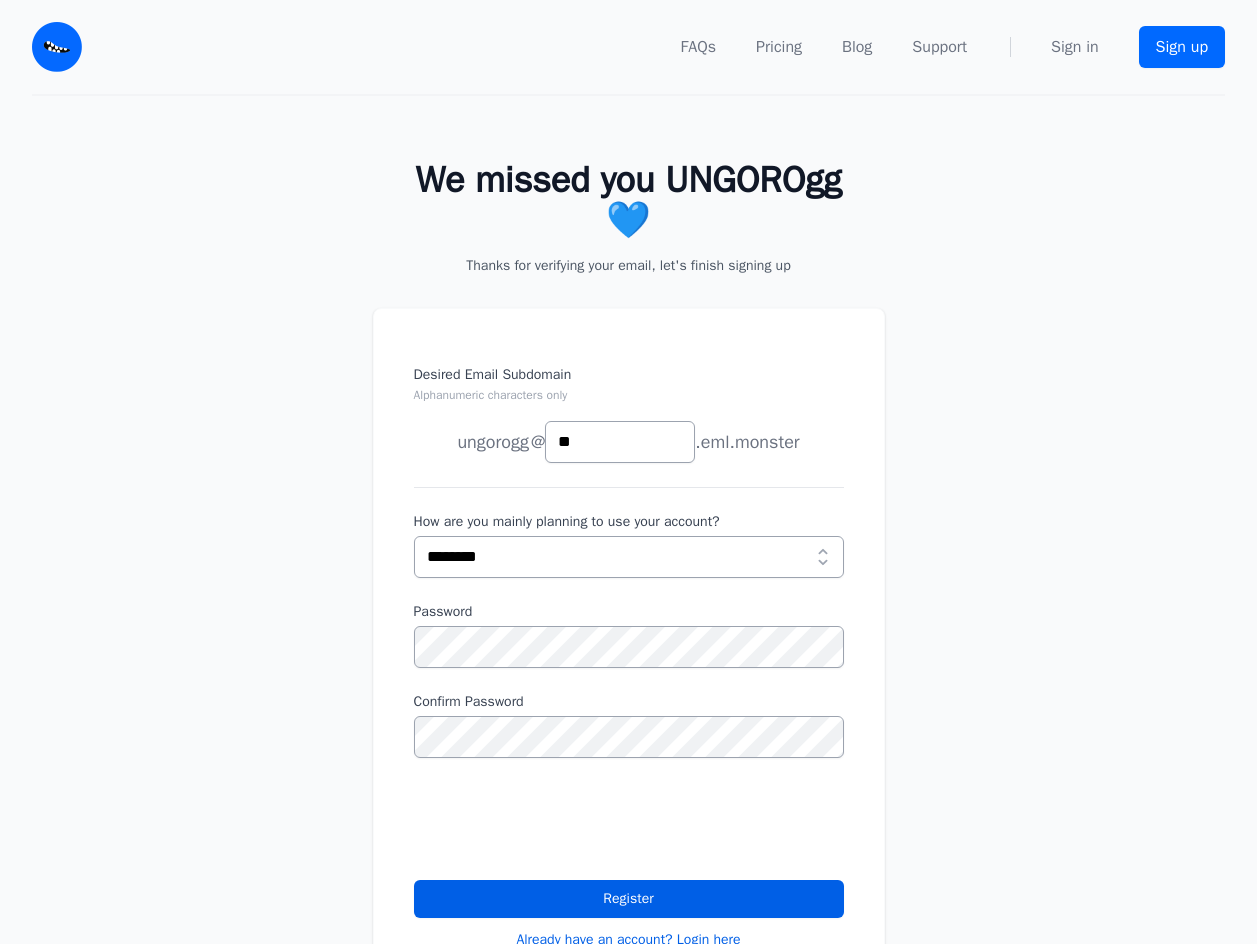 click on "ungorogg" at bounding box center (493, 442) 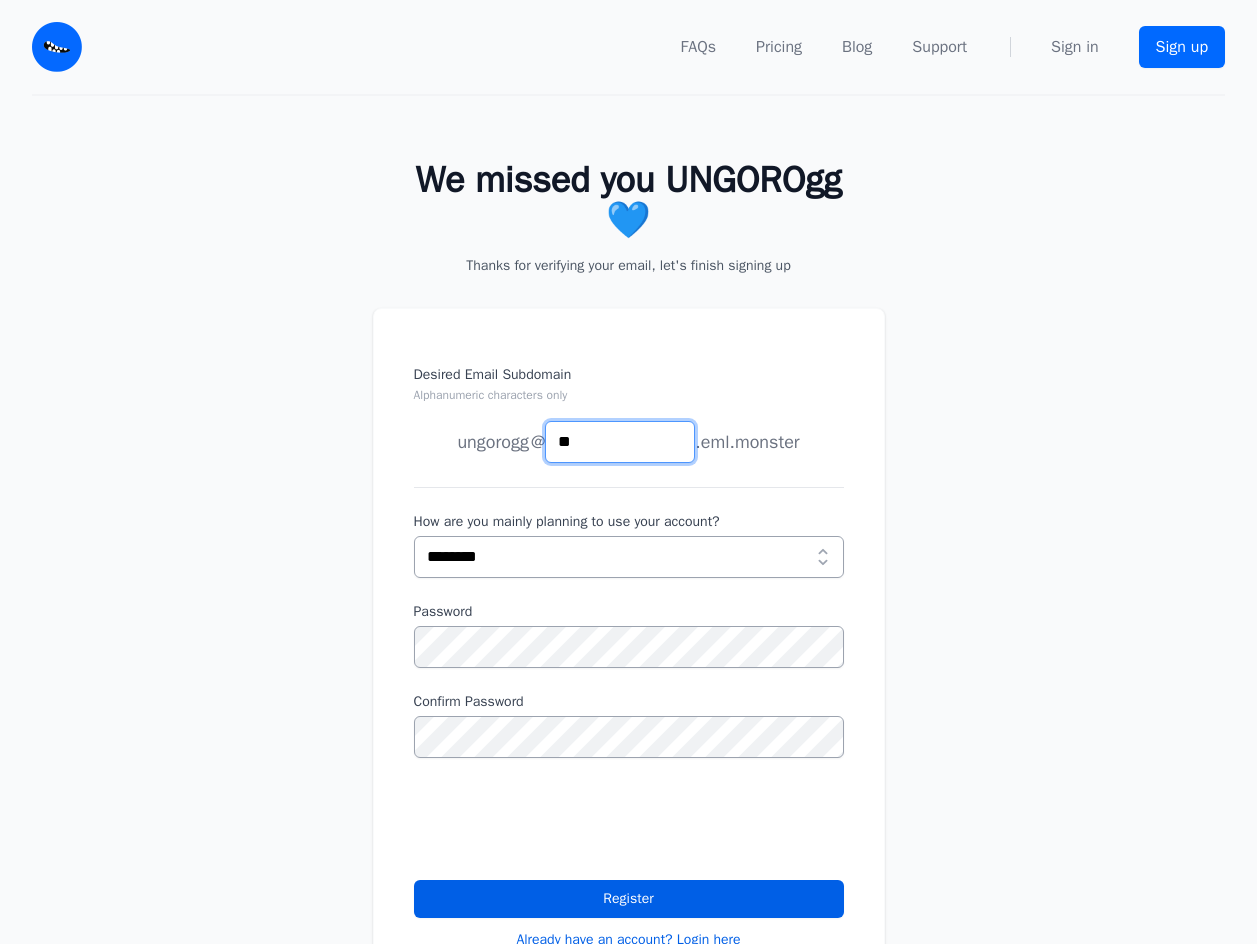 click on "**" at bounding box center [620, 442] 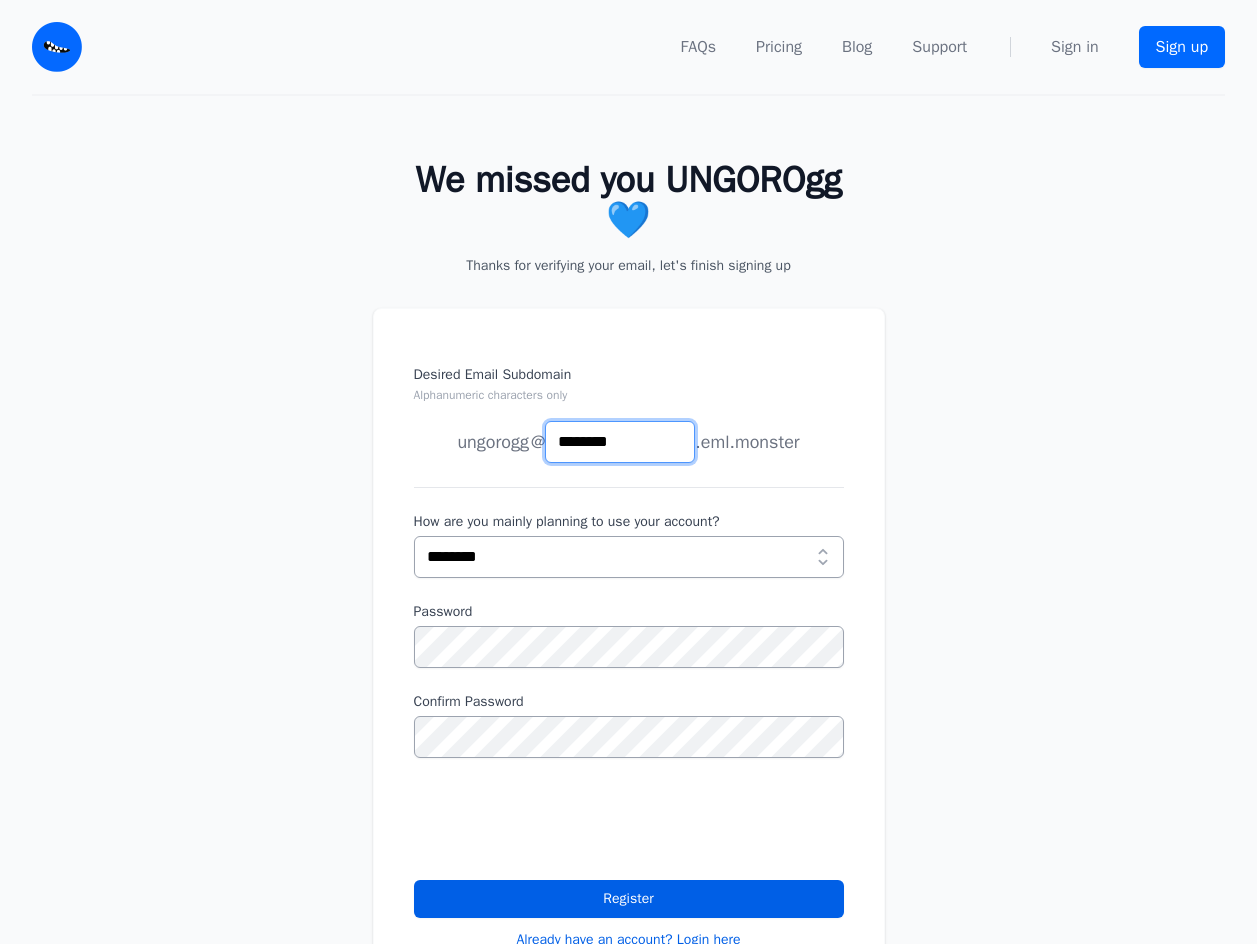 type on "********" 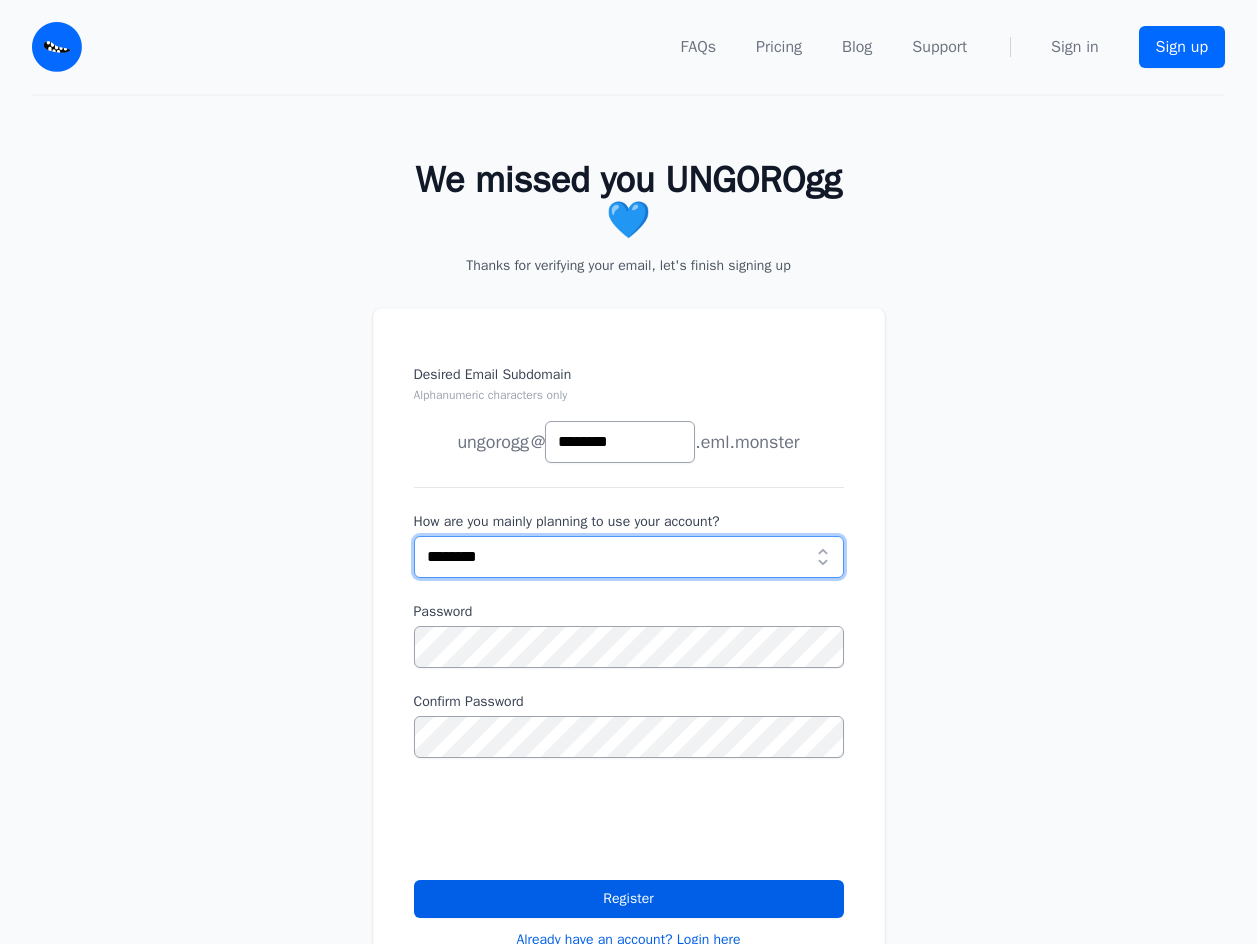 click on "**********" at bounding box center [629, 557] 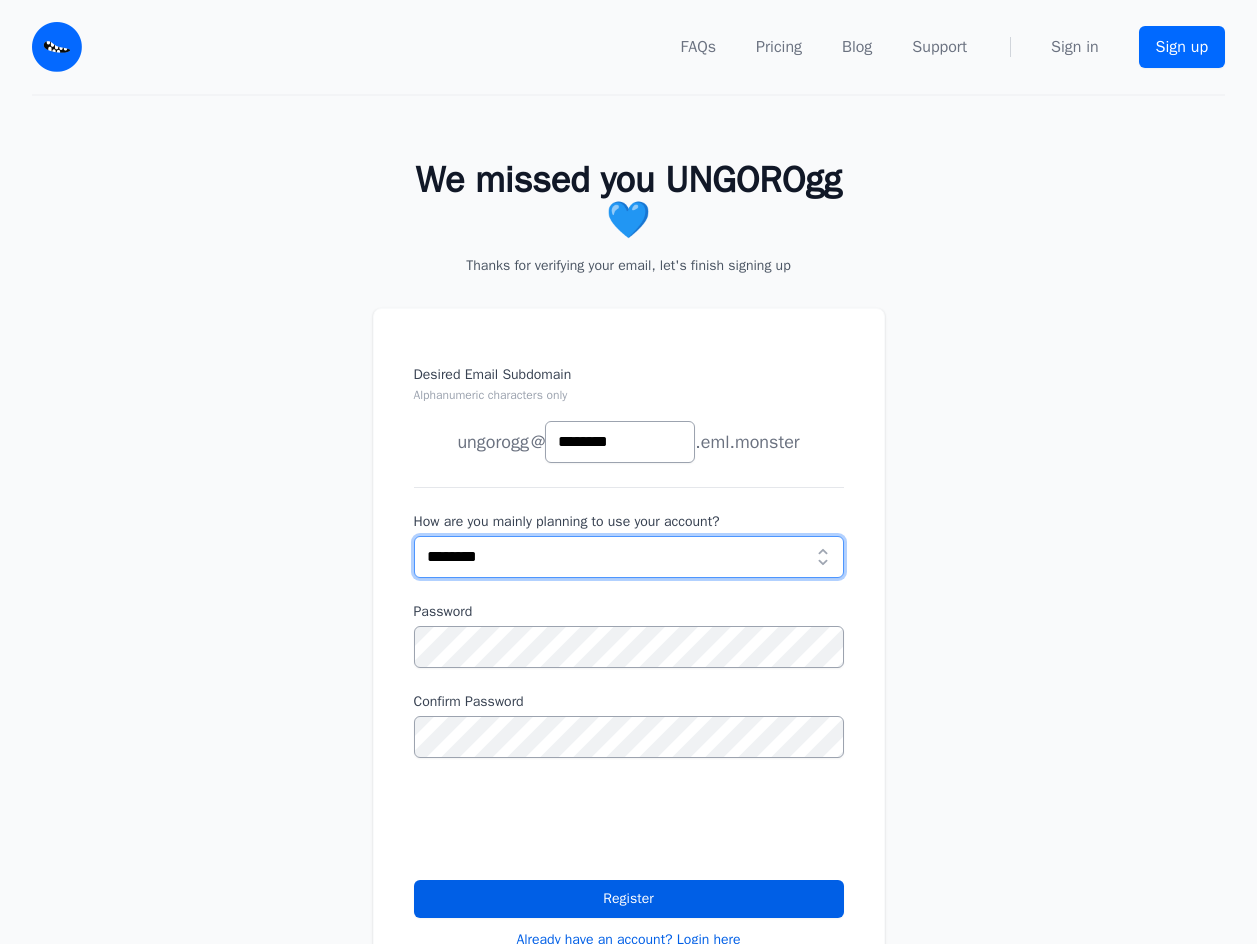 select on "***" 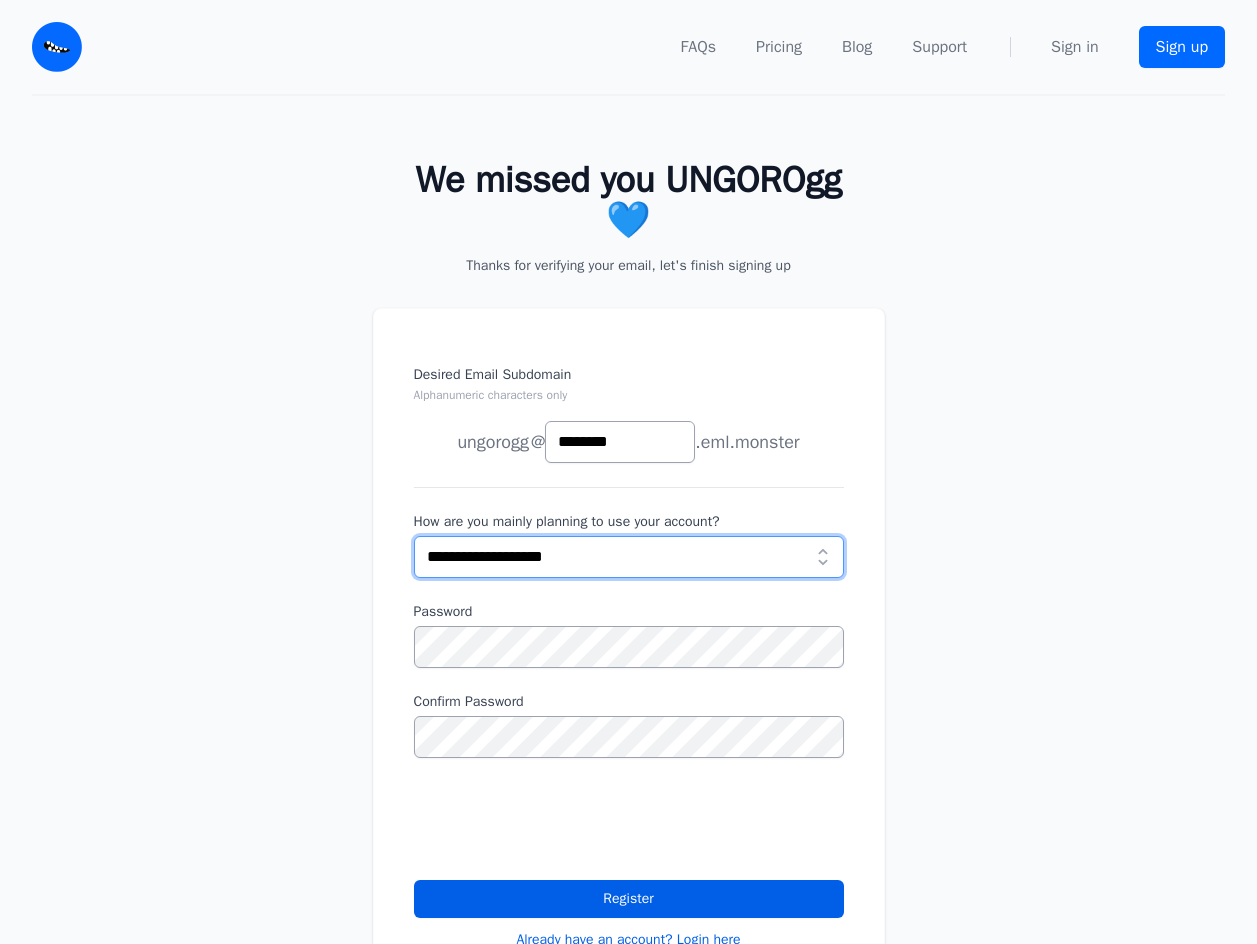 click on "**********" at bounding box center (629, 557) 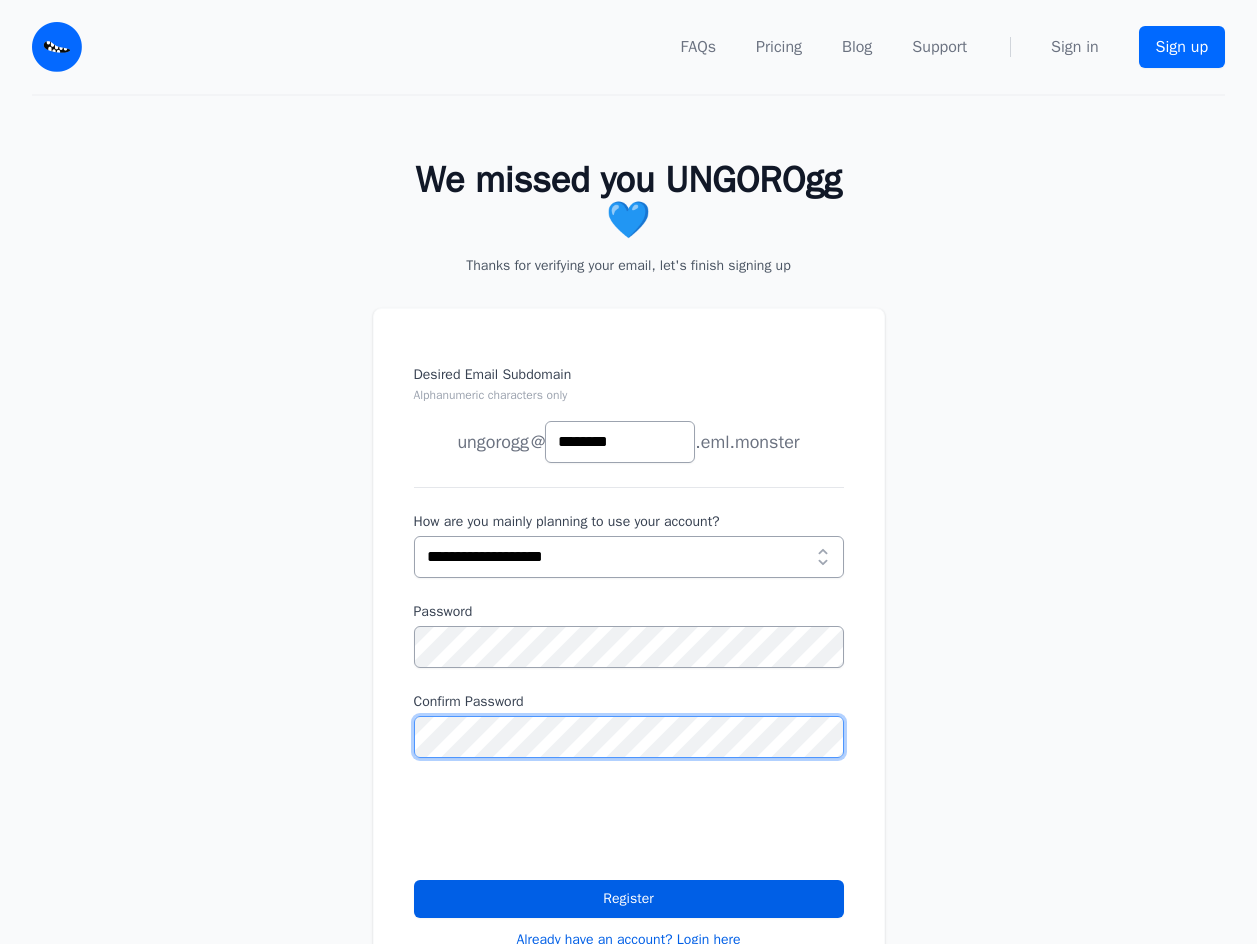 scroll, scrollTop: 100, scrollLeft: 0, axis: vertical 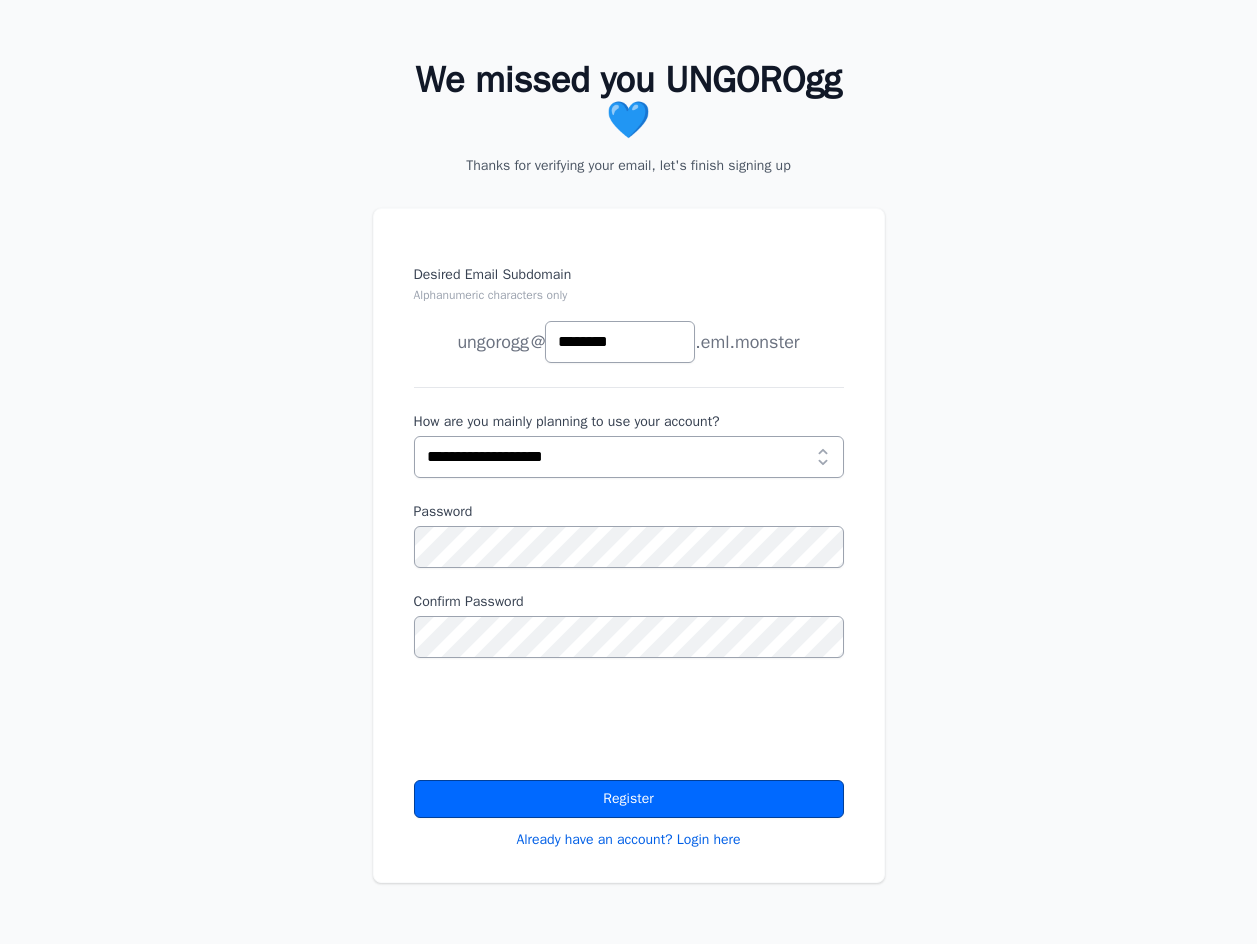 click on "Register" at bounding box center (629, 799) 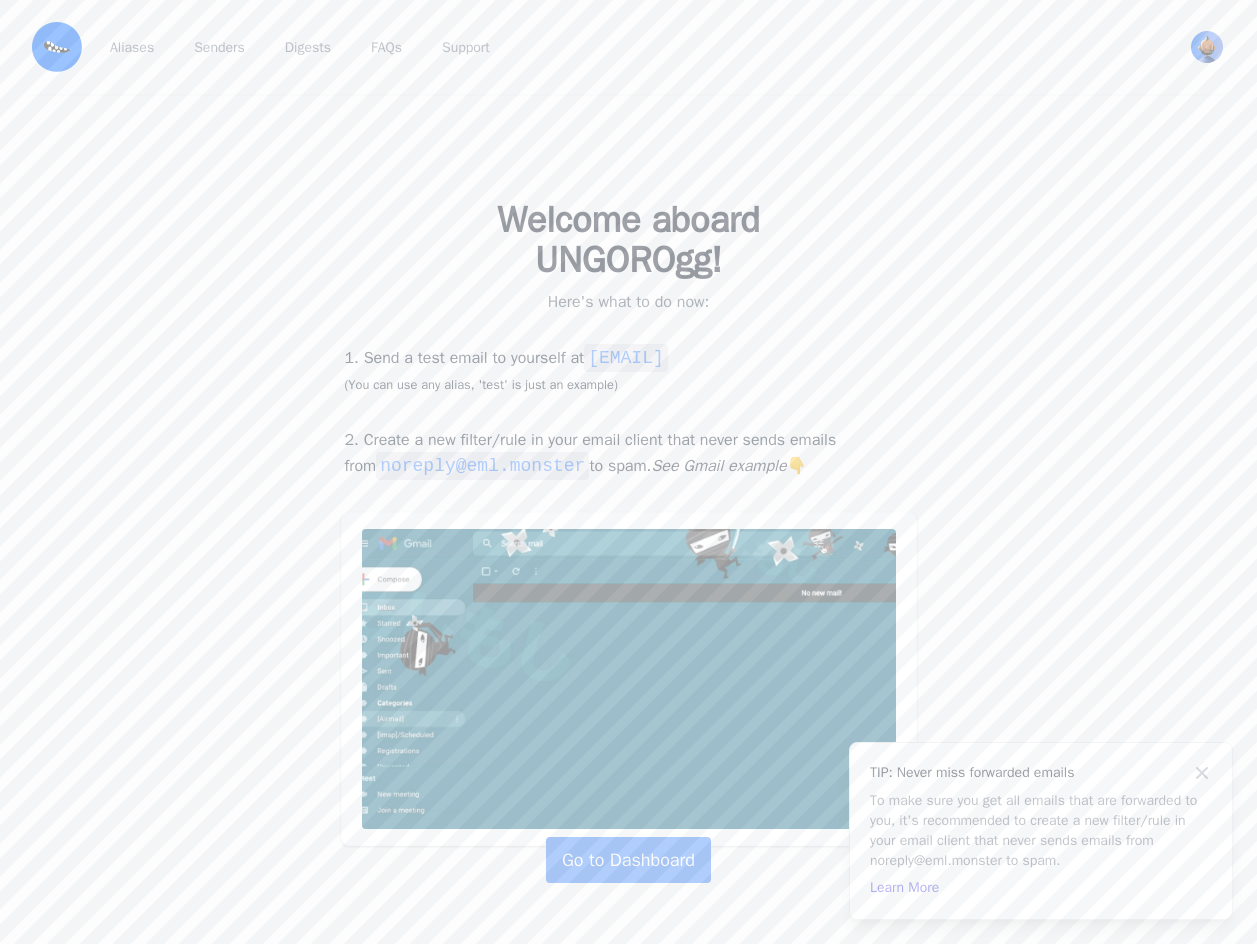 scroll, scrollTop: 0, scrollLeft: 0, axis: both 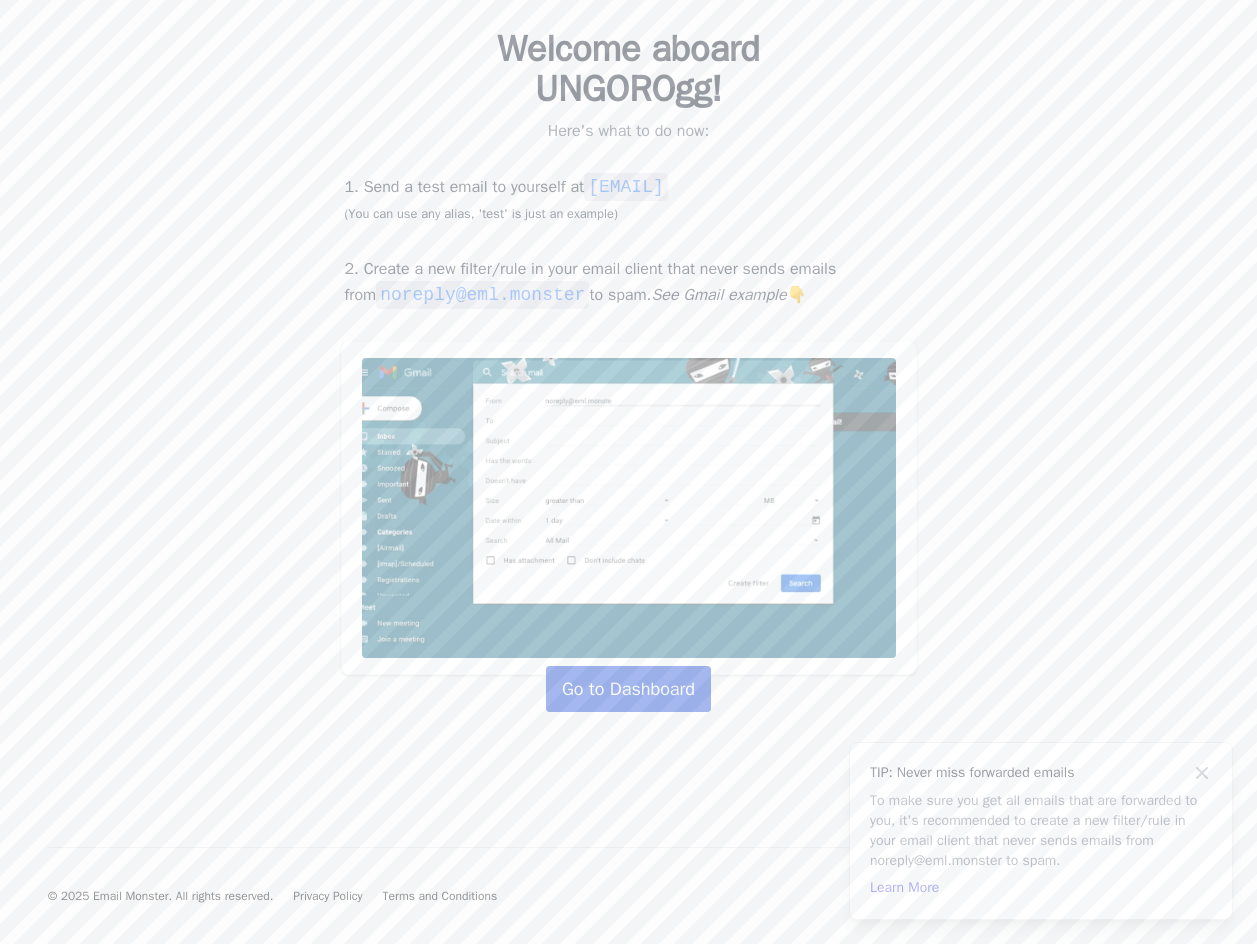 click on "Go to Dashboard" at bounding box center [628, 689] 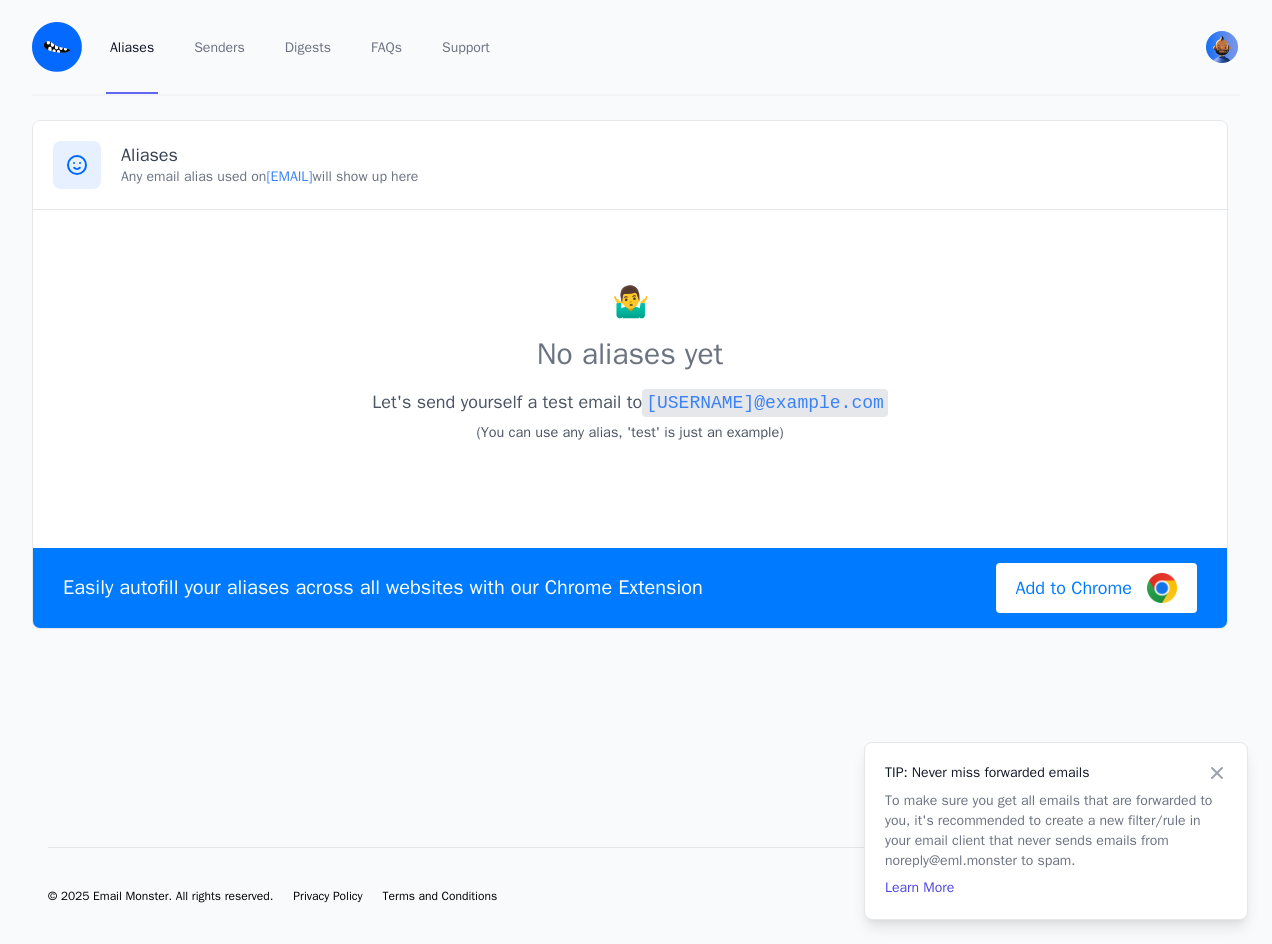 scroll, scrollTop: 0, scrollLeft: 0, axis: both 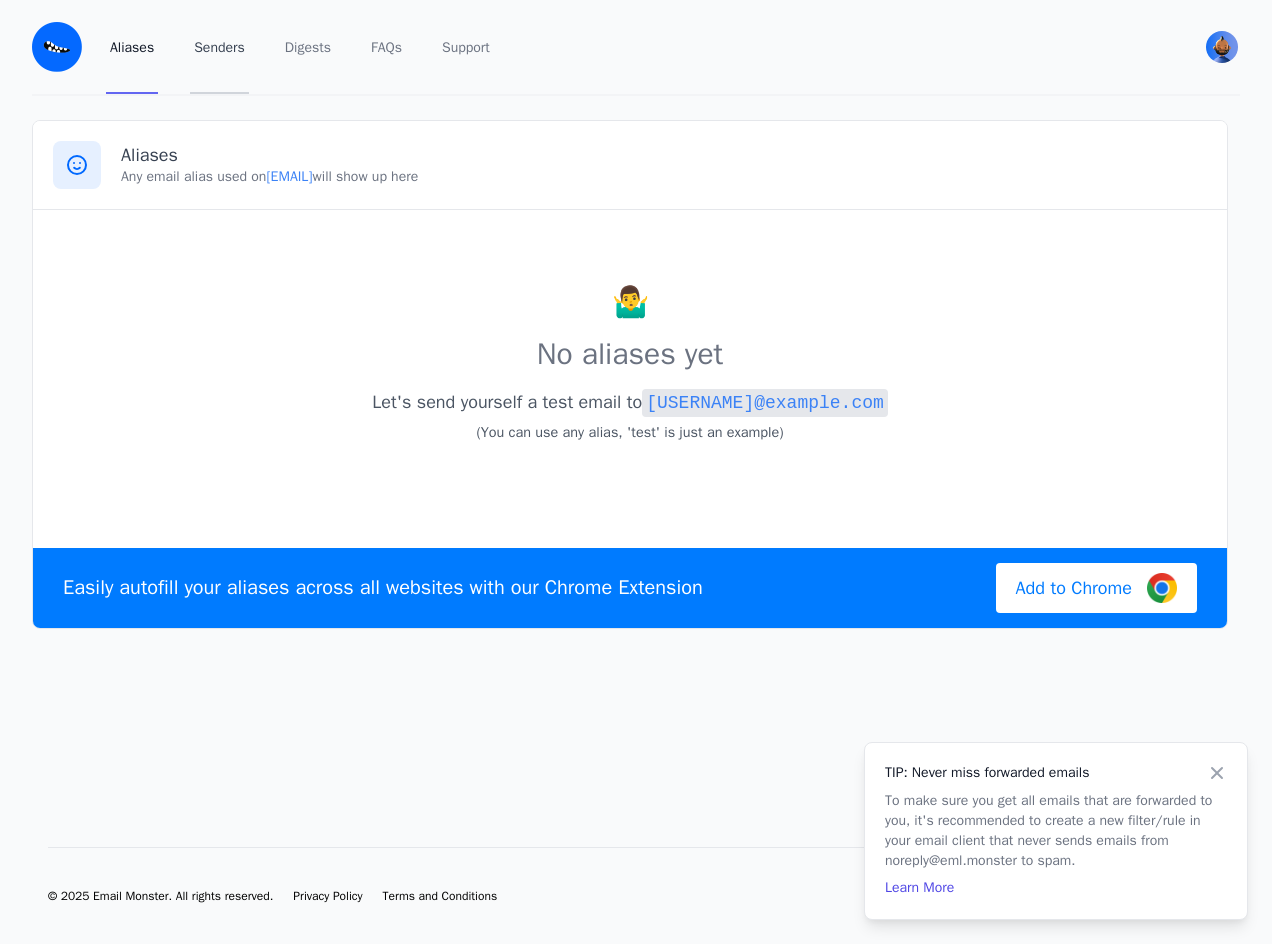 click on "Senders" at bounding box center [219, 47] 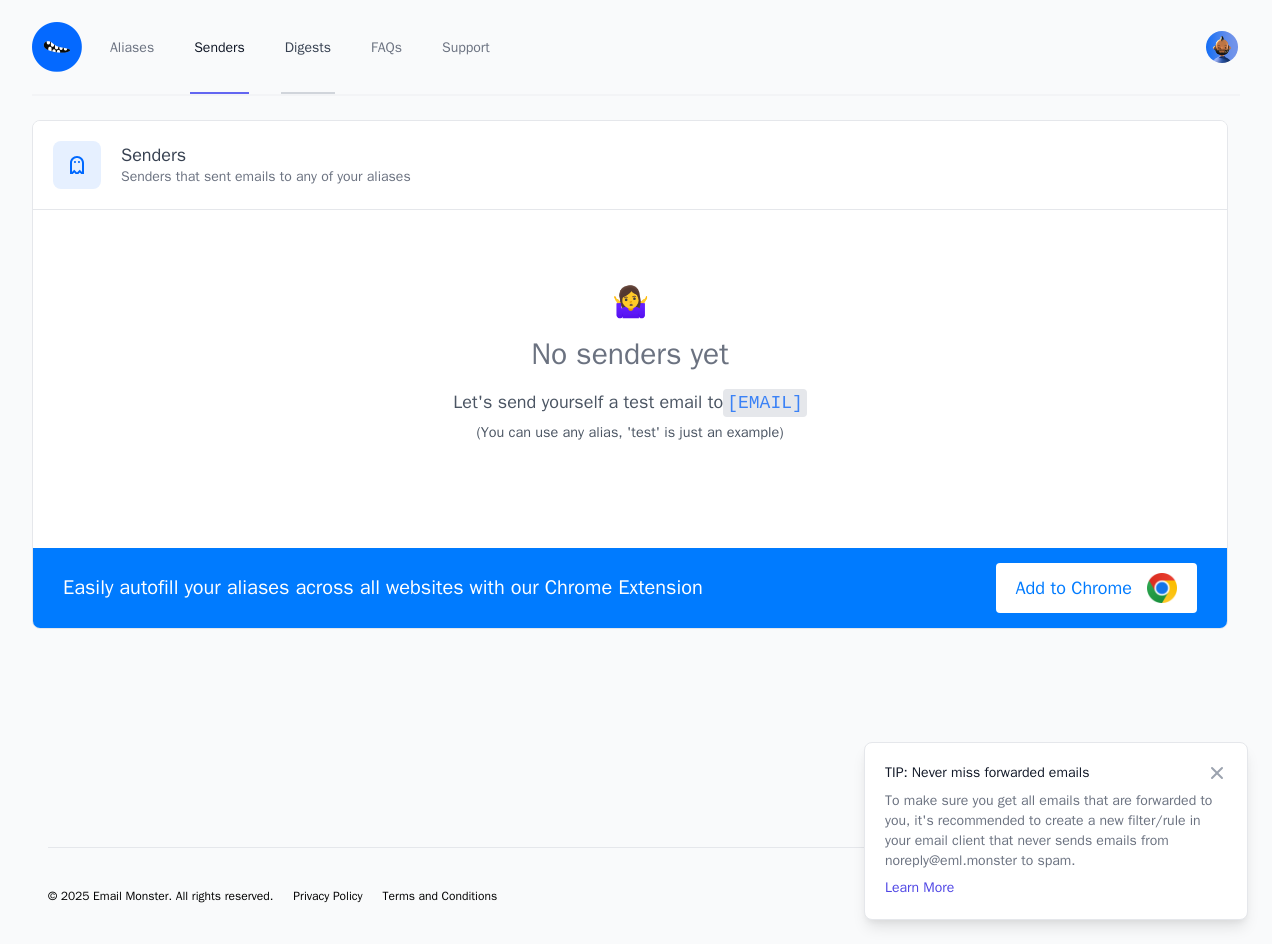 scroll, scrollTop: 0, scrollLeft: 0, axis: both 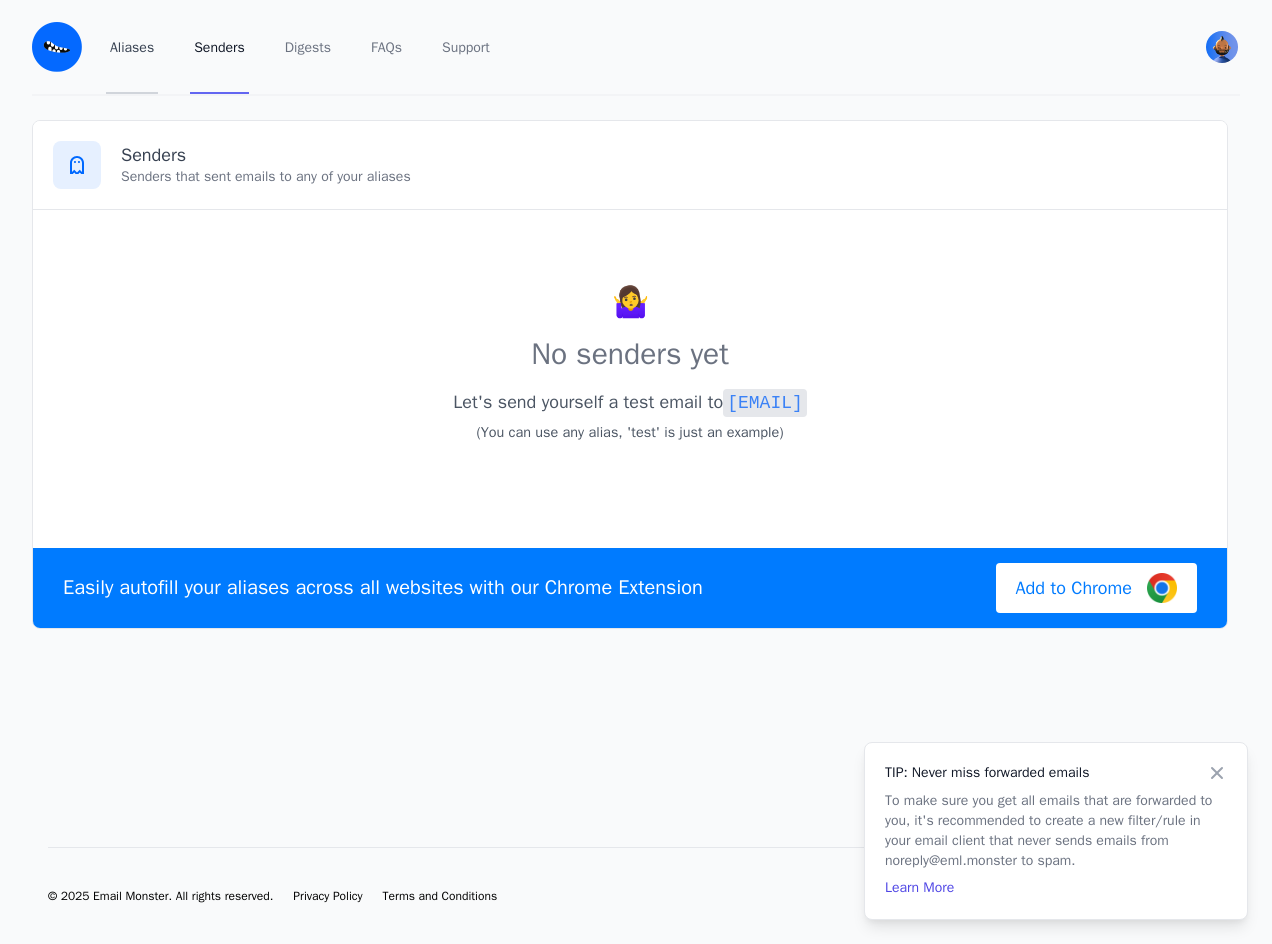 click on "Aliases" at bounding box center (132, 47) 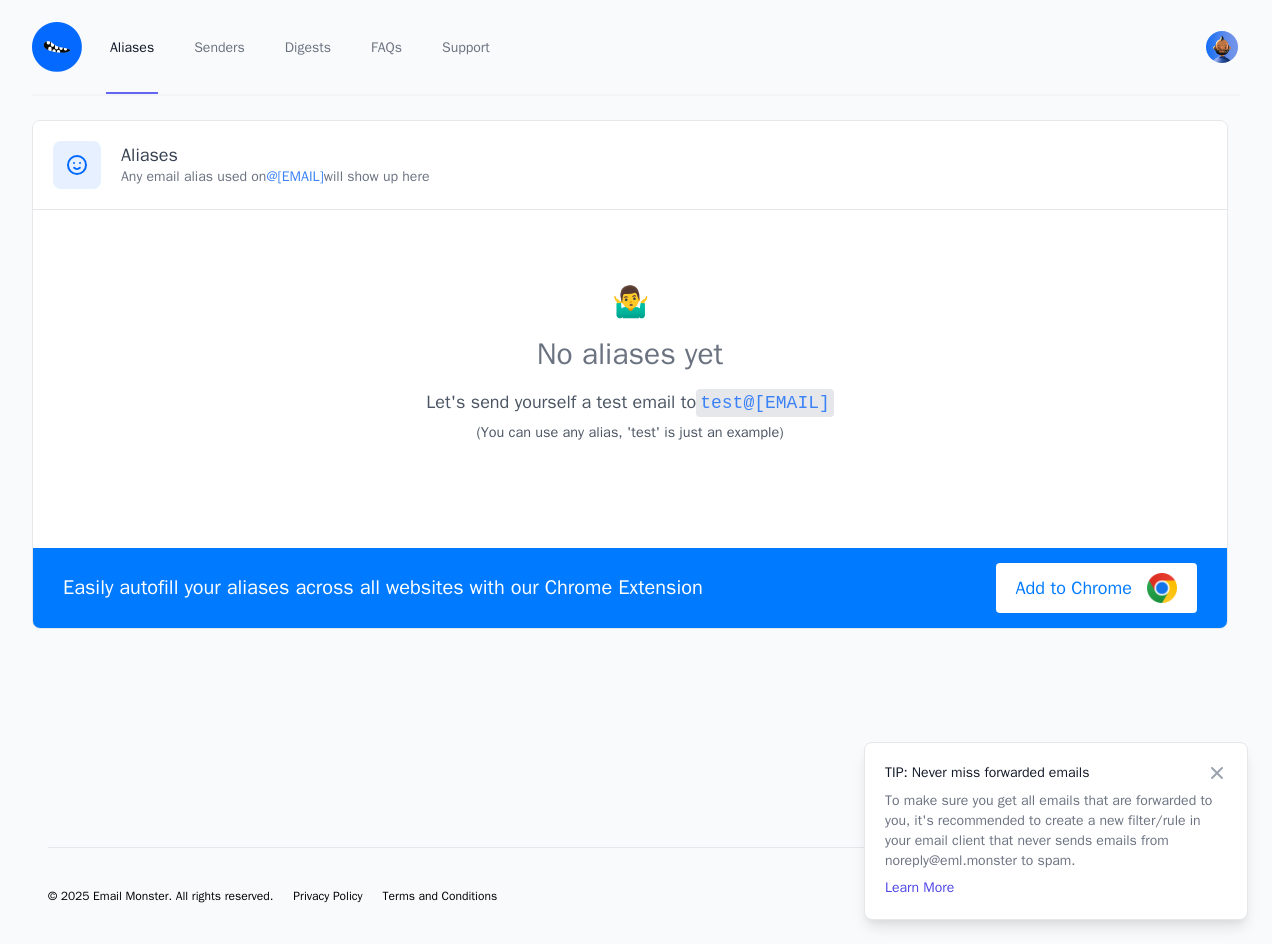 scroll, scrollTop: 0, scrollLeft: 0, axis: both 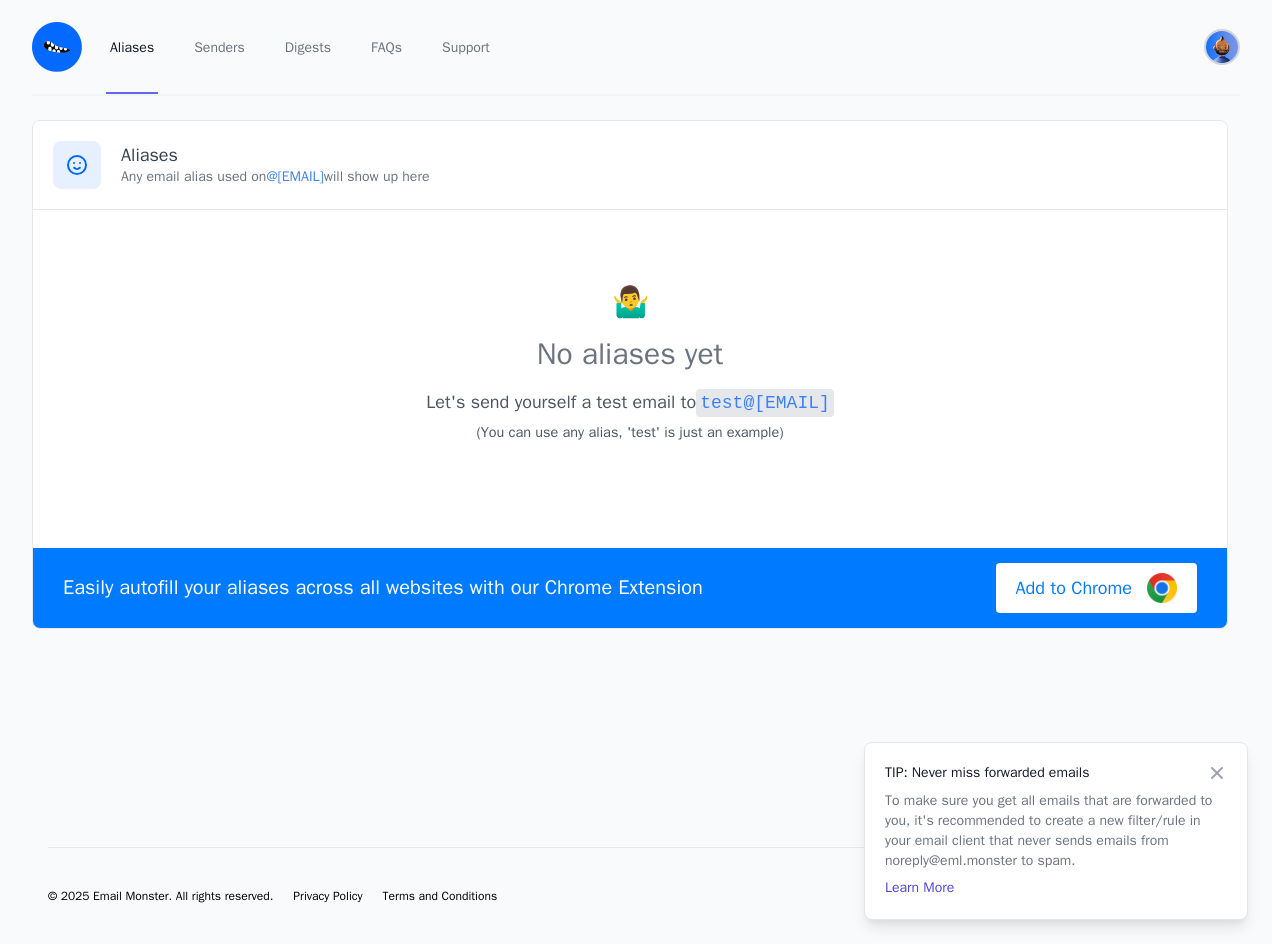 click at bounding box center [1222, 47] 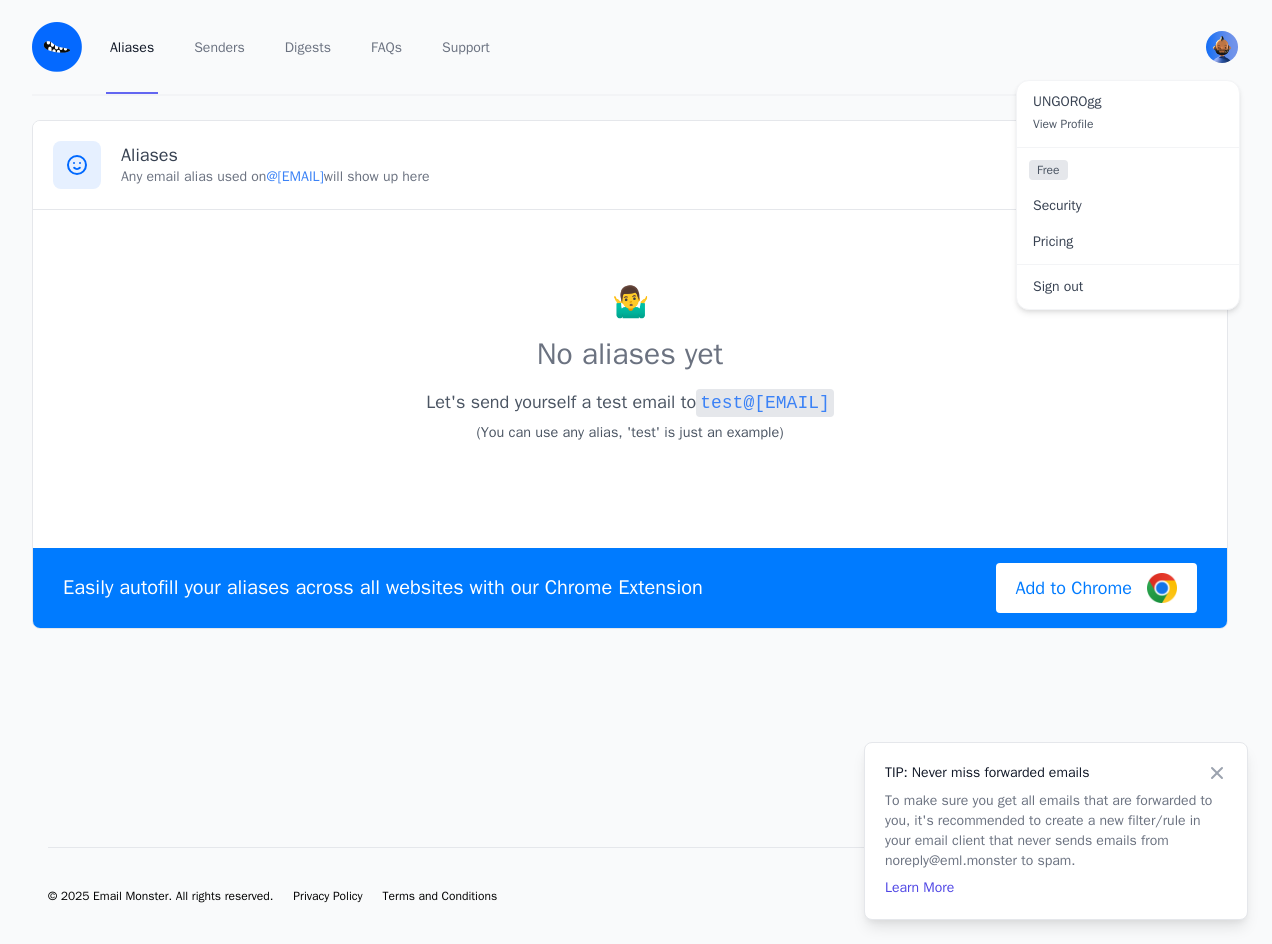 click on "🤷‍♂️
No aliases yet
Let's send yourself a test email to  test@ungorogg.eml.monster (You can use any alias, 'test' is just an example)" at bounding box center (630, 375) 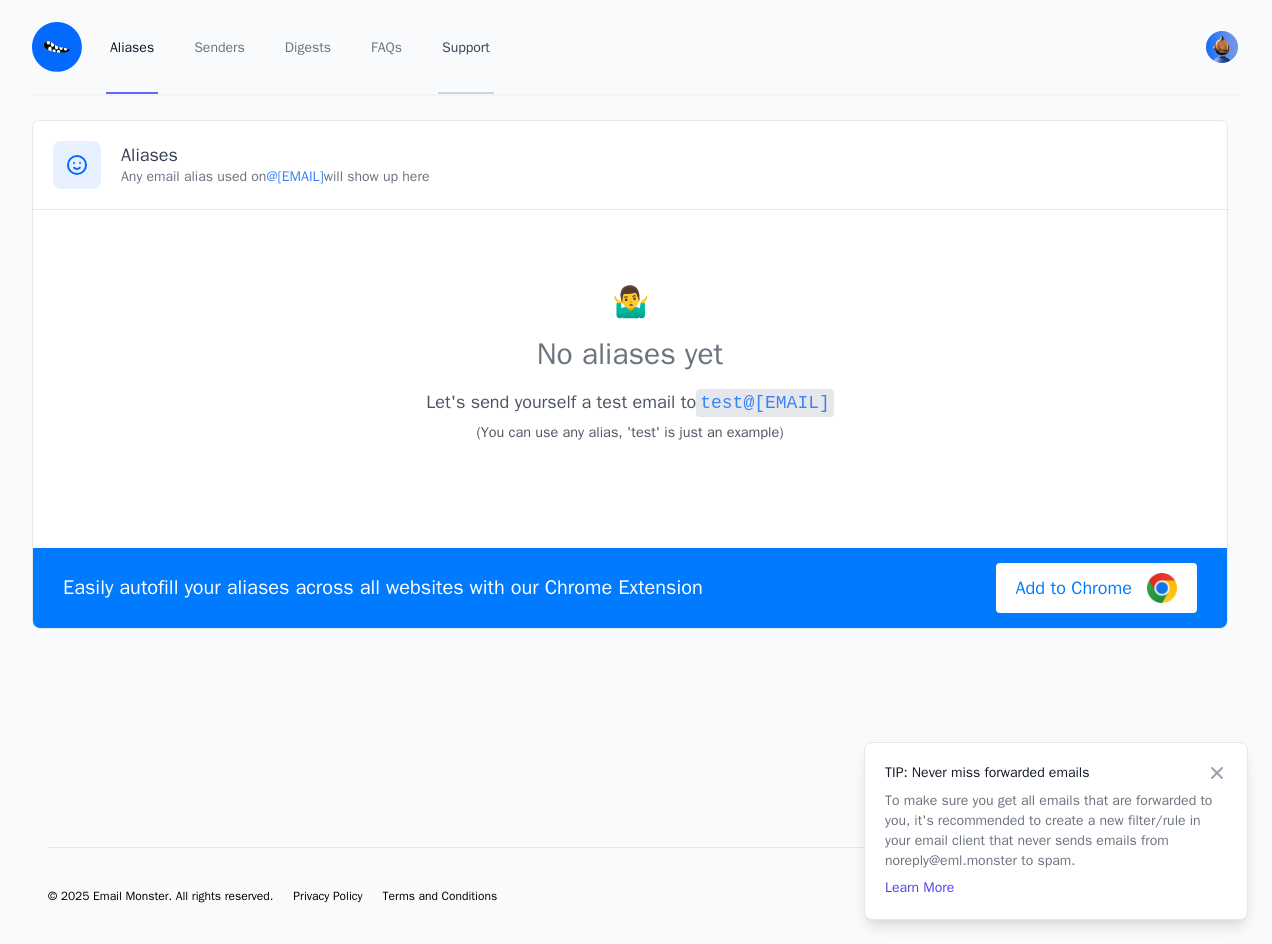 click on "Support" at bounding box center [466, 47] 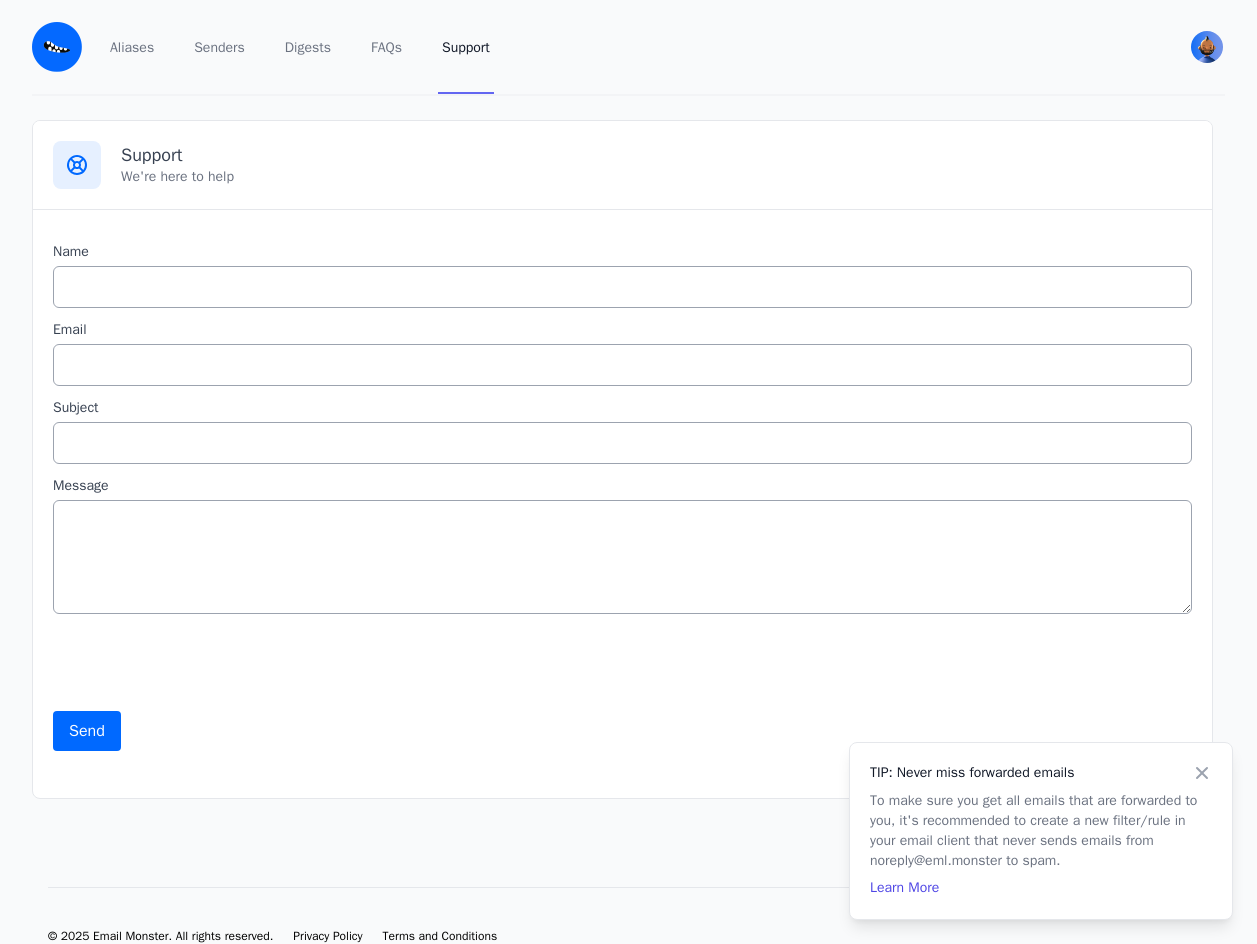 scroll, scrollTop: 0, scrollLeft: 0, axis: both 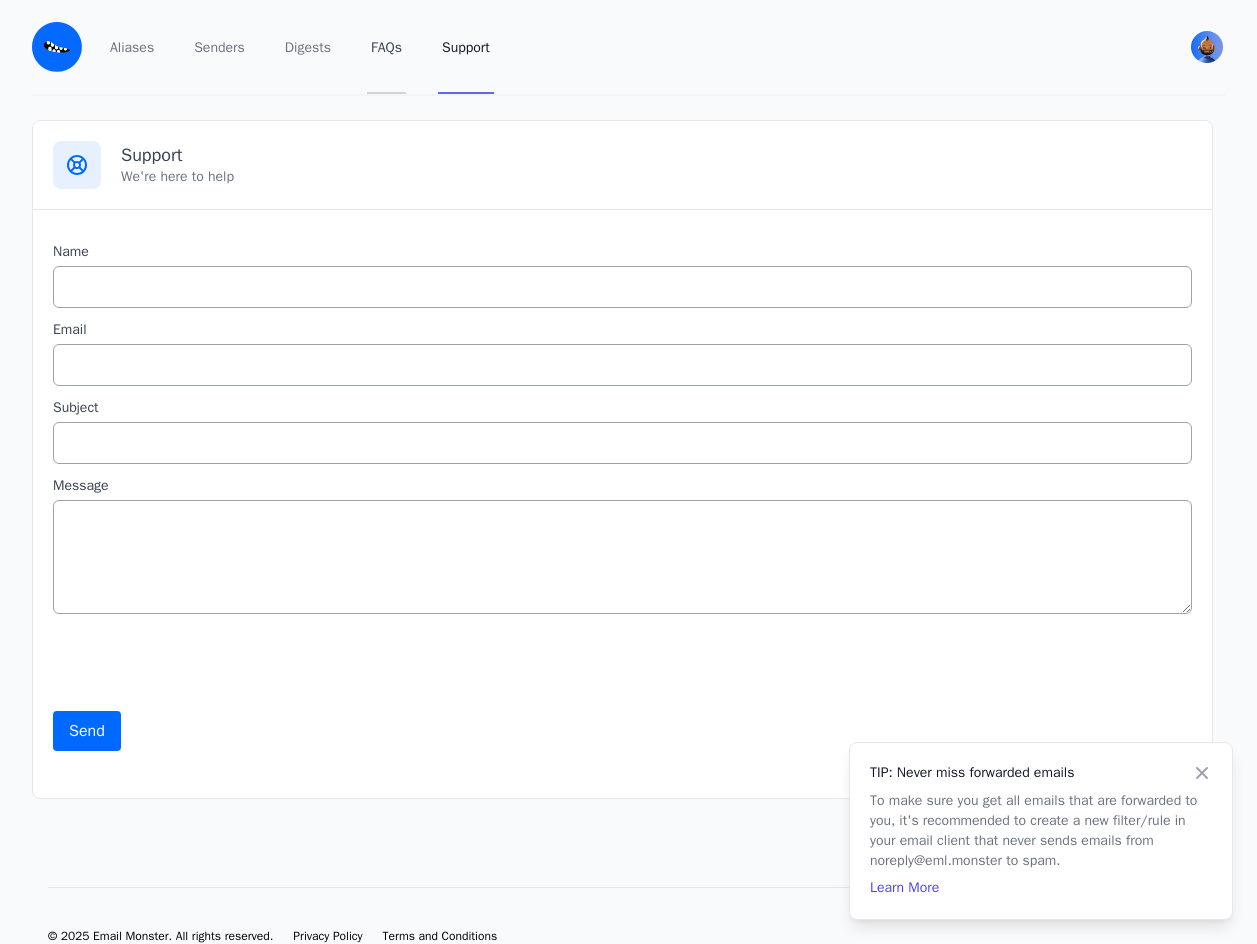 click on "FAQs" at bounding box center [386, 47] 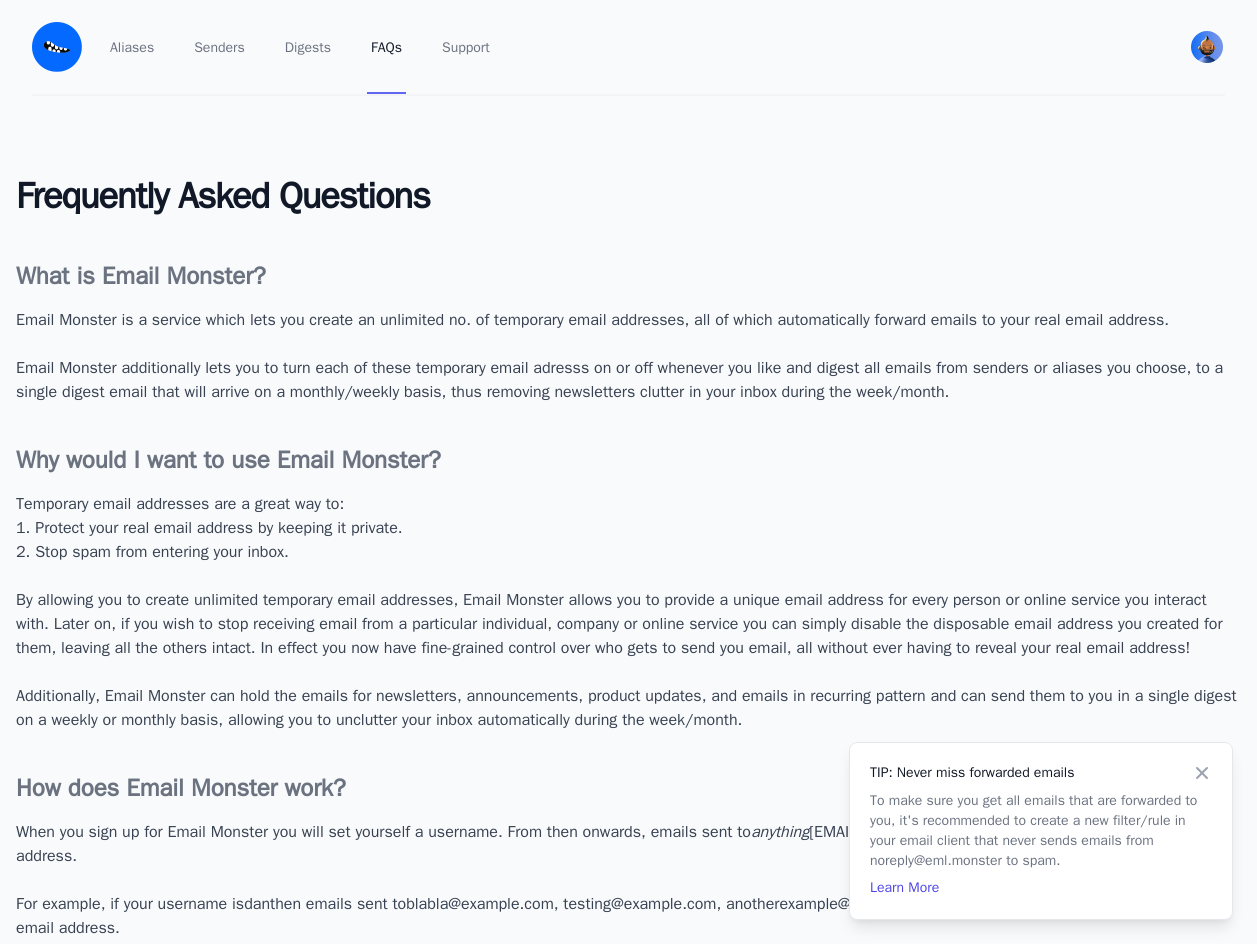 scroll, scrollTop: 0, scrollLeft: 0, axis: both 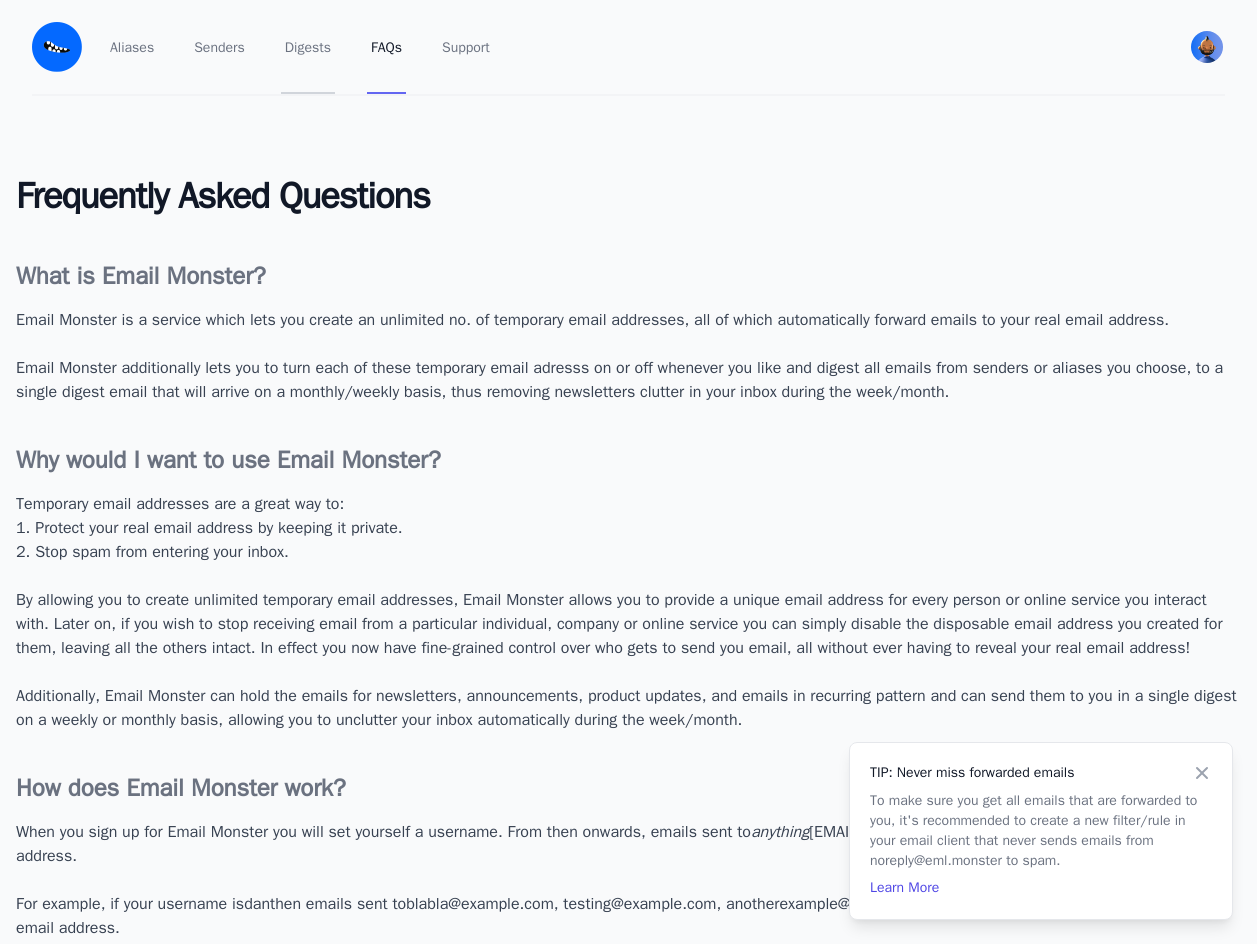 click on "Digests" at bounding box center [308, 47] 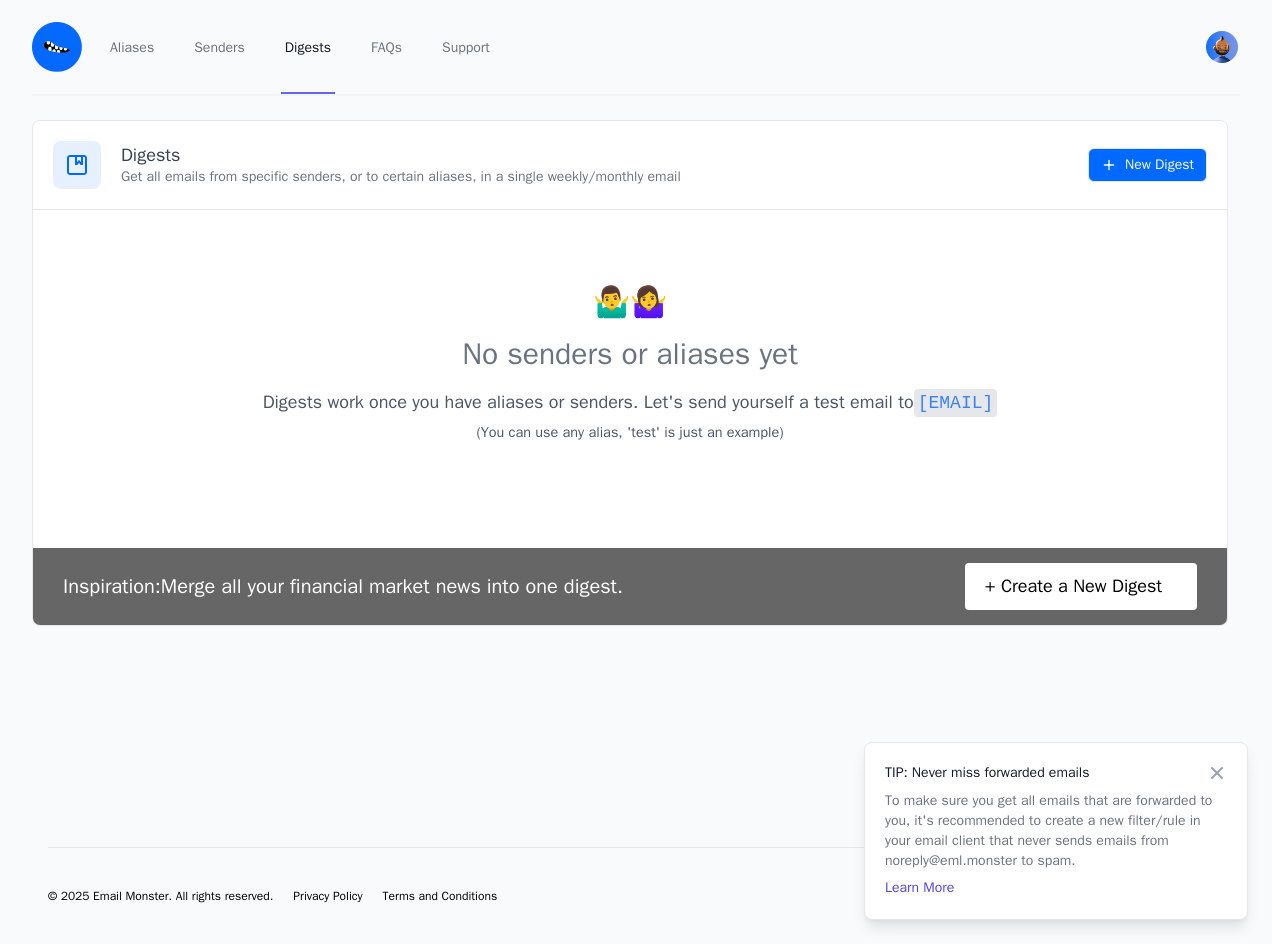 scroll, scrollTop: 0, scrollLeft: 0, axis: both 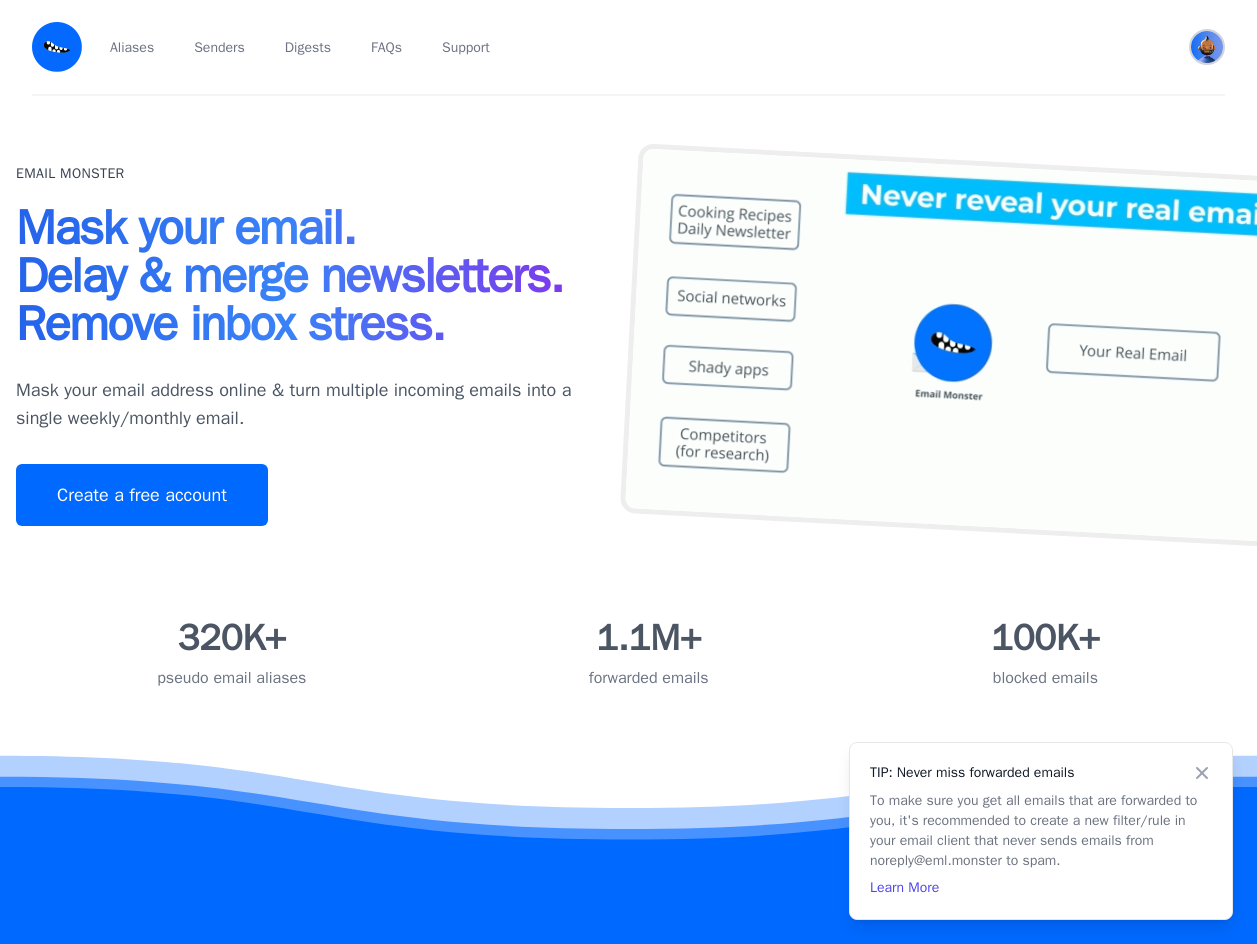 click at bounding box center (1207, 47) 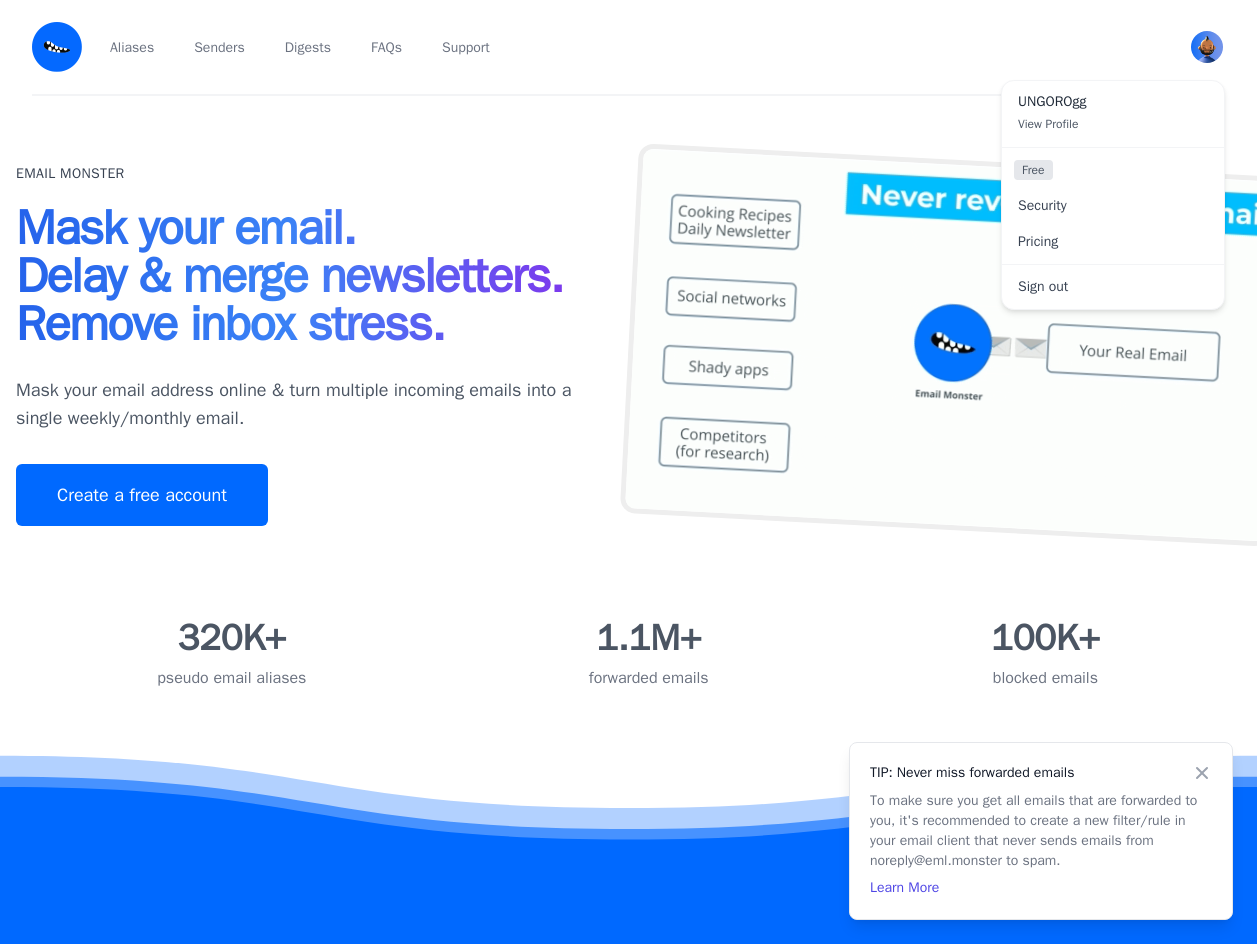 click on "View Profile" at bounding box center (1048, 124) 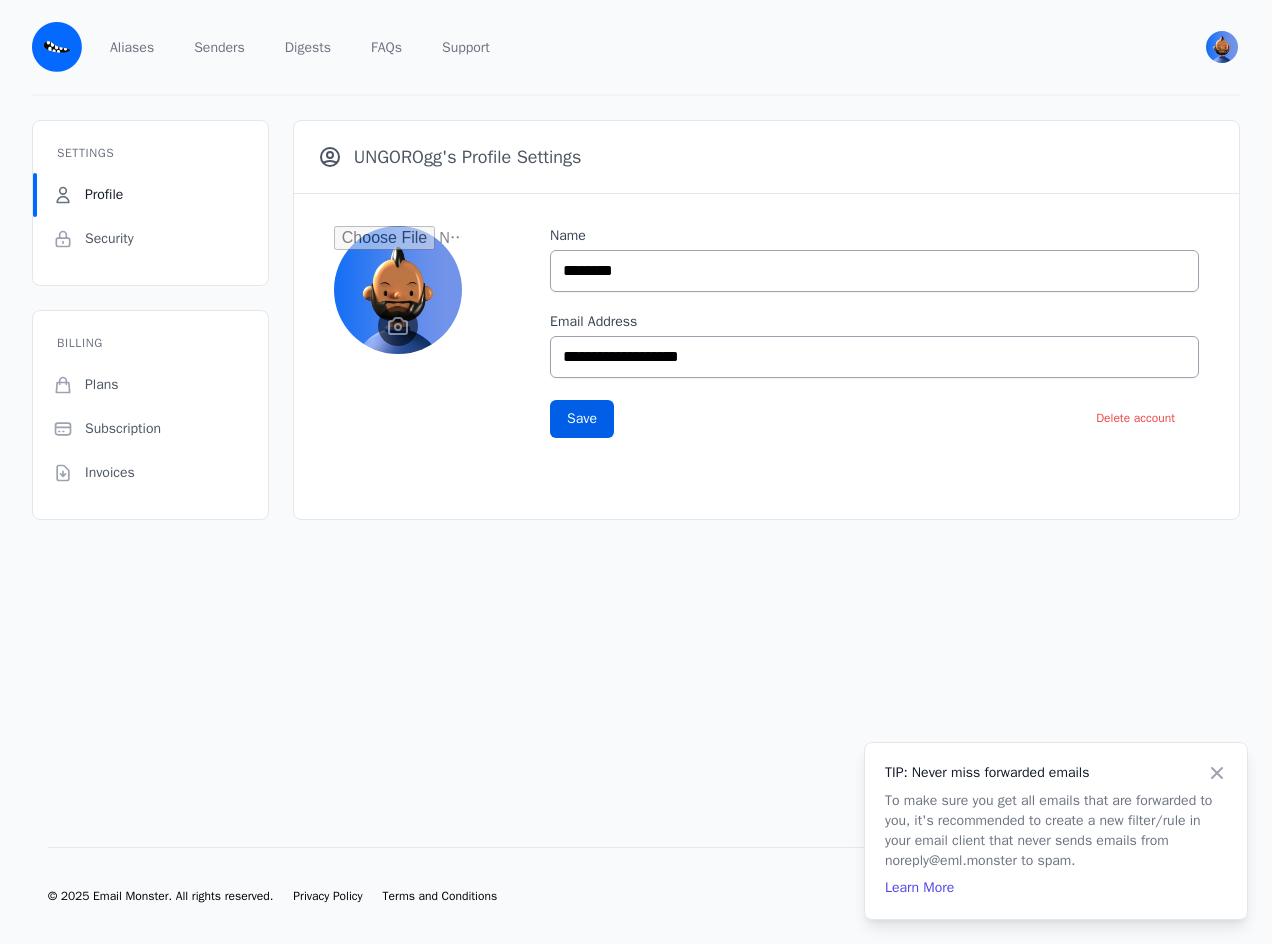 scroll, scrollTop: 0, scrollLeft: 0, axis: both 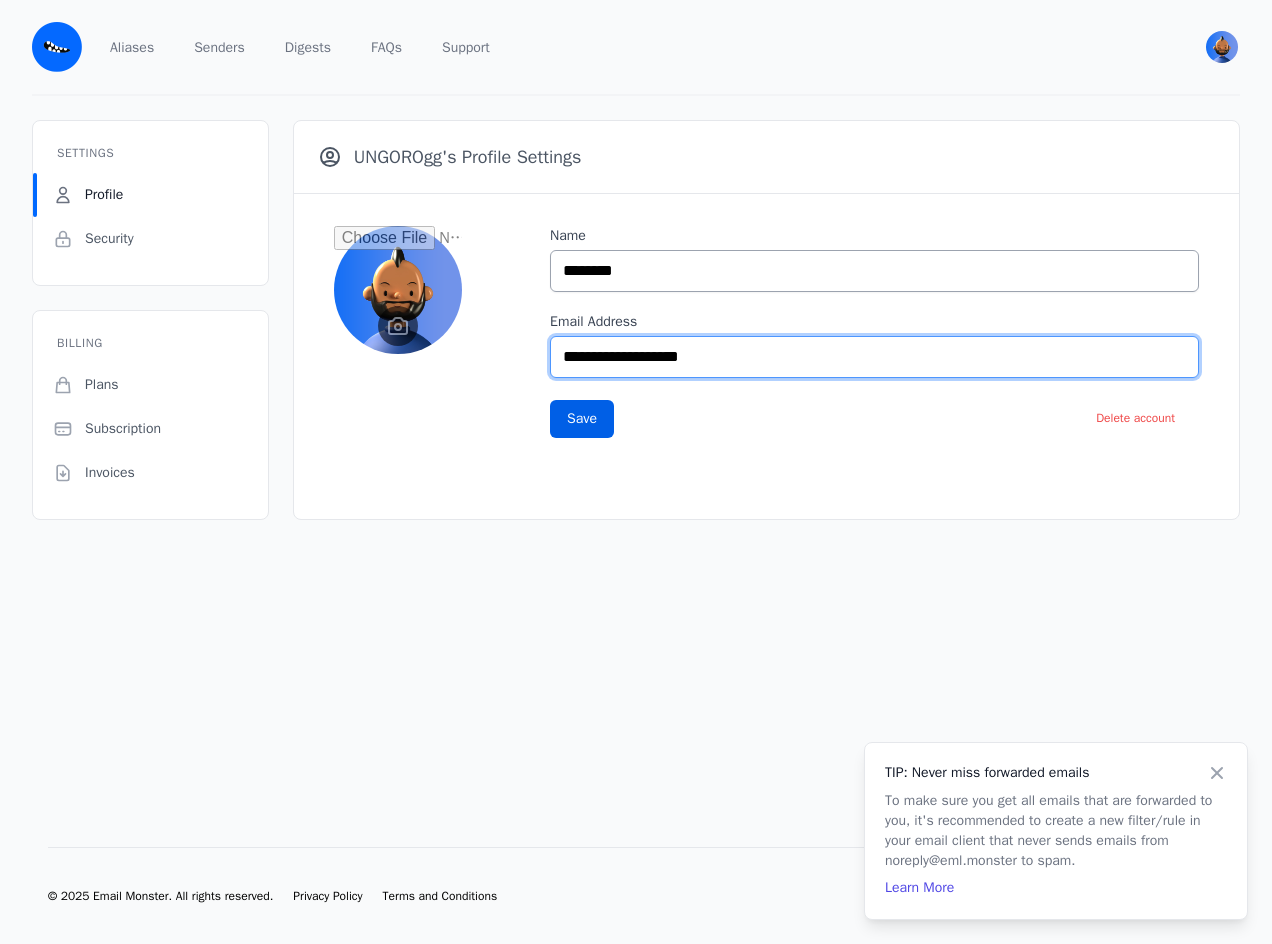 drag, startPoint x: 765, startPoint y: 361, endPoint x: 553, endPoint y: 364, distance: 212.02122 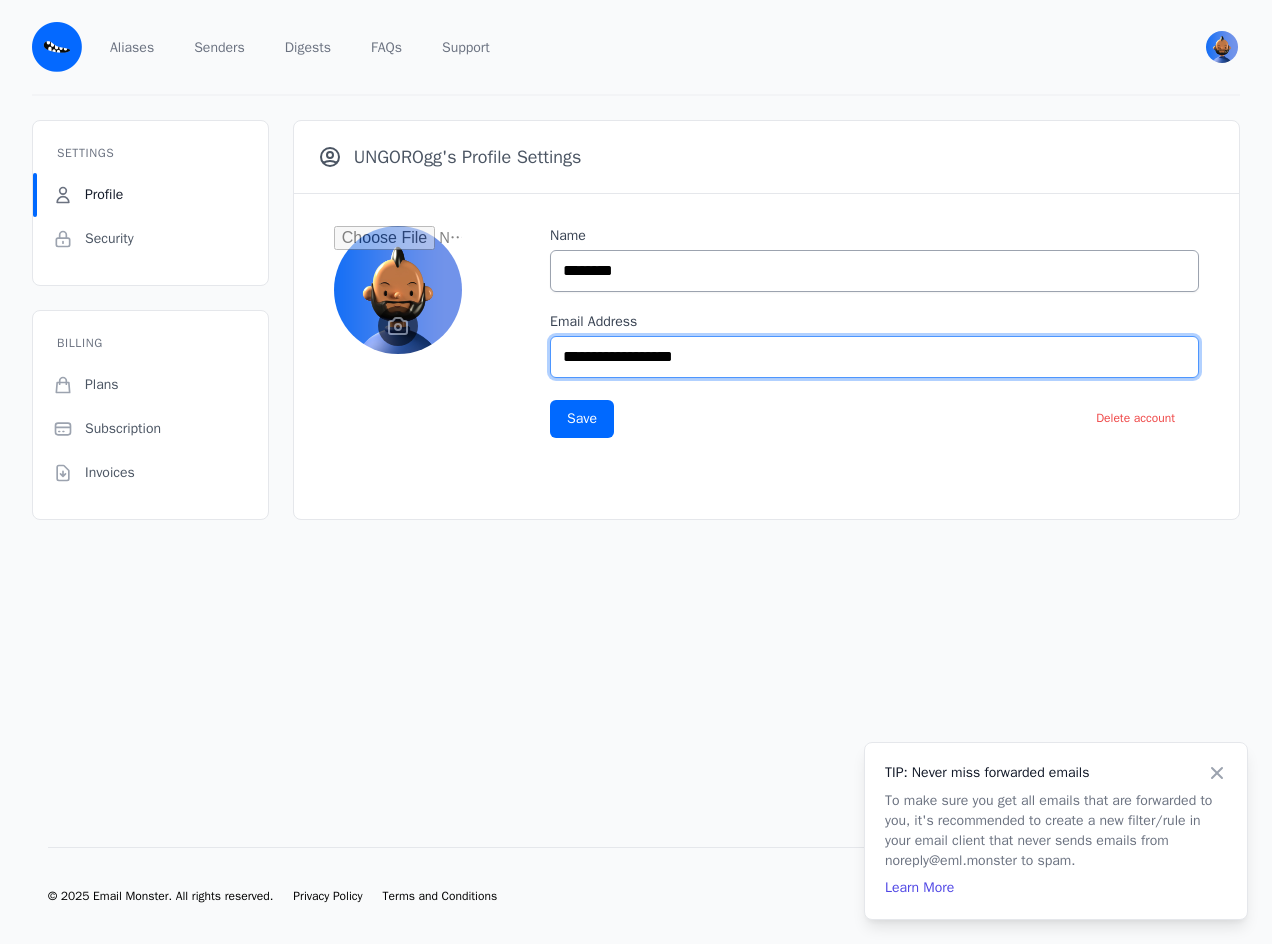 type on "**********" 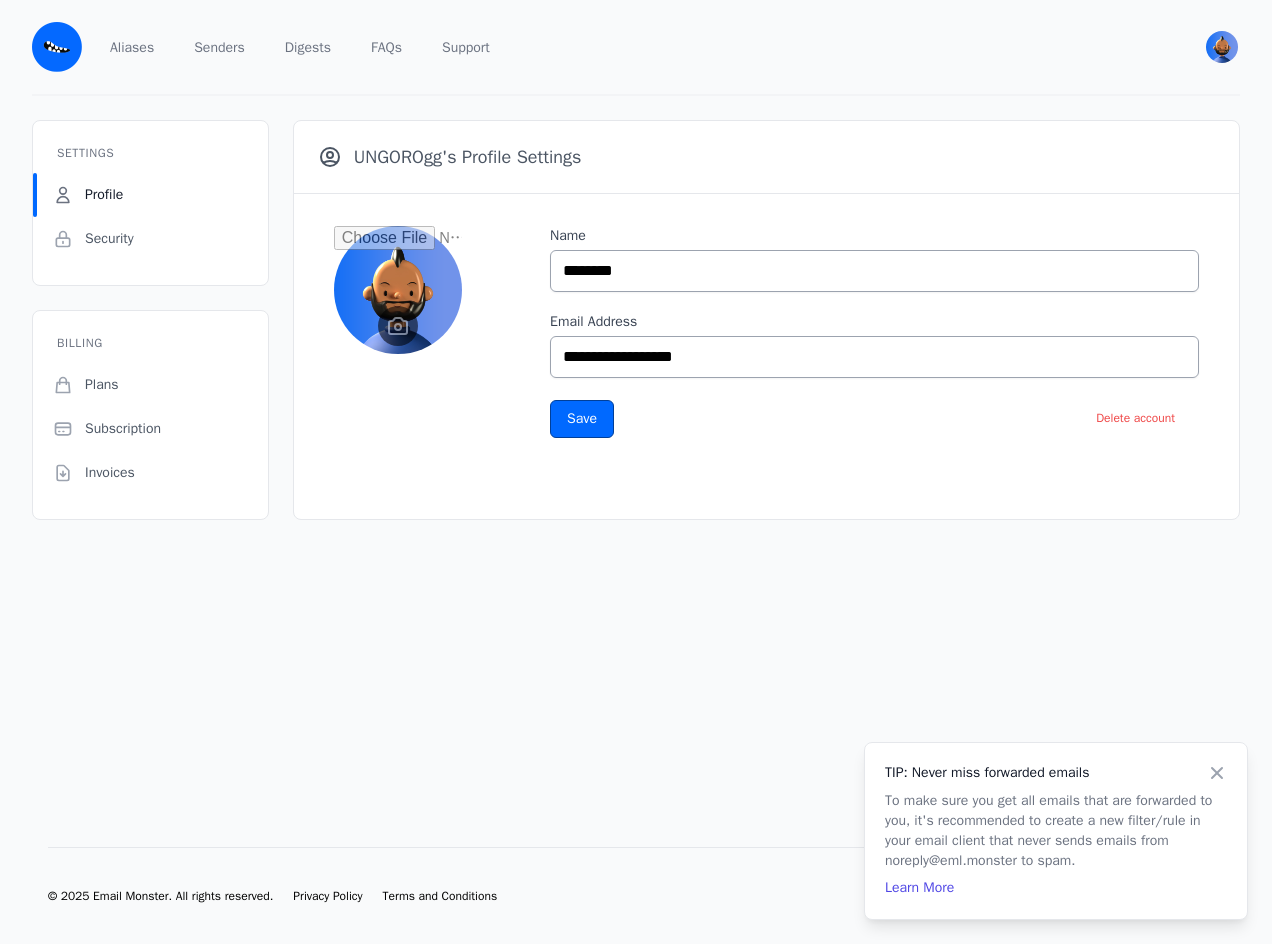 click on "Save" 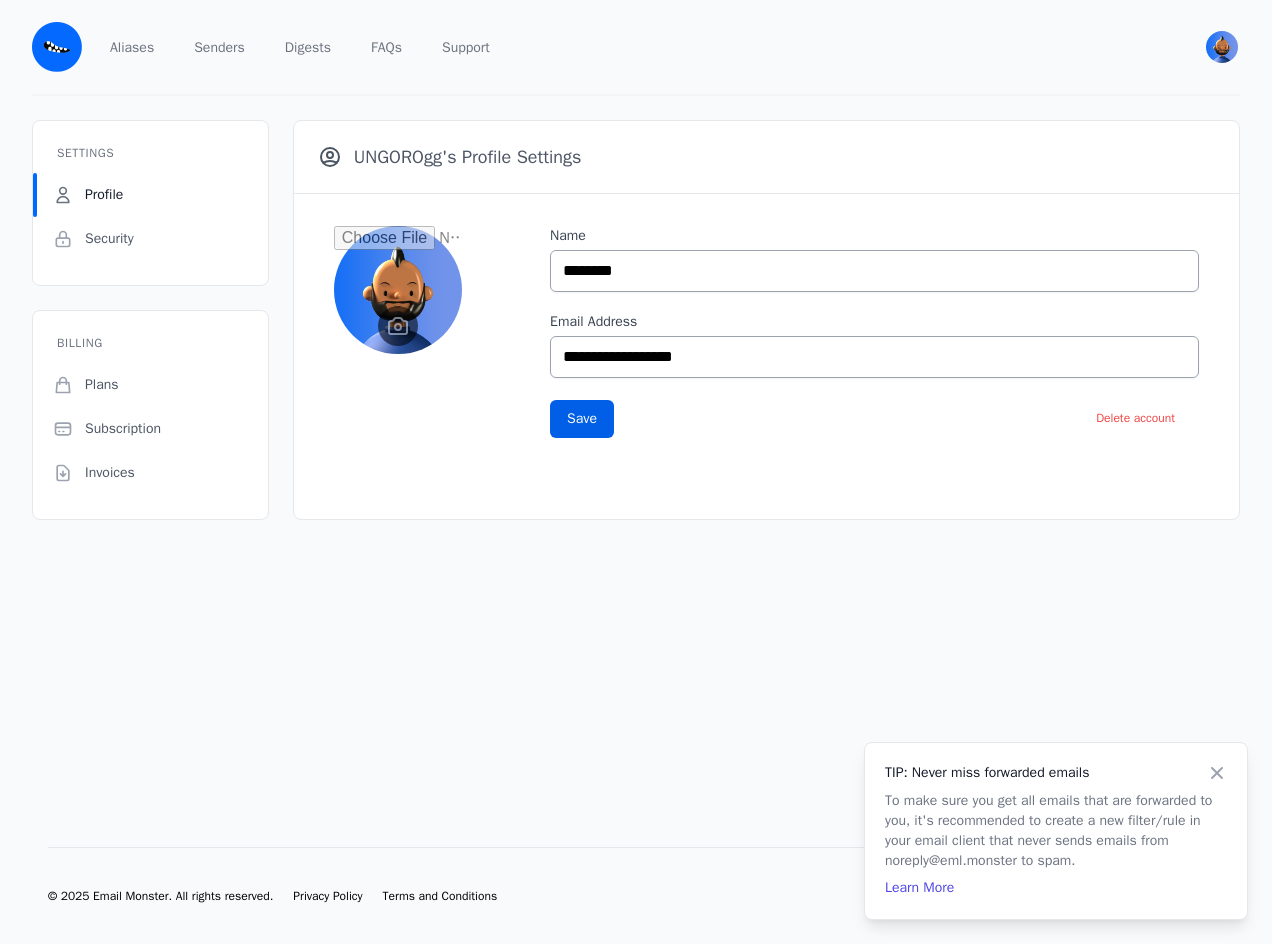 scroll, scrollTop: 0, scrollLeft: 0, axis: both 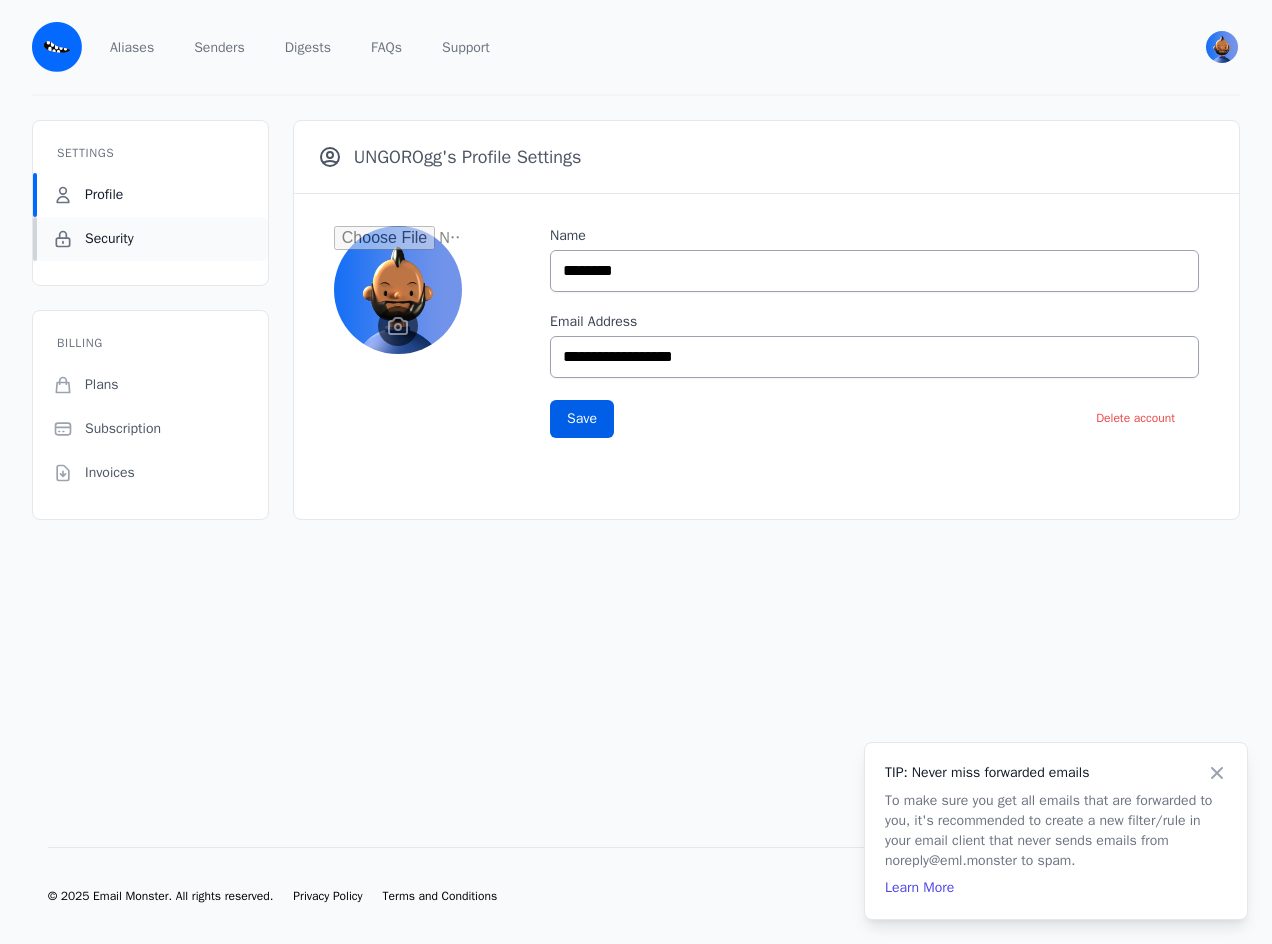 click on "Security" at bounding box center (109, 239) 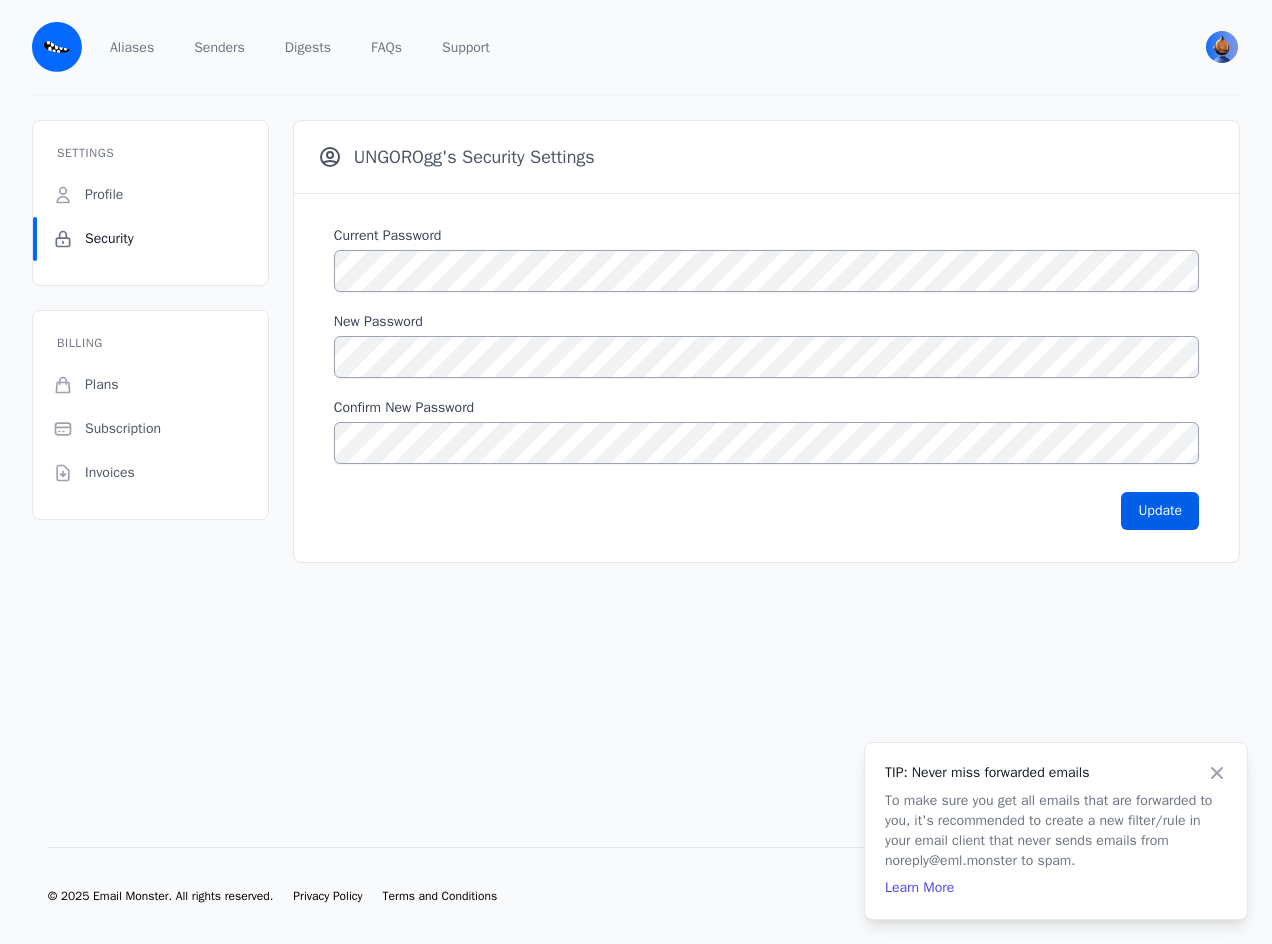 scroll, scrollTop: 0, scrollLeft: 0, axis: both 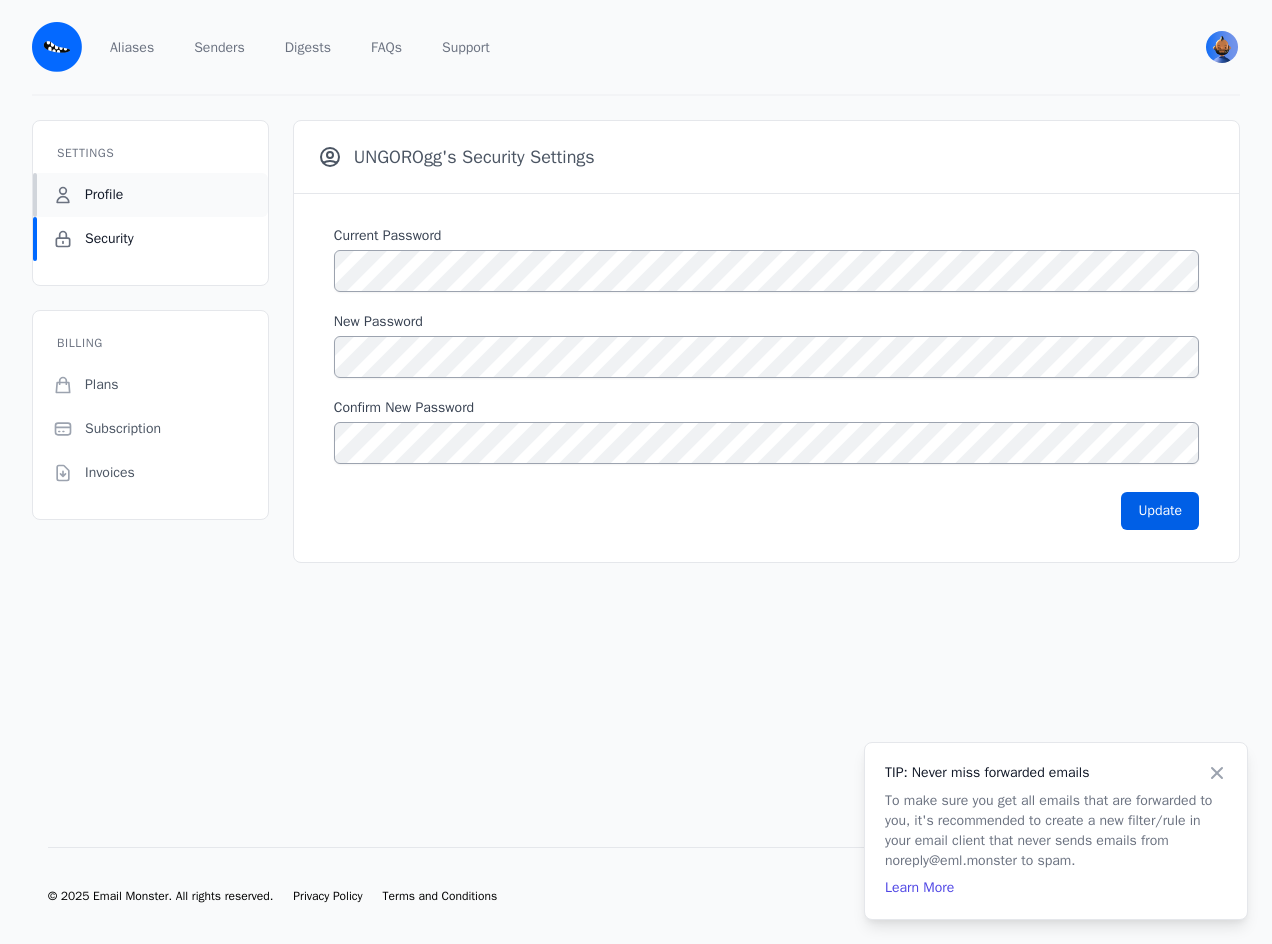click on "Profile" at bounding box center (150, 195) 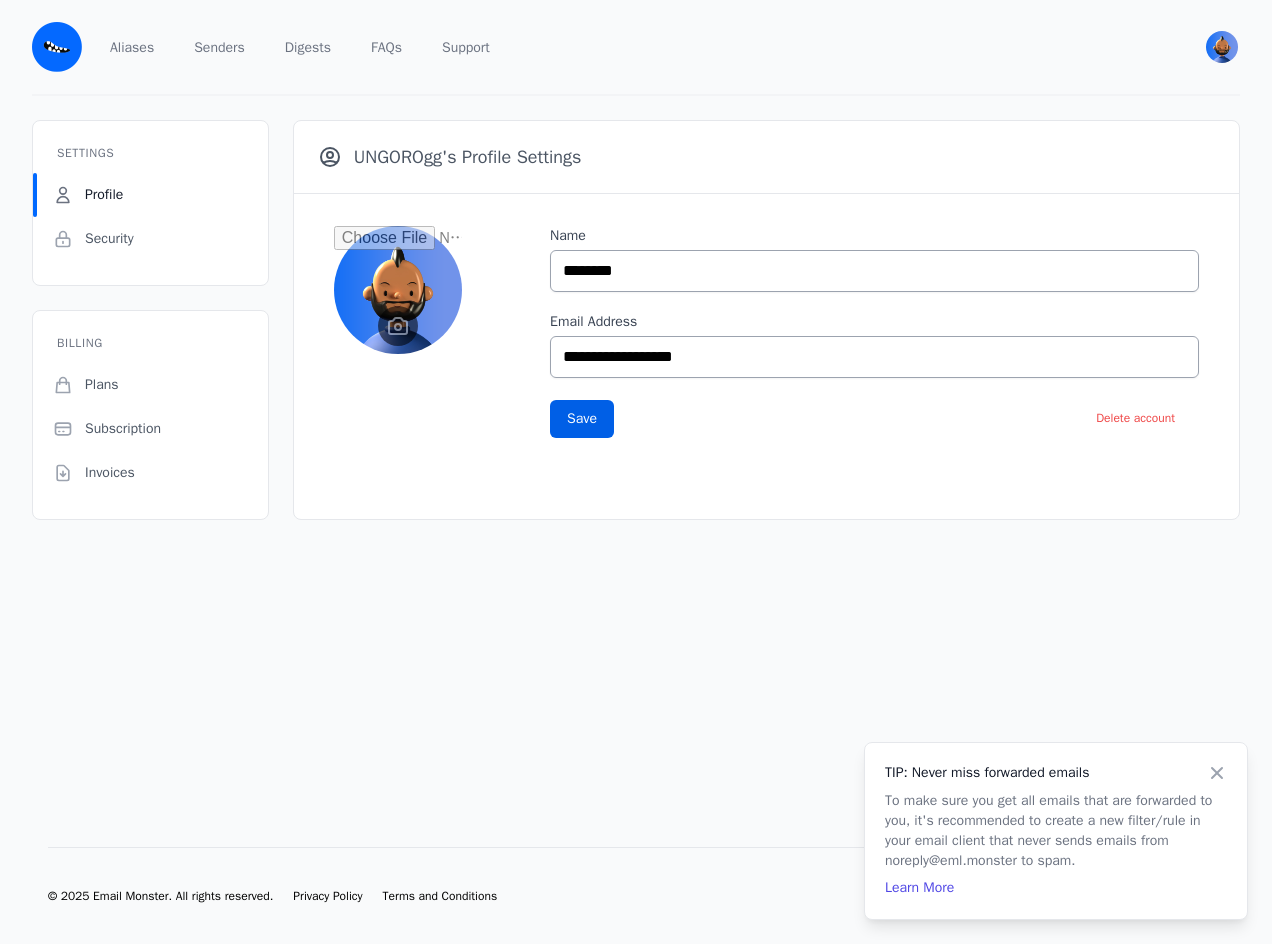 scroll, scrollTop: 0, scrollLeft: 0, axis: both 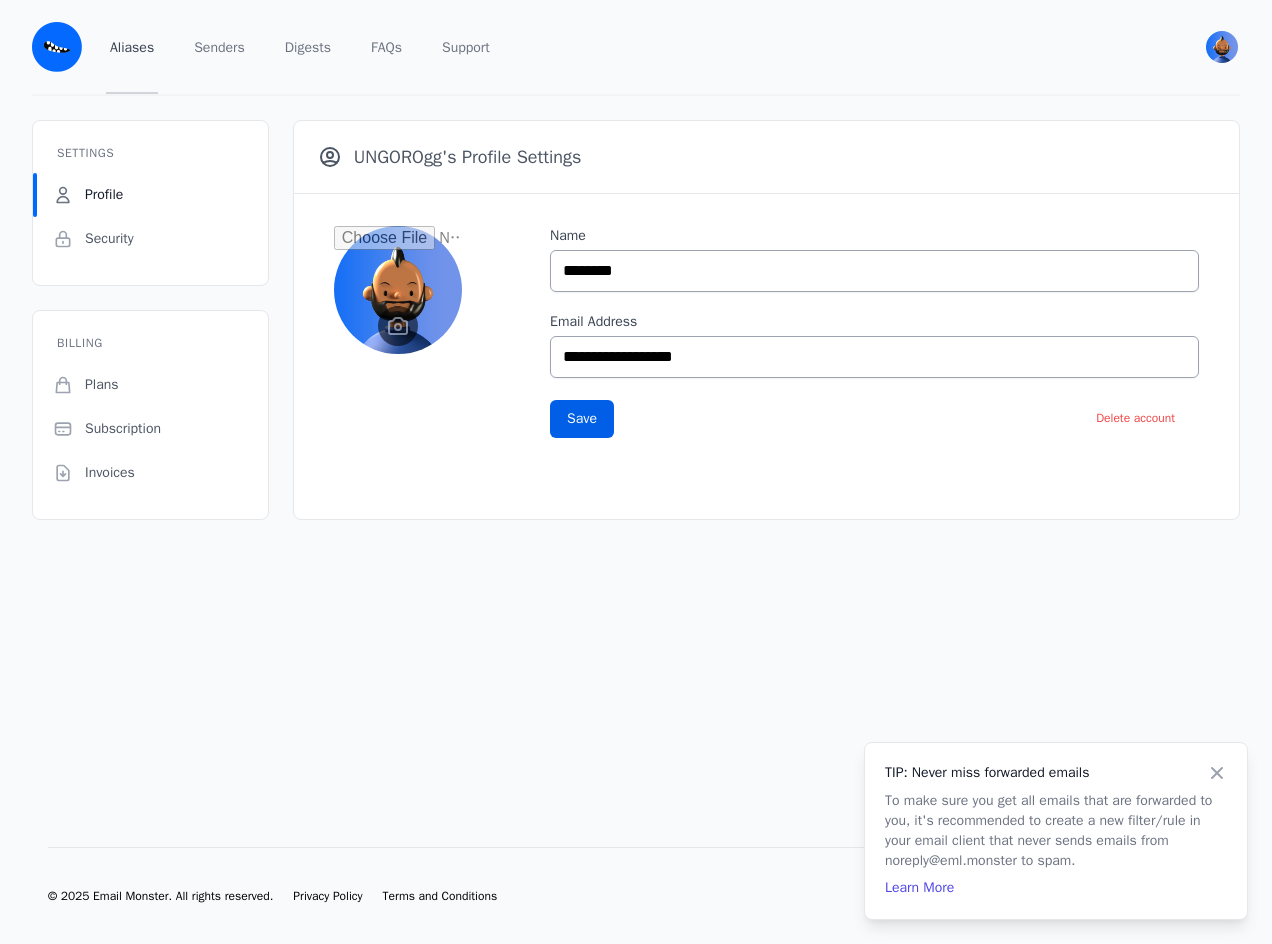 click on "Aliases" at bounding box center [132, 47] 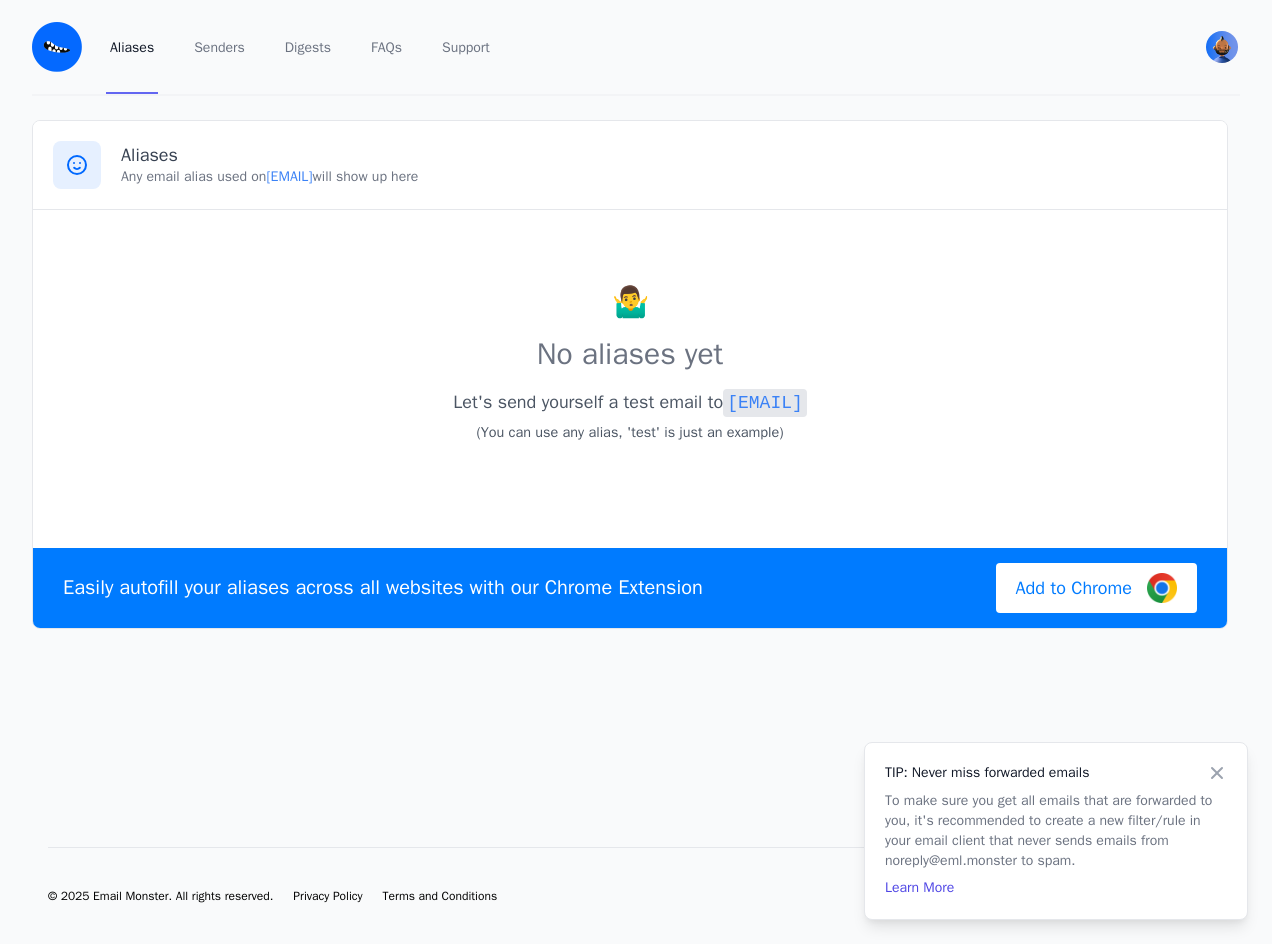 scroll, scrollTop: 0, scrollLeft: 0, axis: both 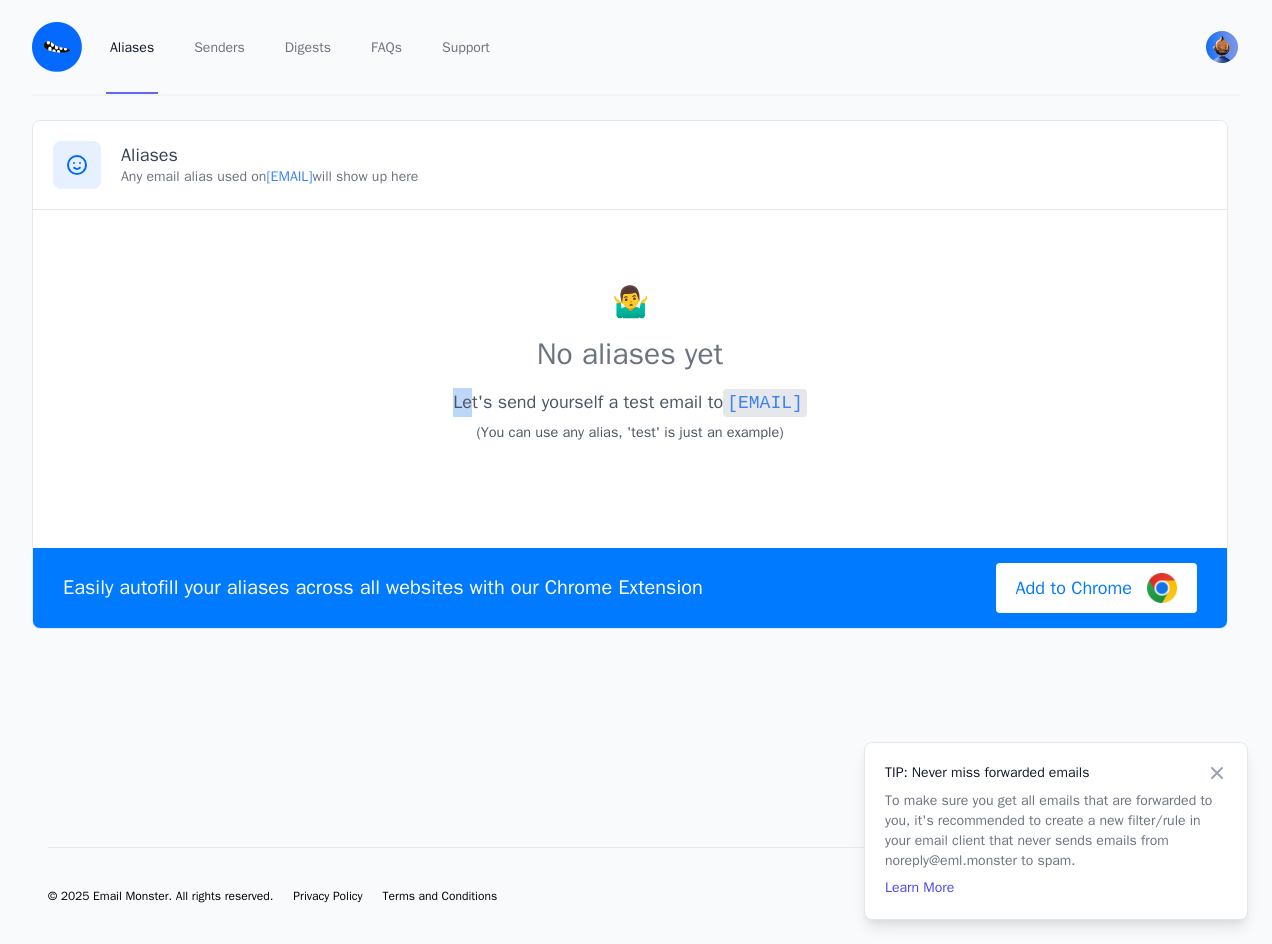 drag, startPoint x: 366, startPoint y: 403, endPoint x: 387, endPoint y: 397, distance: 21.84033 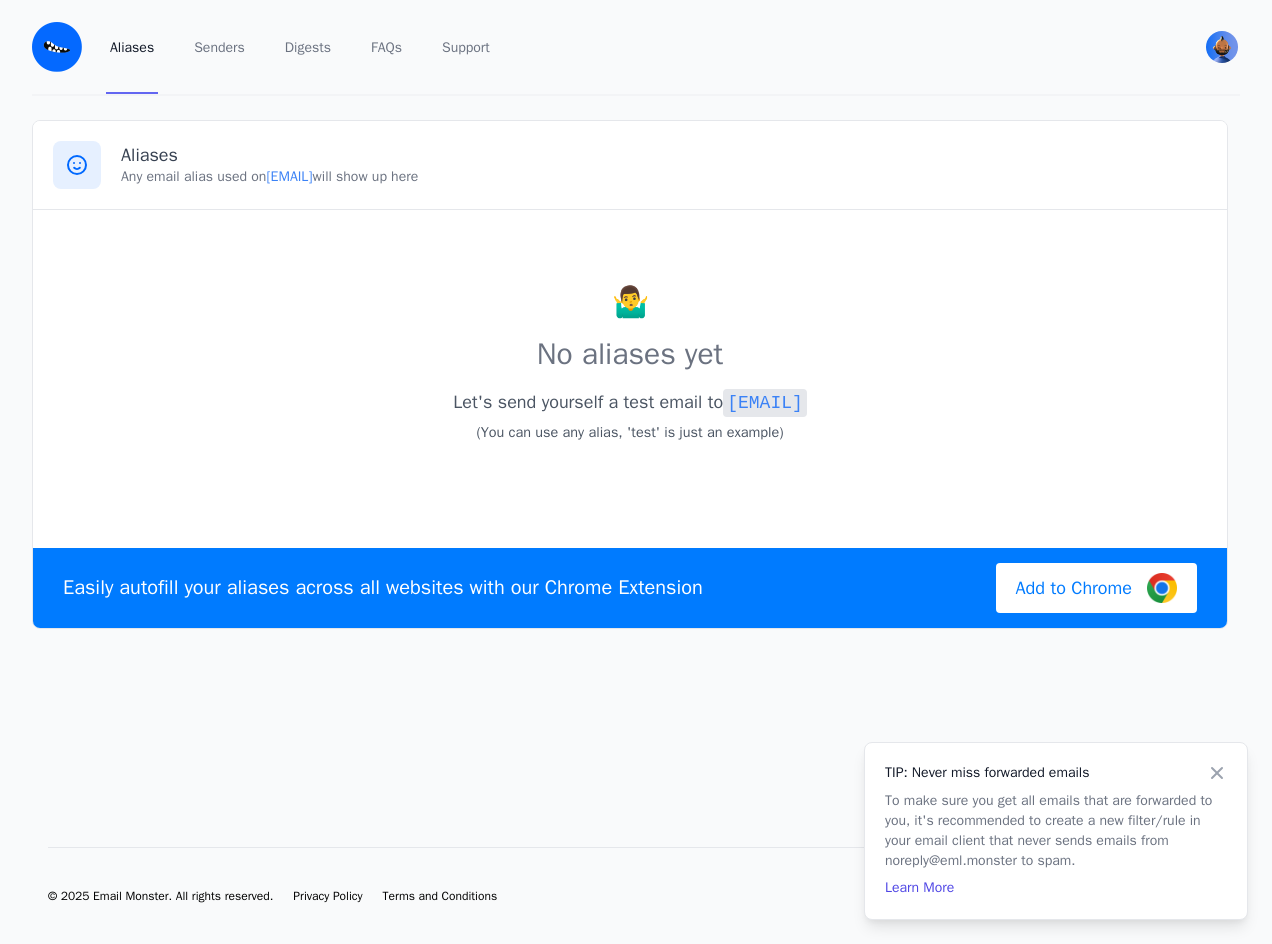 drag, startPoint x: 387, startPoint y: 397, endPoint x: 488, endPoint y: 439, distance: 109.38464 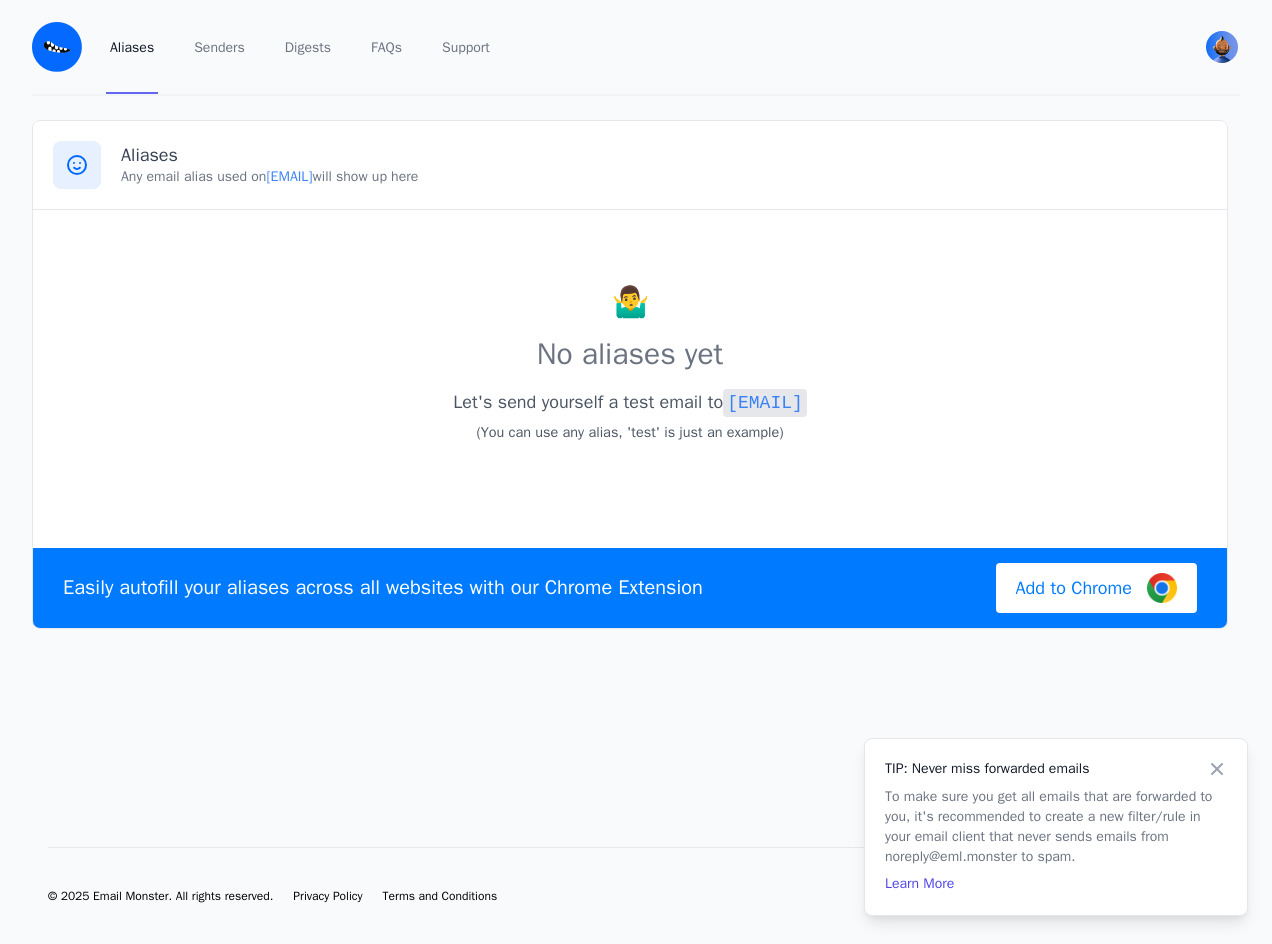 click 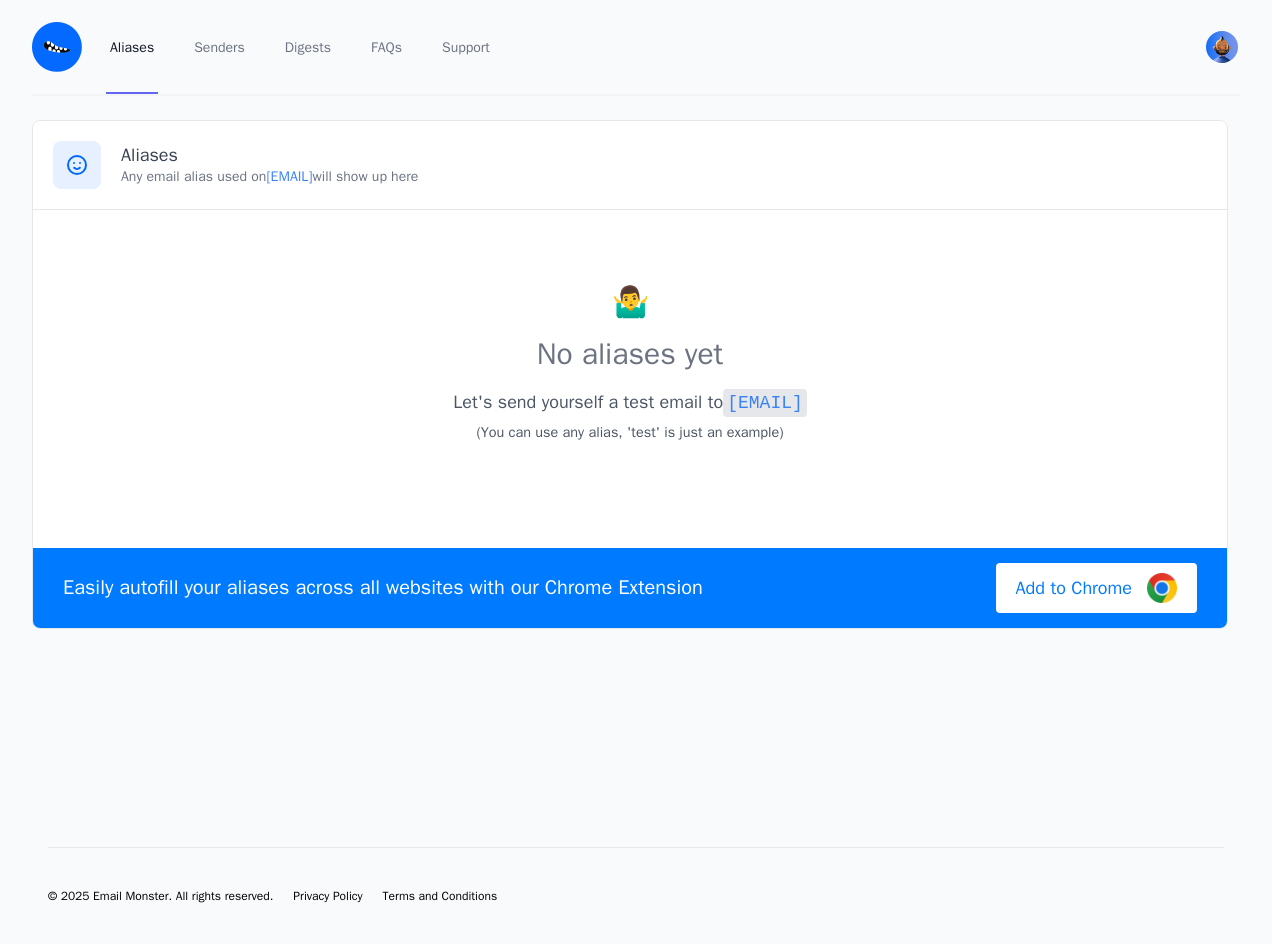 click on "[EMAIL]" at bounding box center [765, 403] 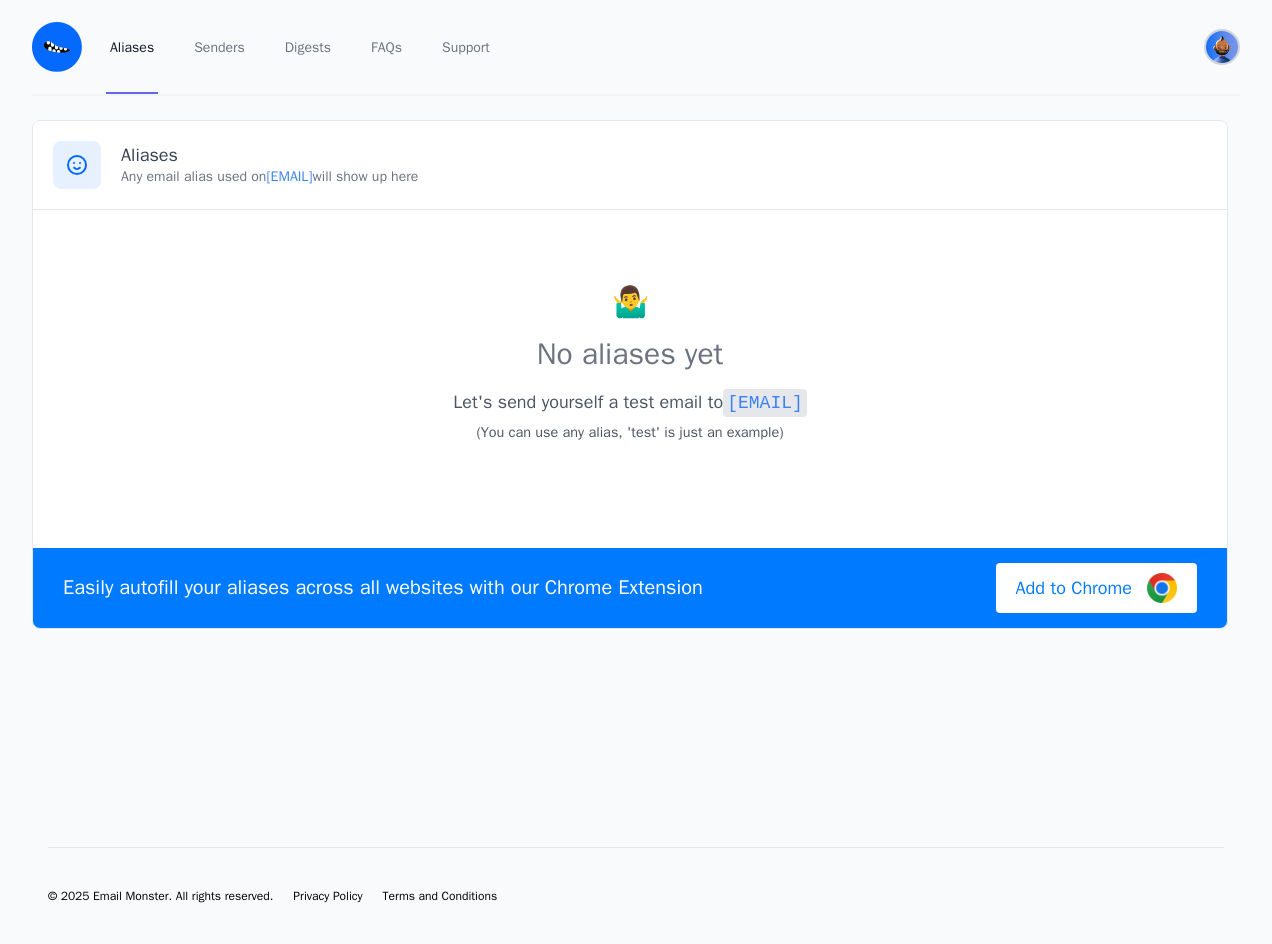 click at bounding box center [1222, 47] 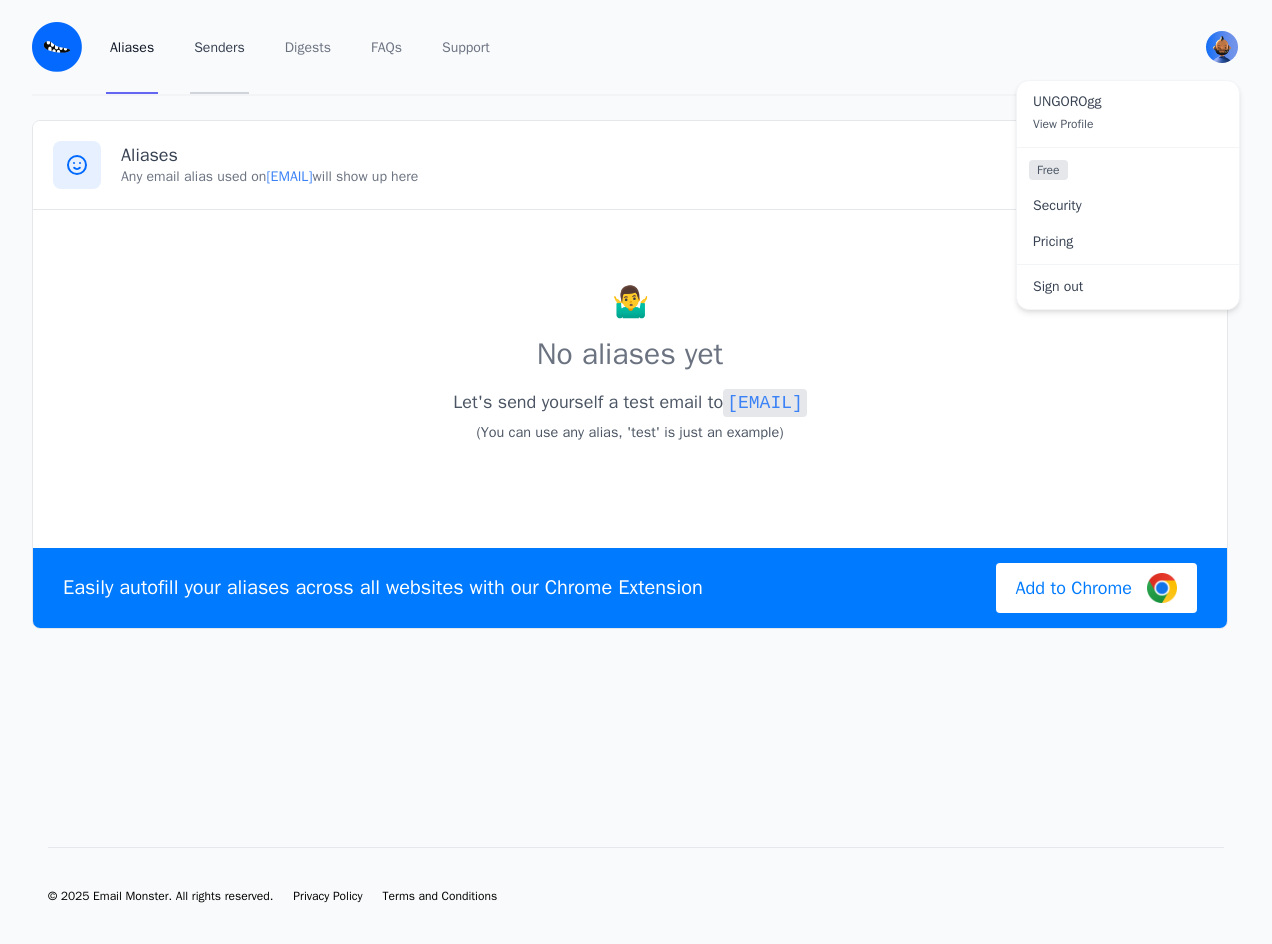 click on "Senders" at bounding box center [219, 47] 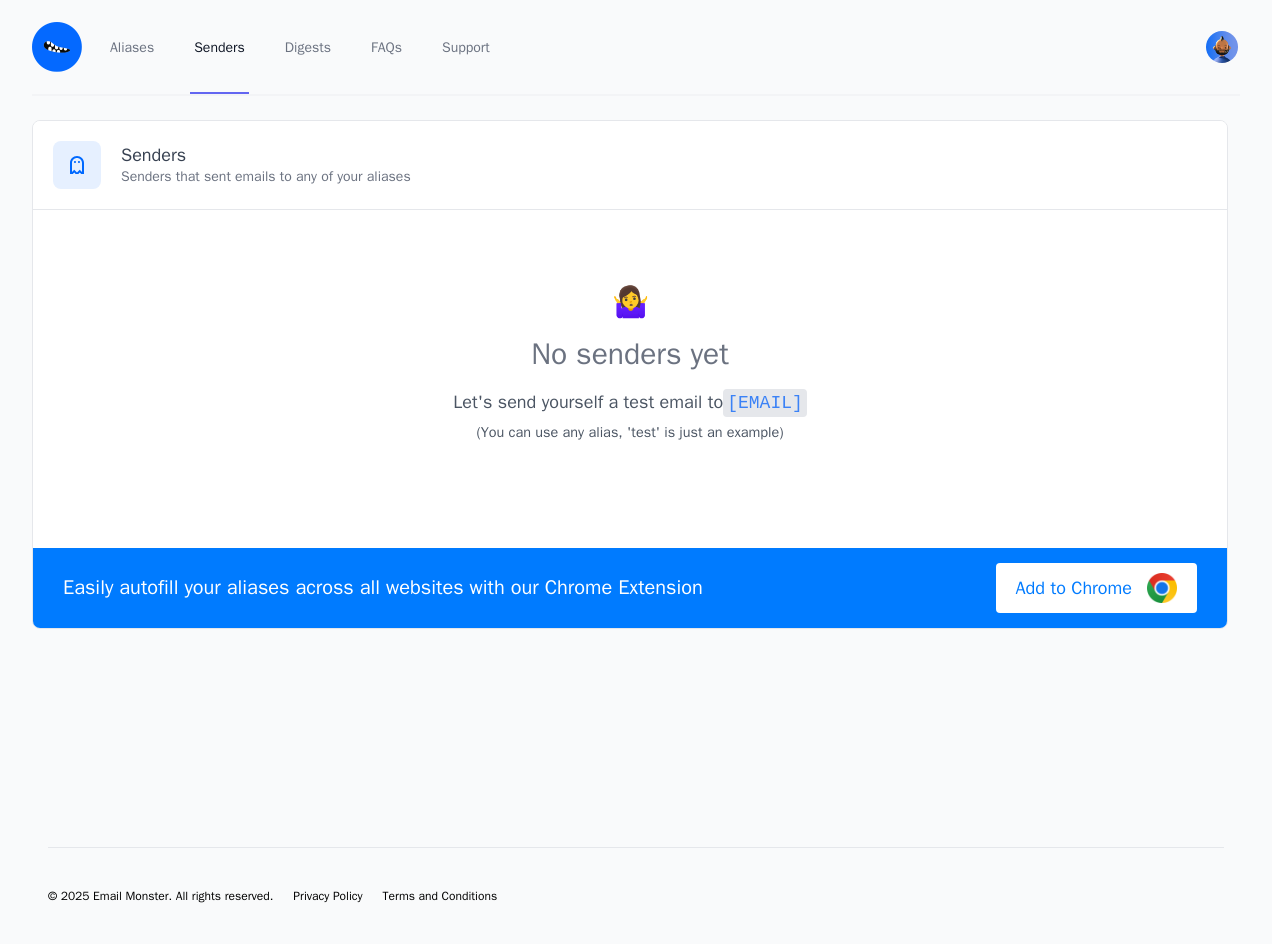 scroll, scrollTop: 0, scrollLeft: 0, axis: both 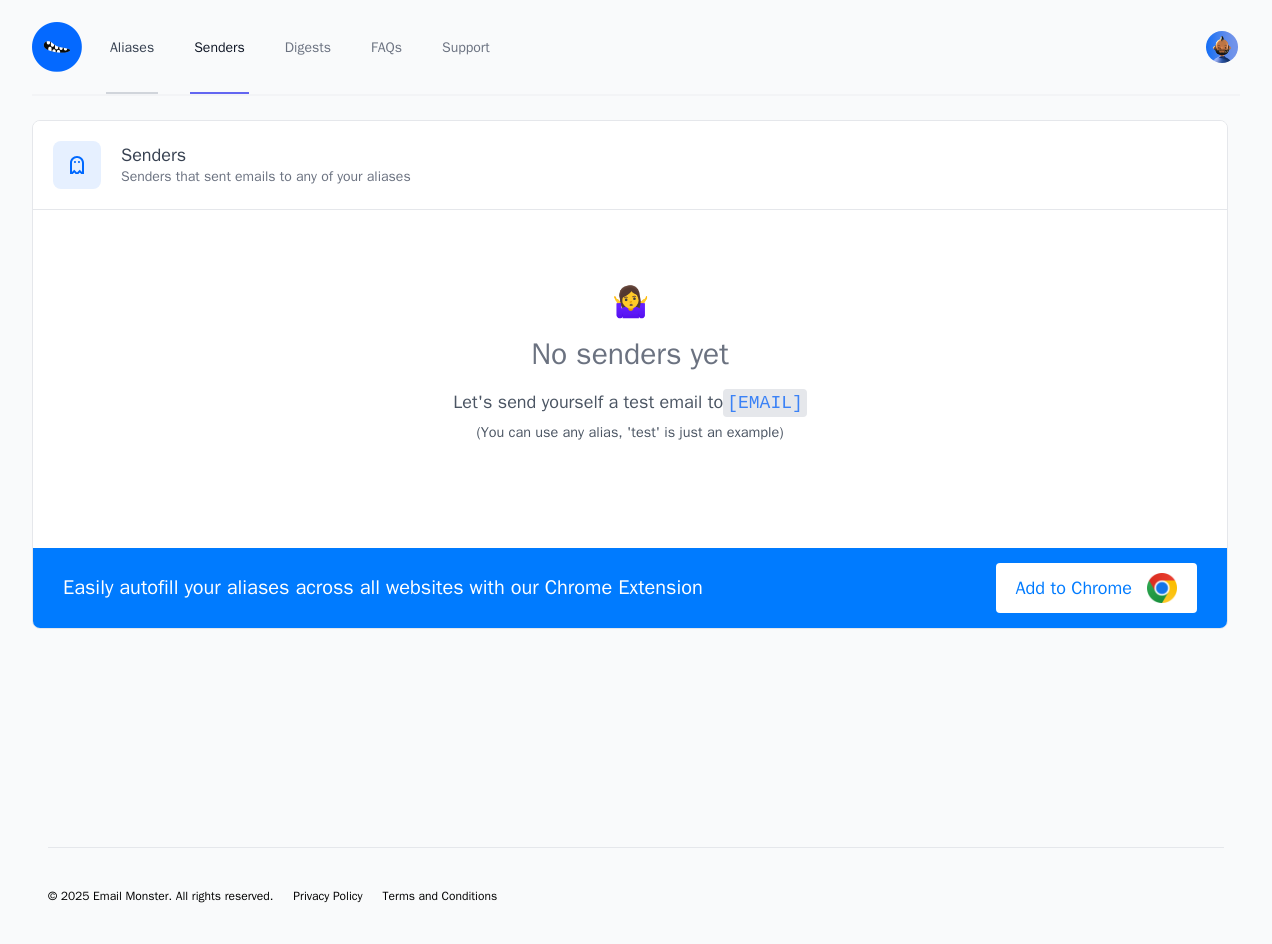 click on "Aliases" at bounding box center [132, 47] 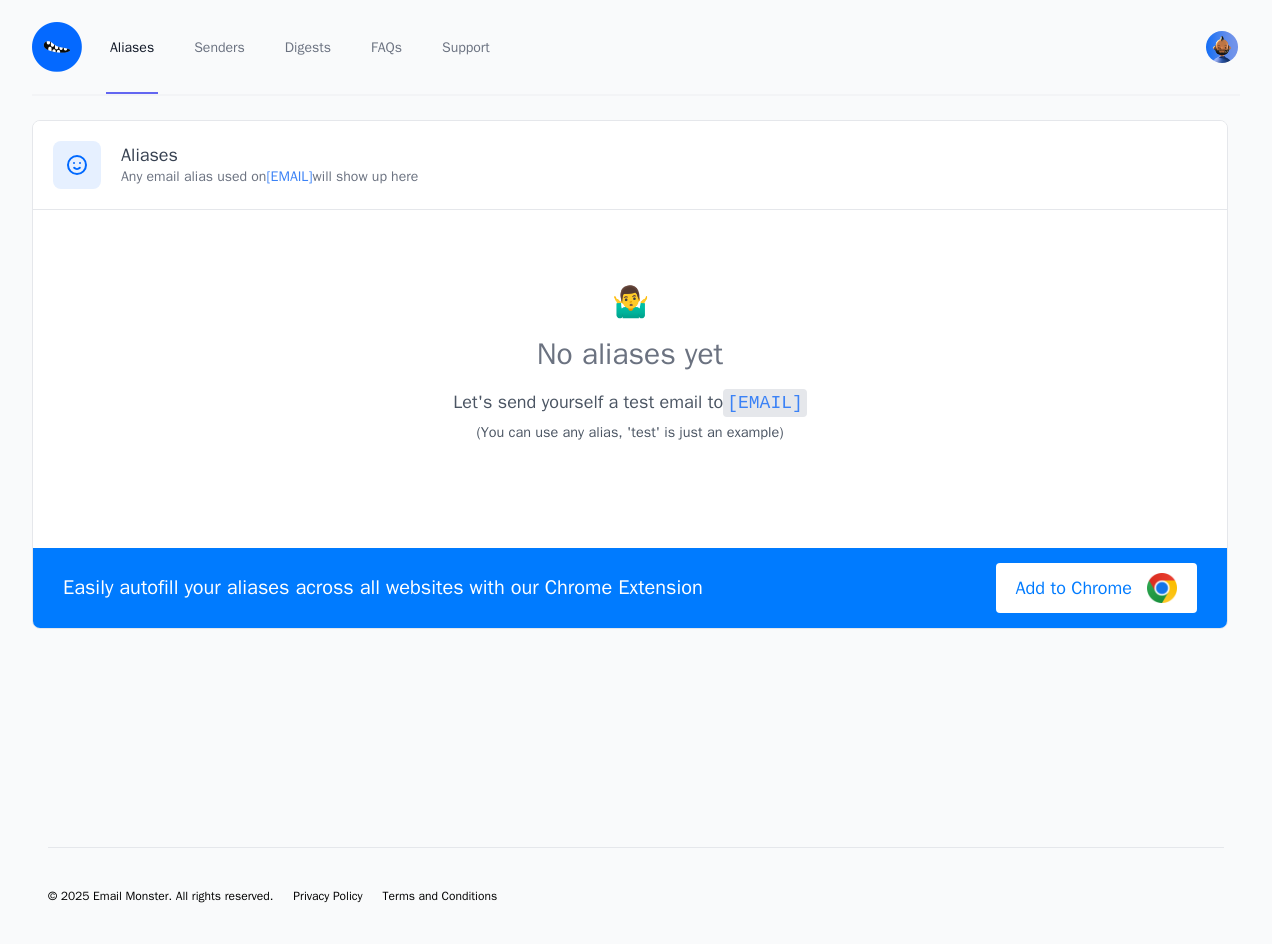 scroll, scrollTop: 0, scrollLeft: 0, axis: both 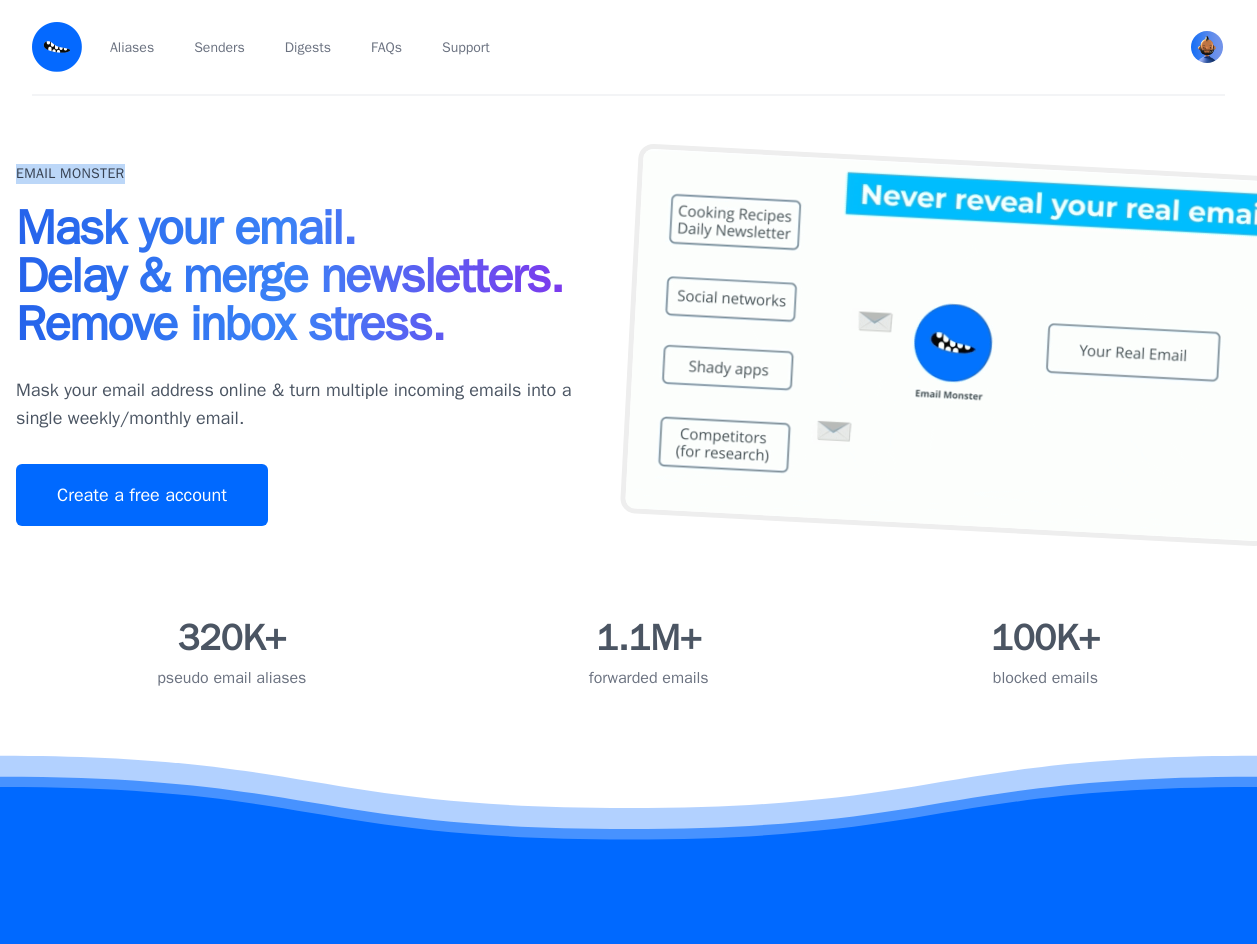 drag, startPoint x: 148, startPoint y: 169, endPoint x: 15, endPoint y: 179, distance: 133.37541 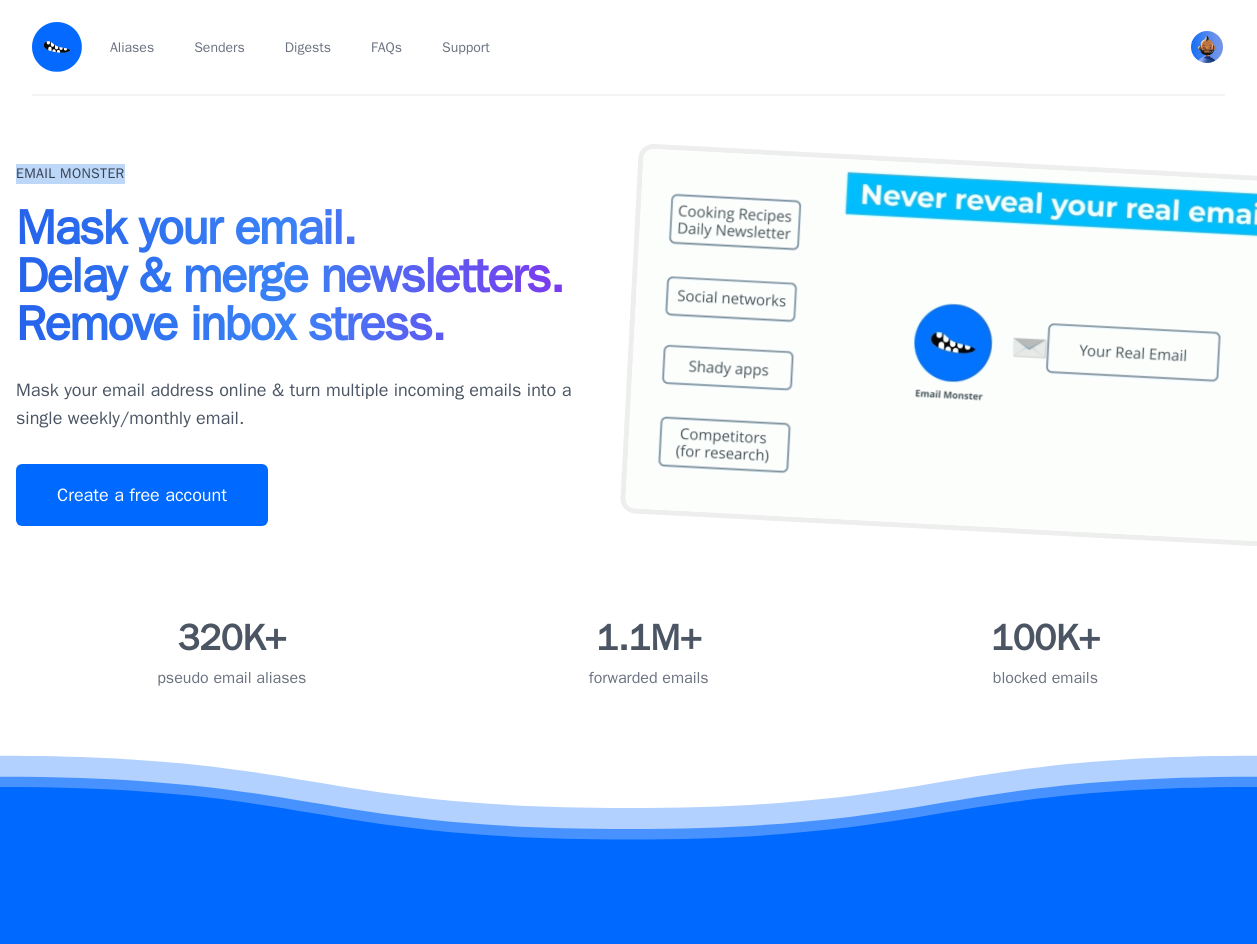 click on "Email Monster
Mask your email. Delay & merge newsletters. Remove inbox stress.
Mask your email address online & turn multiple incoming emails into a single weekly/monthly email.
Create a free account" at bounding box center [628, 353] 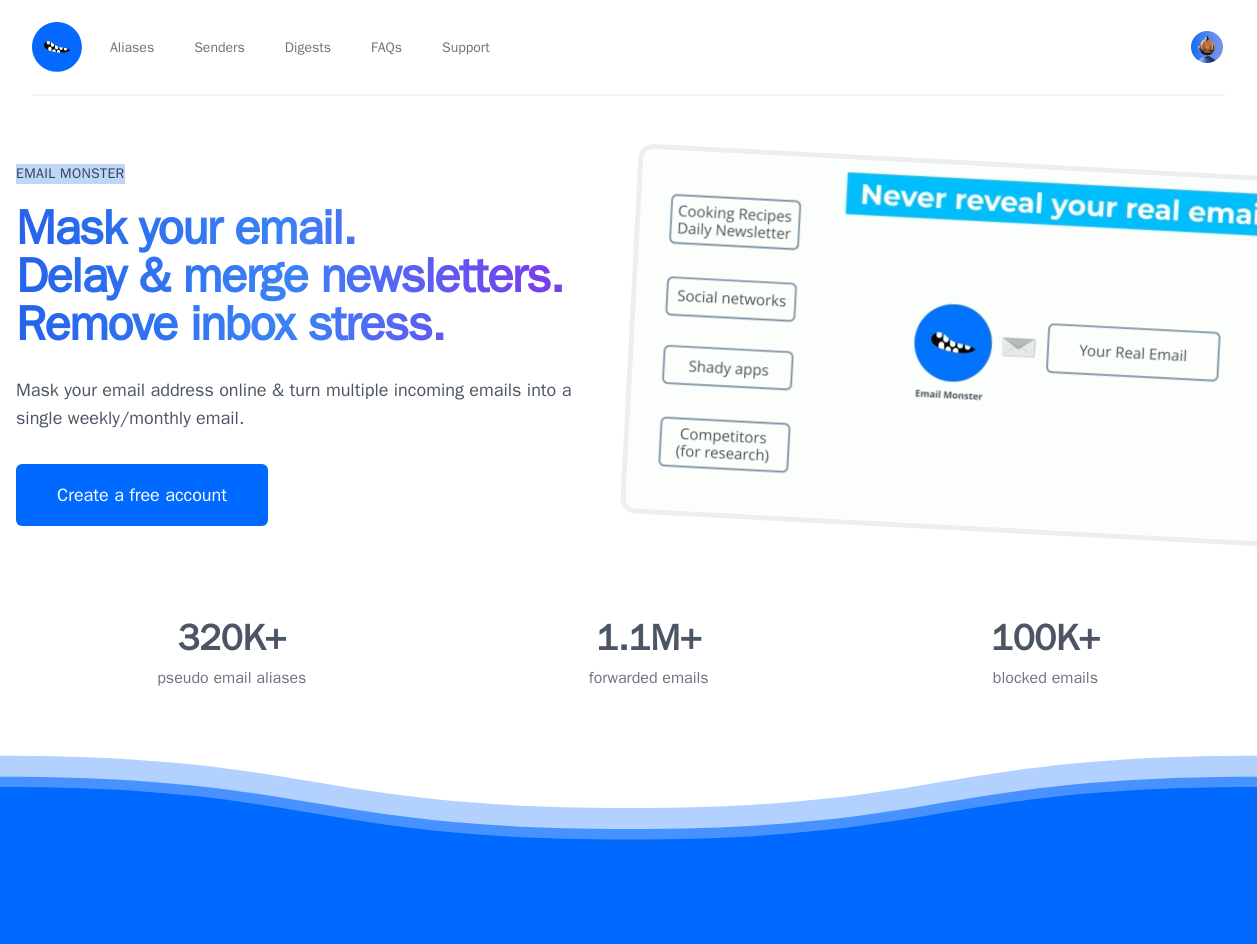 copy on "Email Monster" 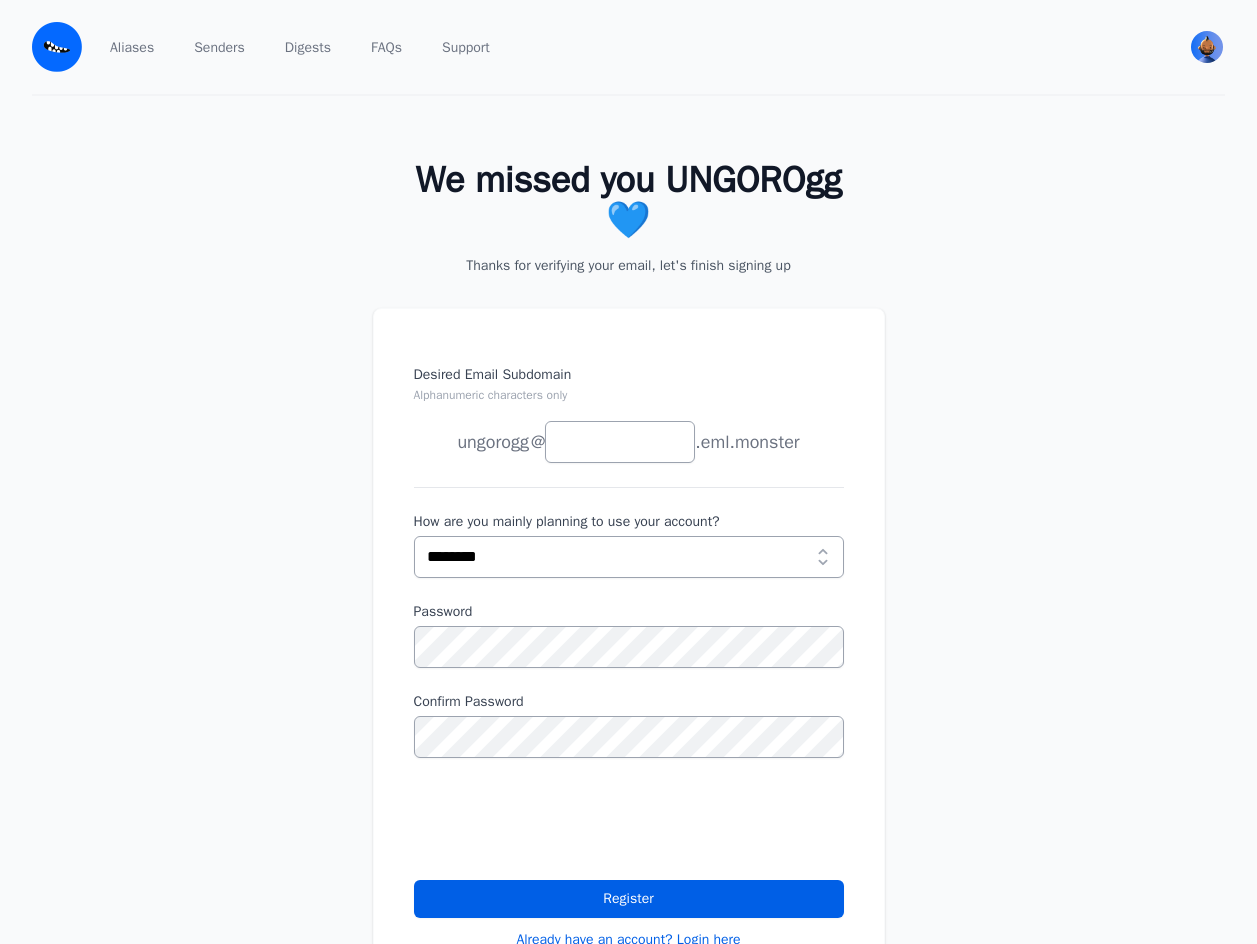 scroll, scrollTop: 0, scrollLeft: 0, axis: both 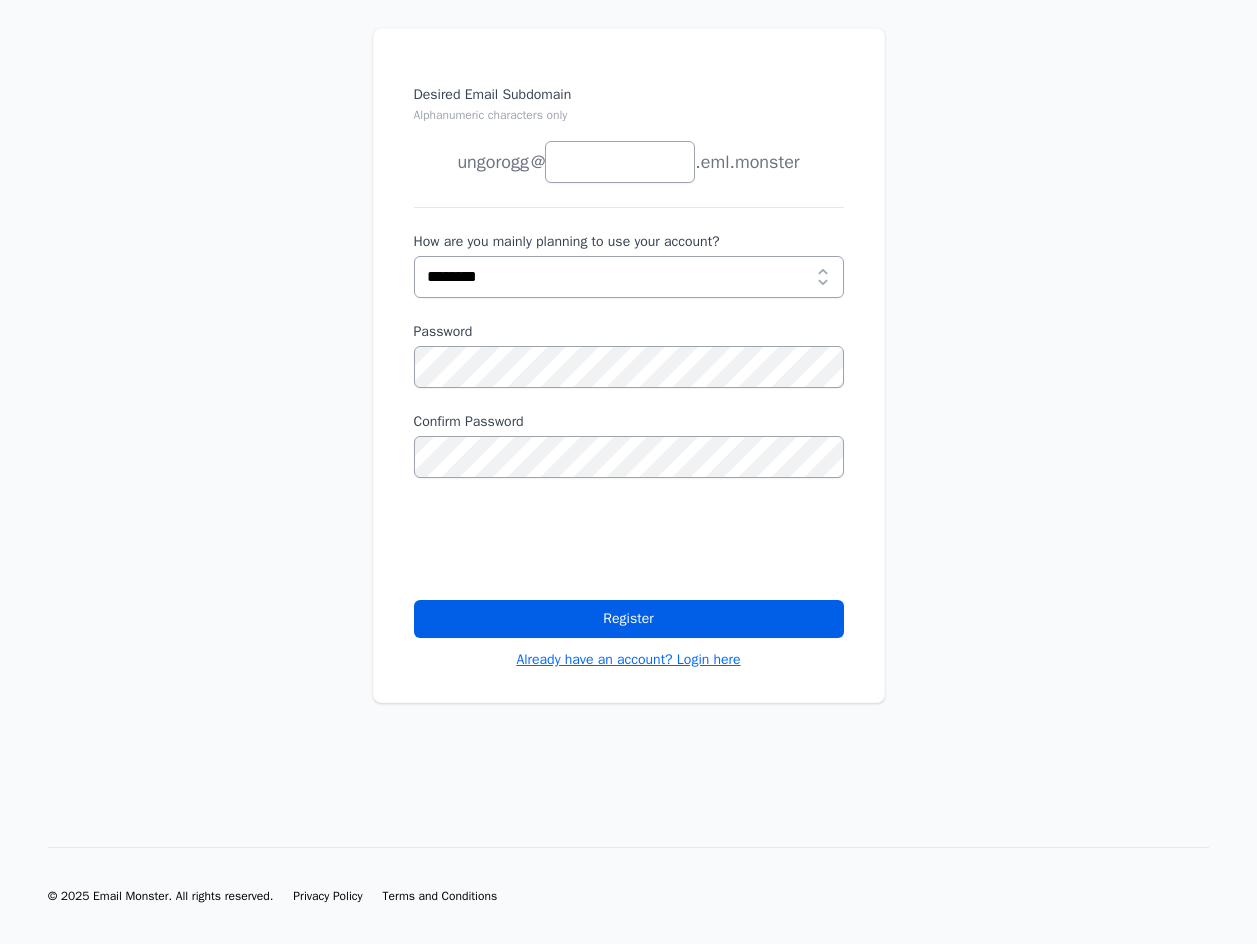 click on "Already have an account? Login here" at bounding box center (628, 660) 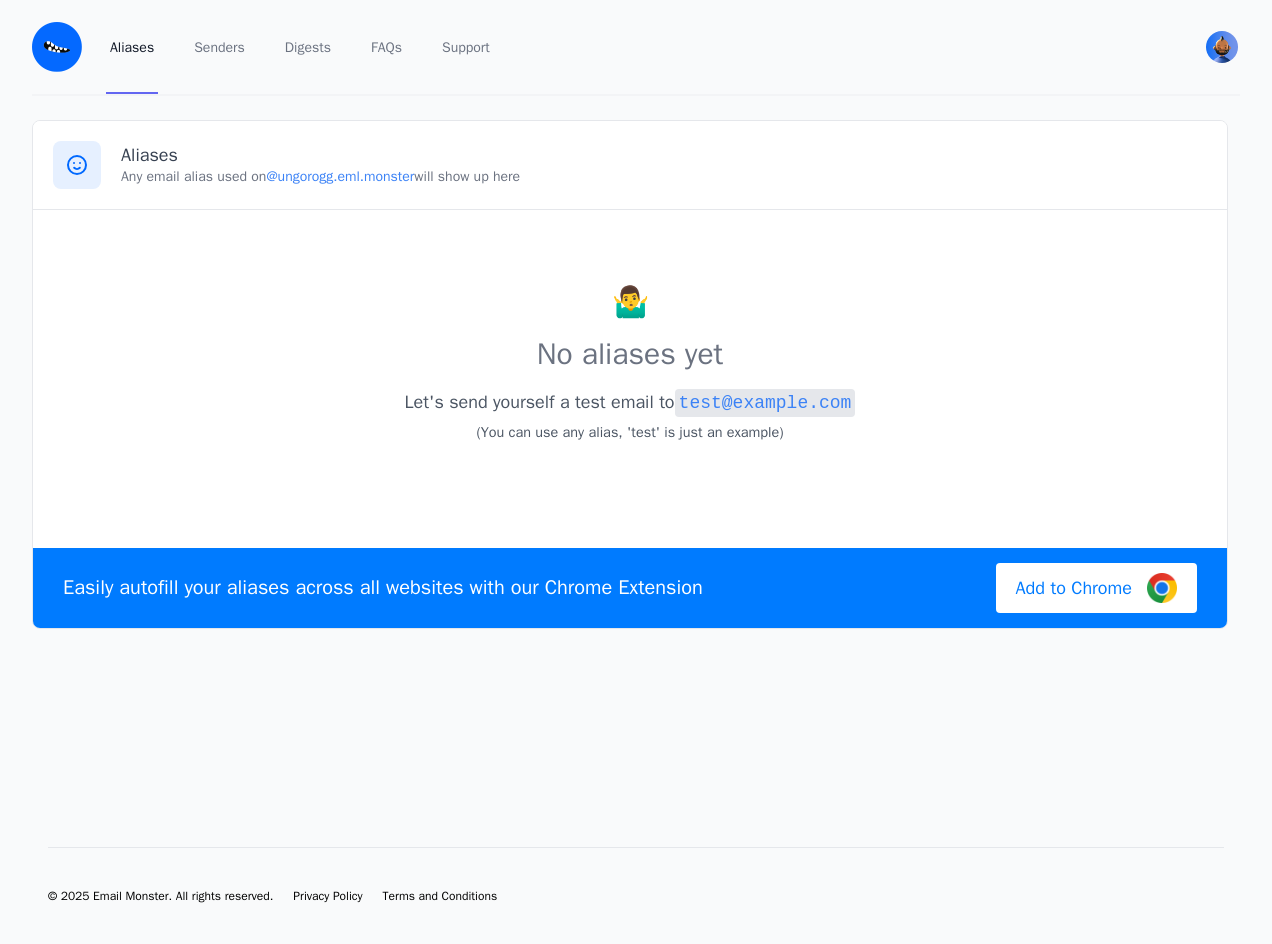 scroll, scrollTop: 0, scrollLeft: 0, axis: both 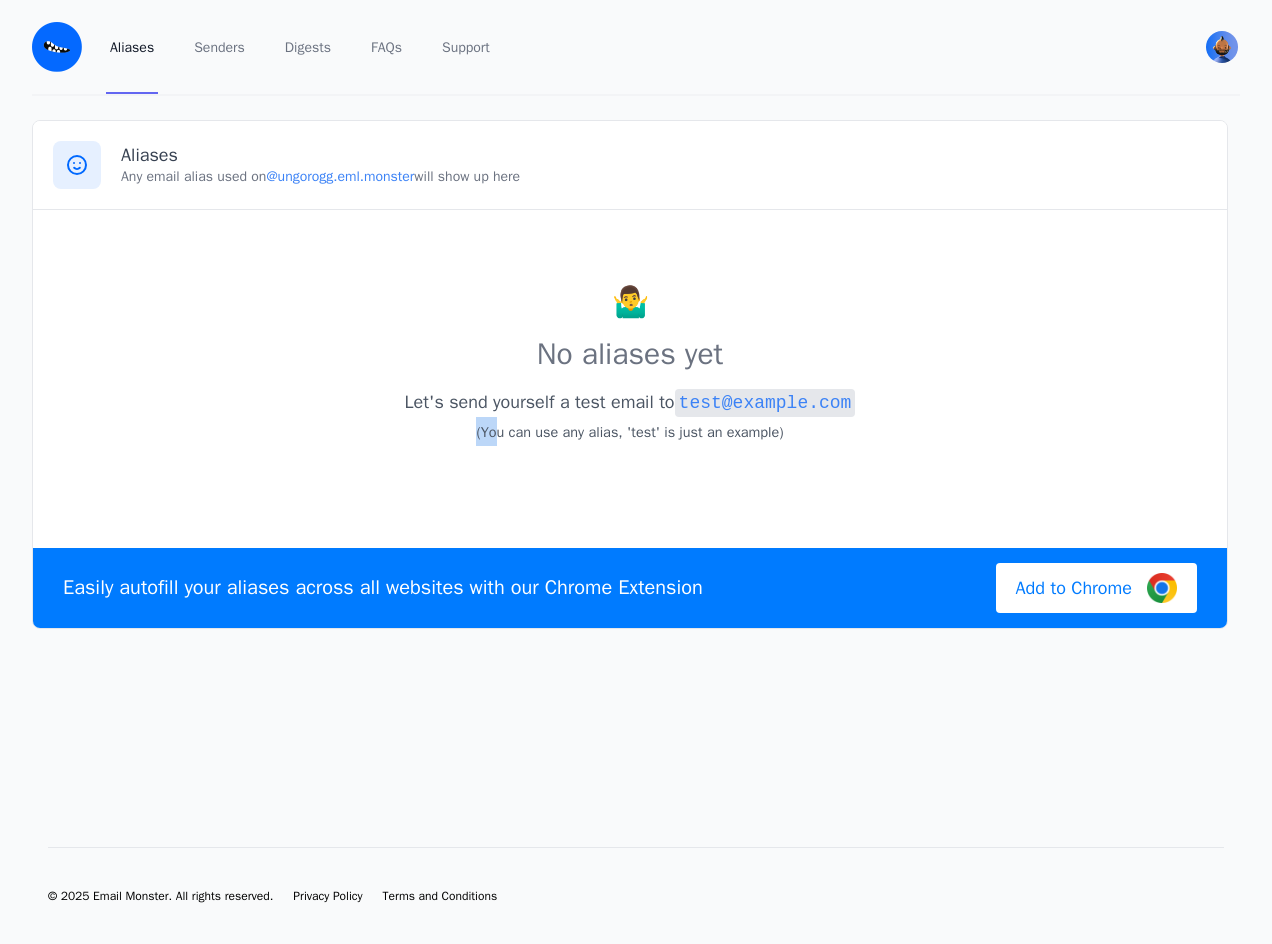 drag, startPoint x: 509, startPoint y: 492, endPoint x: 418, endPoint y: 517, distance: 94.371605 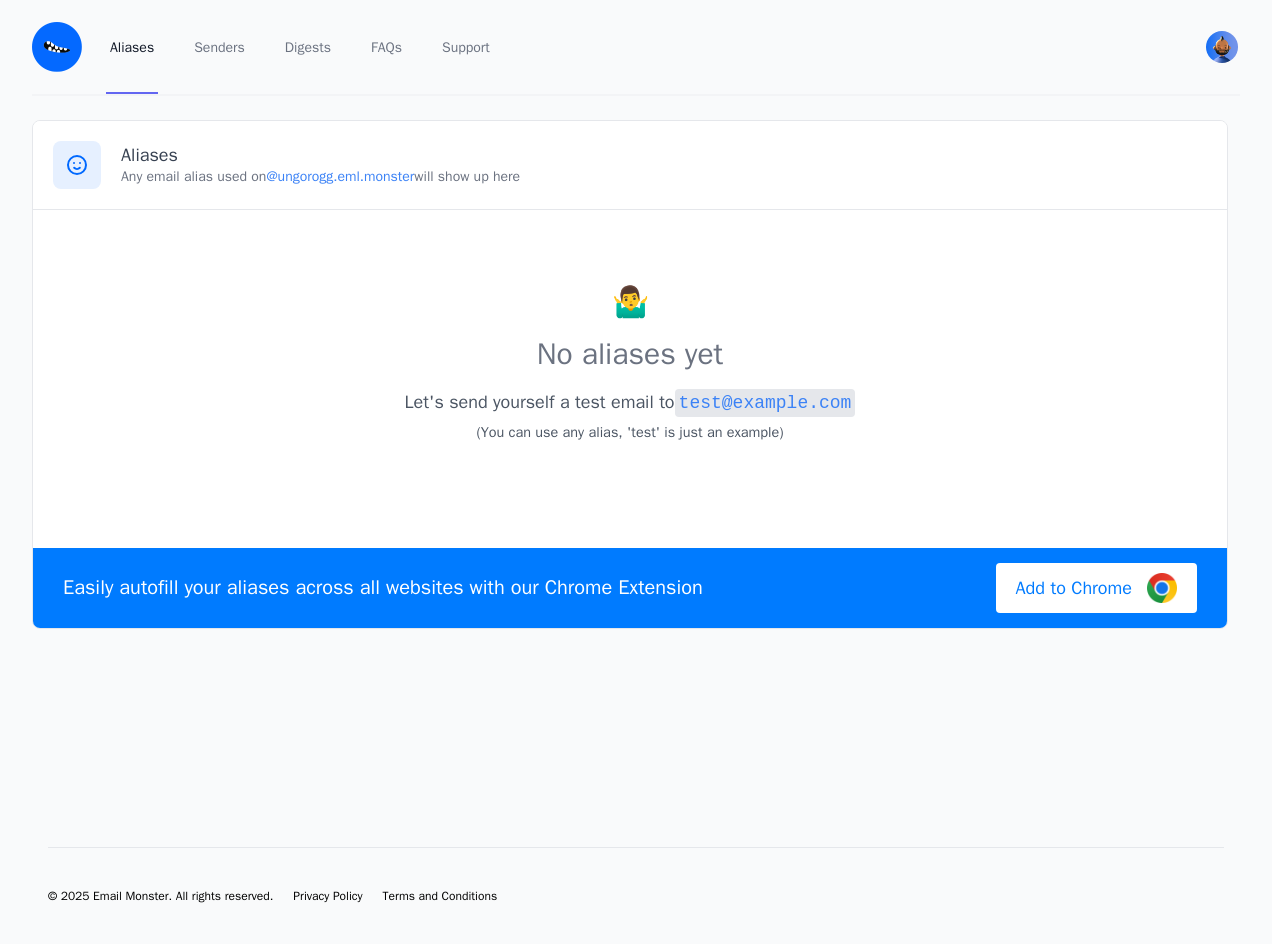 click on "No aliases yet" at bounding box center (630, 354) 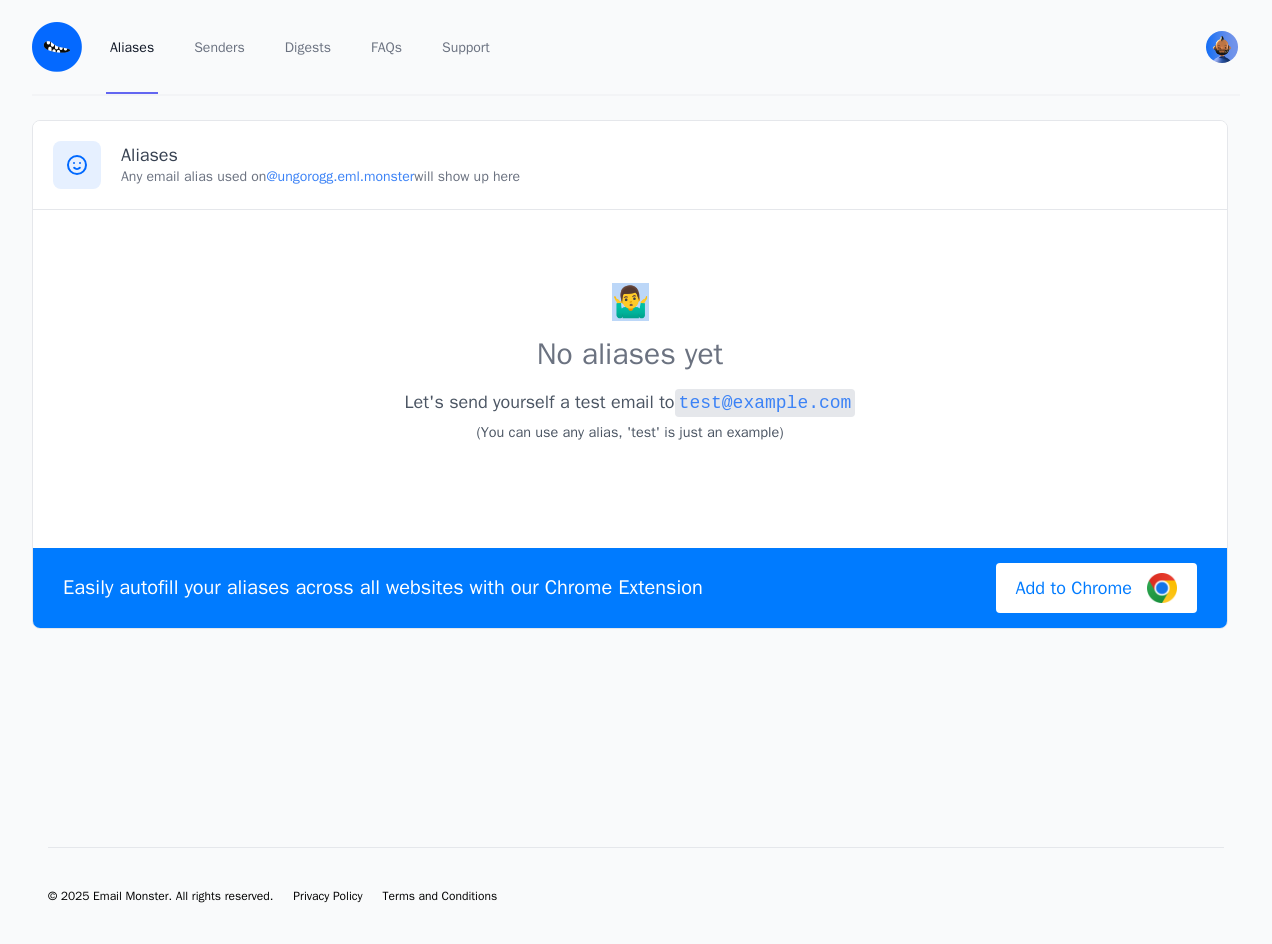 drag, startPoint x: 624, startPoint y: 275, endPoint x: 724, endPoint y: 293, distance: 101.607086 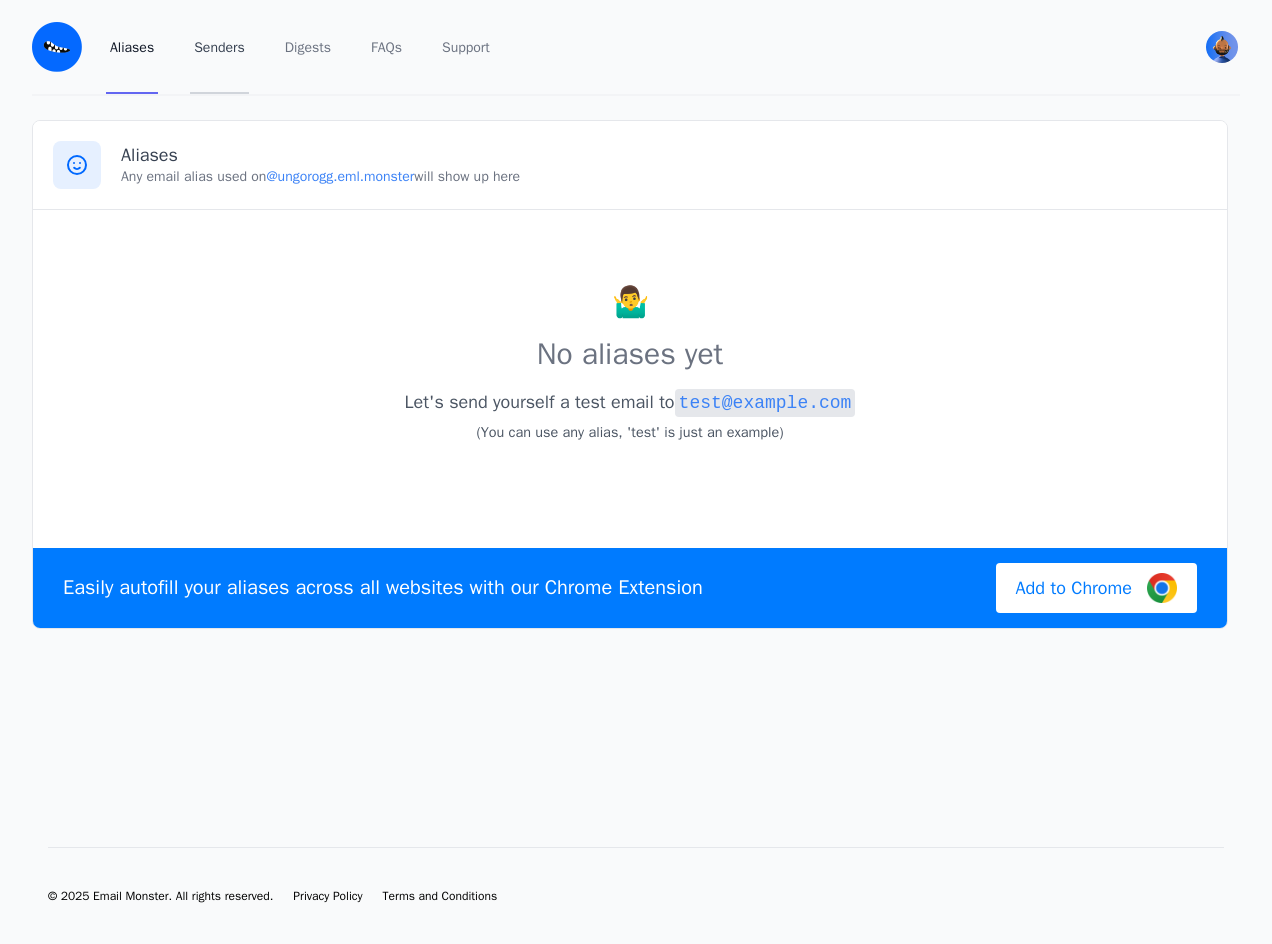 click on "Senders" at bounding box center [219, 47] 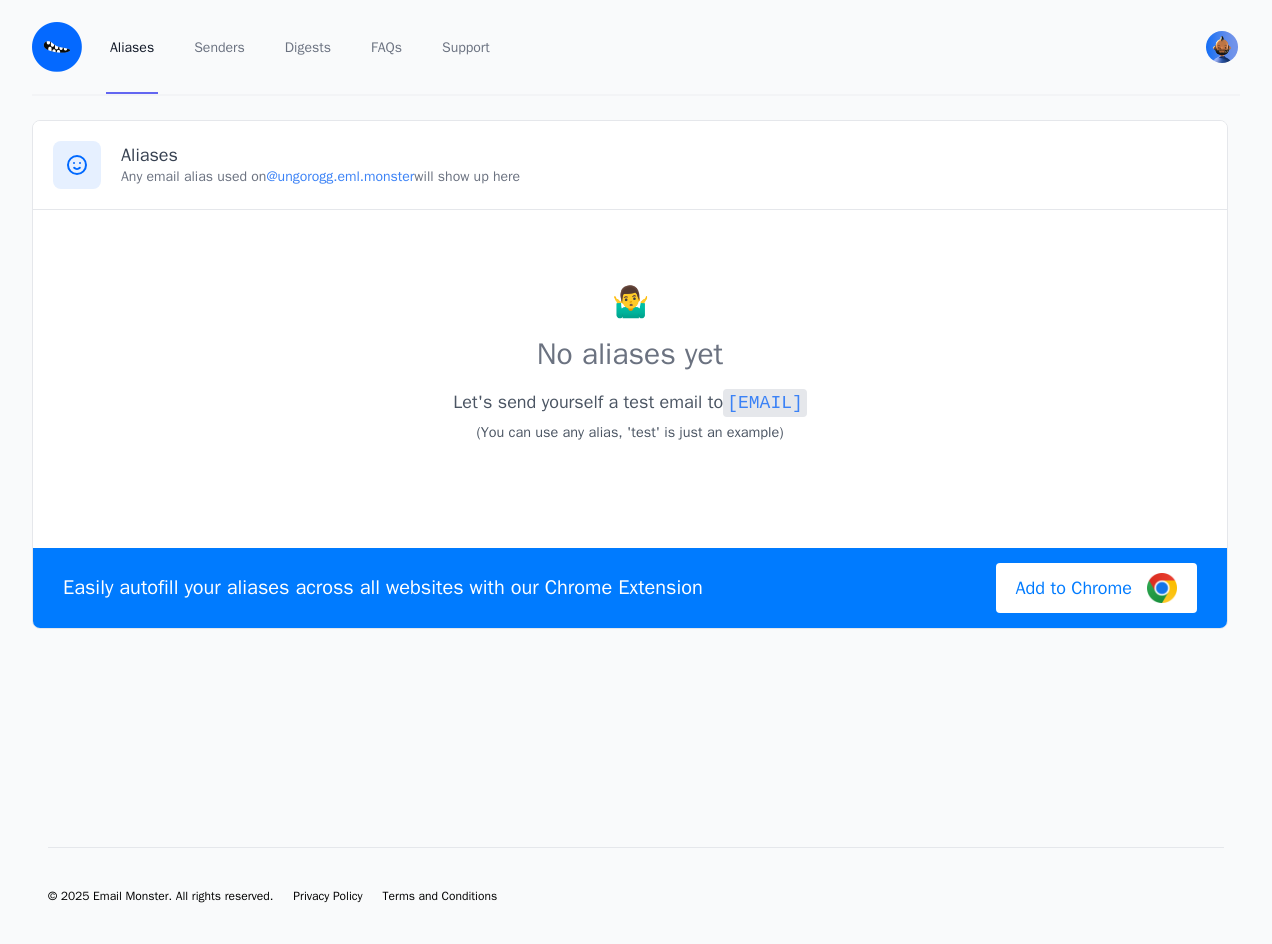 scroll, scrollTop: 0, scrollLeft: 0, axis: both 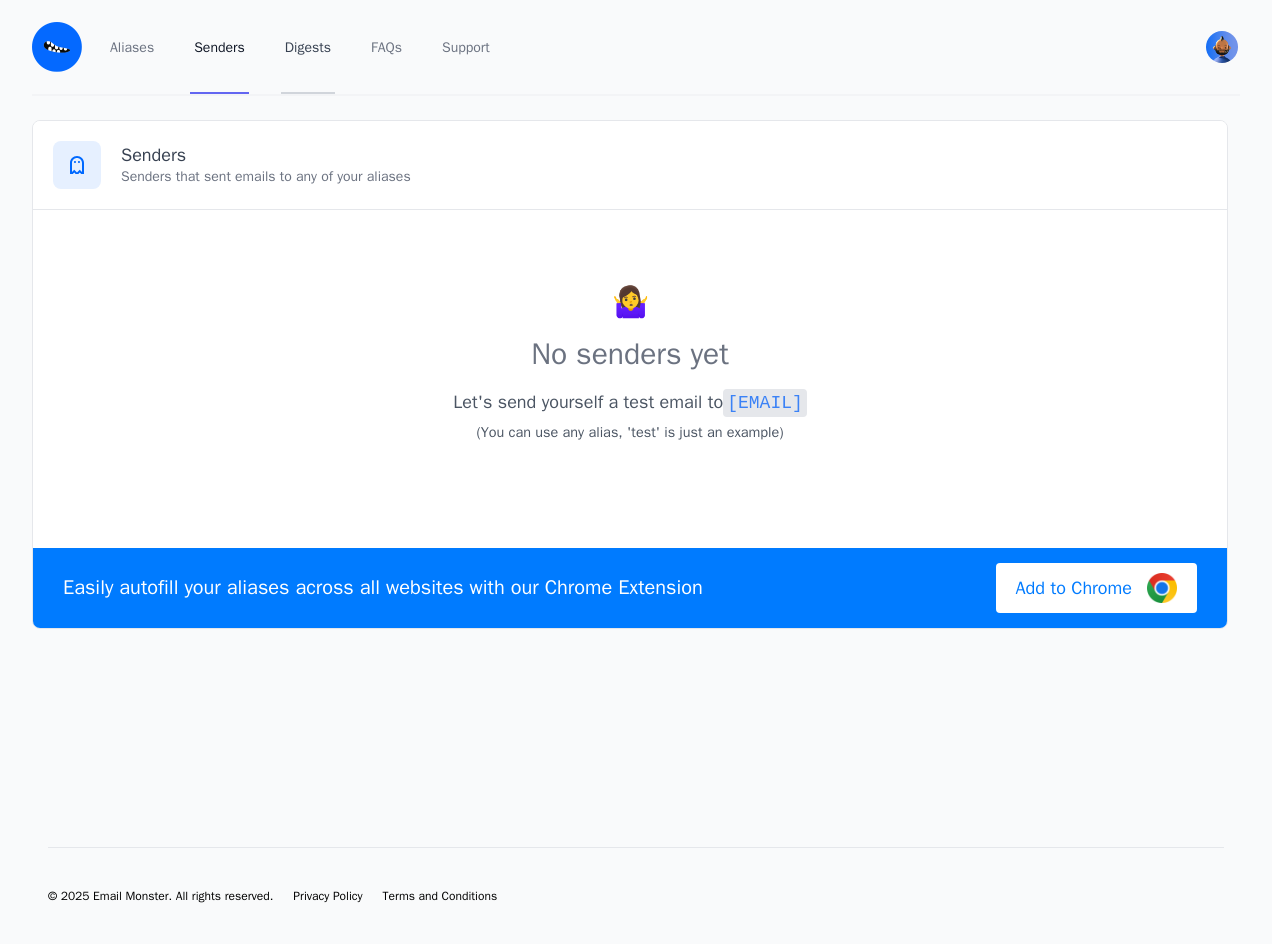 click on "Digests" at bounding box center [308, 47] 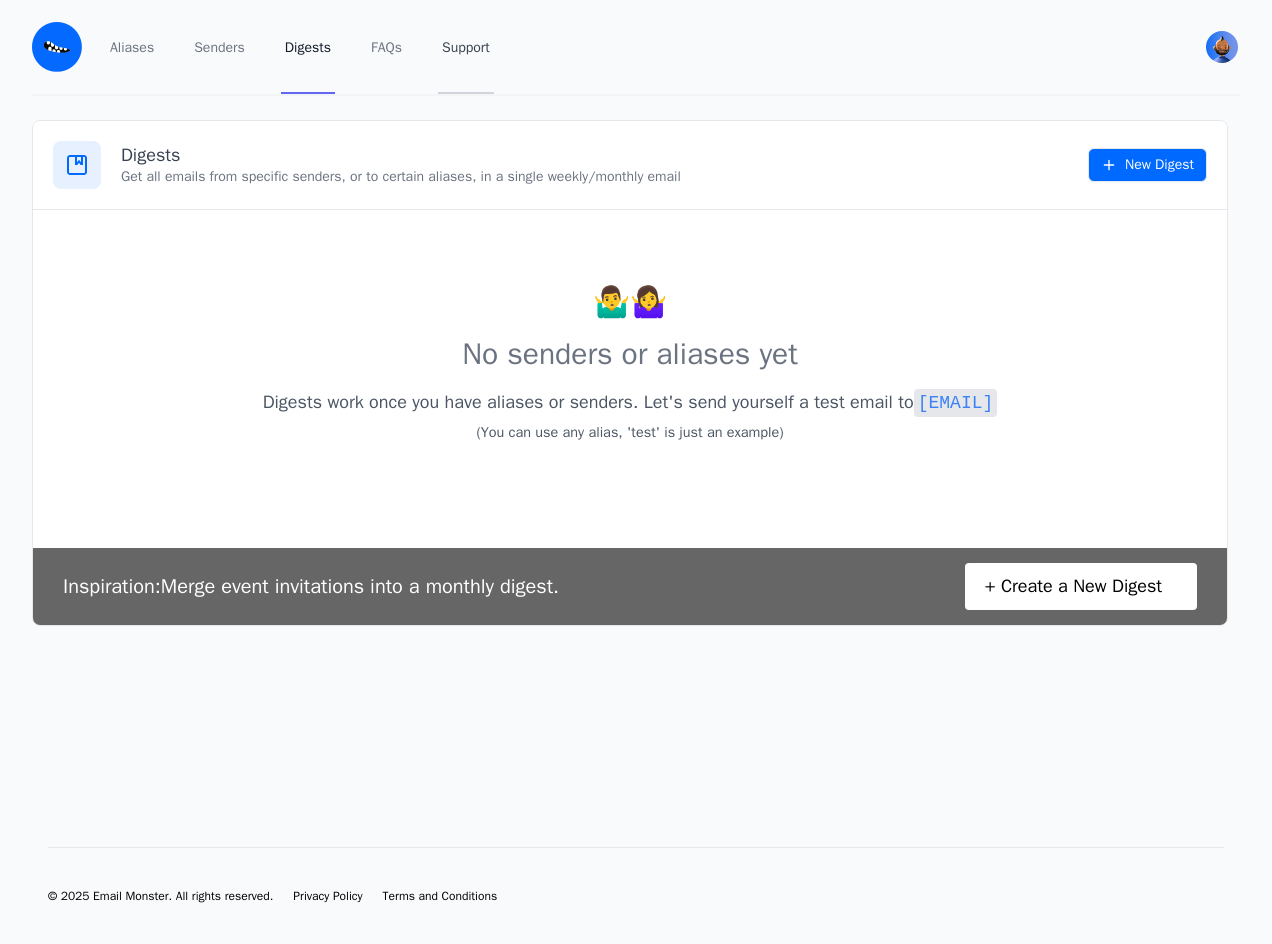 scroll, scrollTop: 0, scrollLeft: 0, axis: both 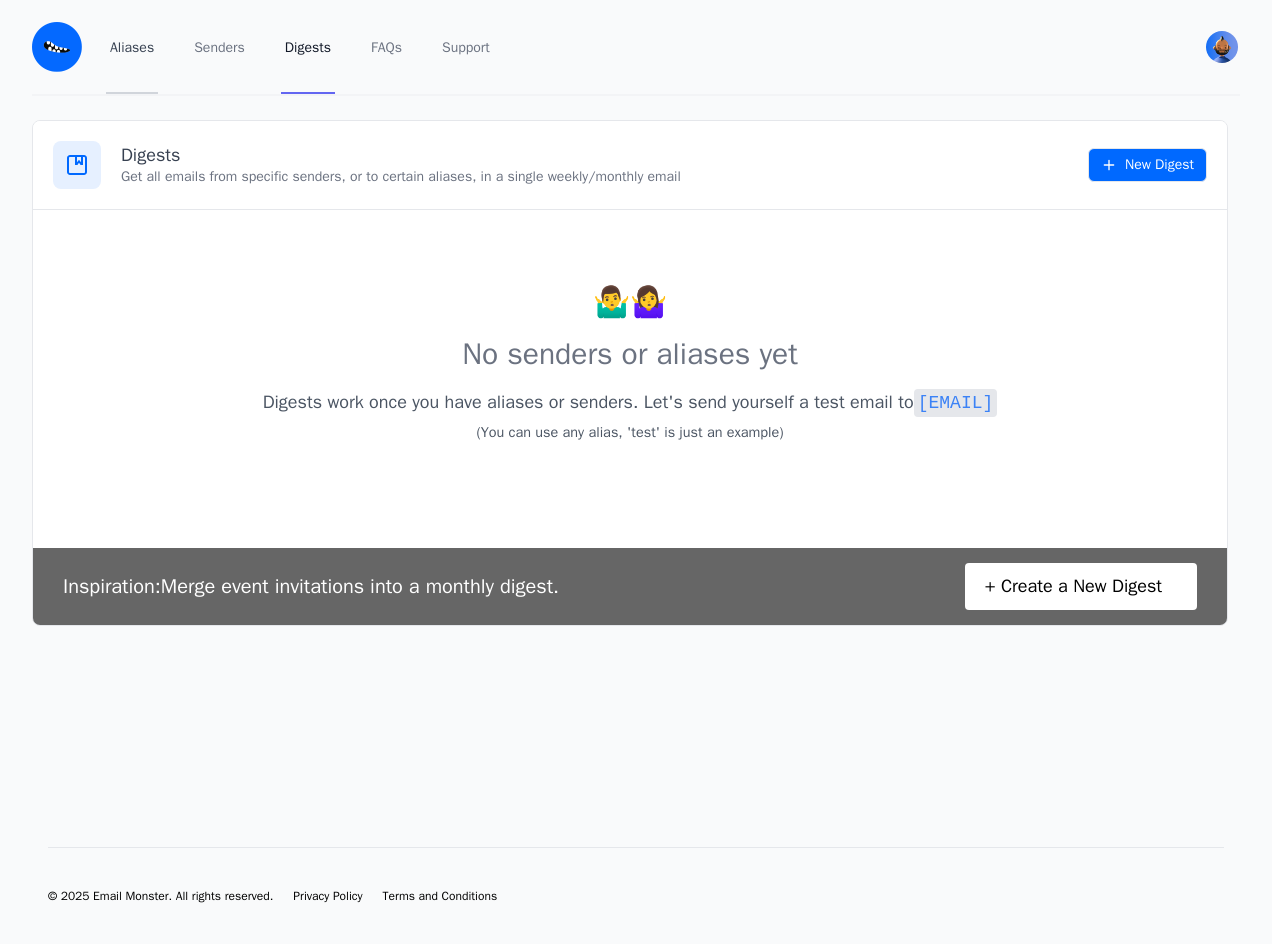 click on "Aliases" at bounding box center (132, 47) 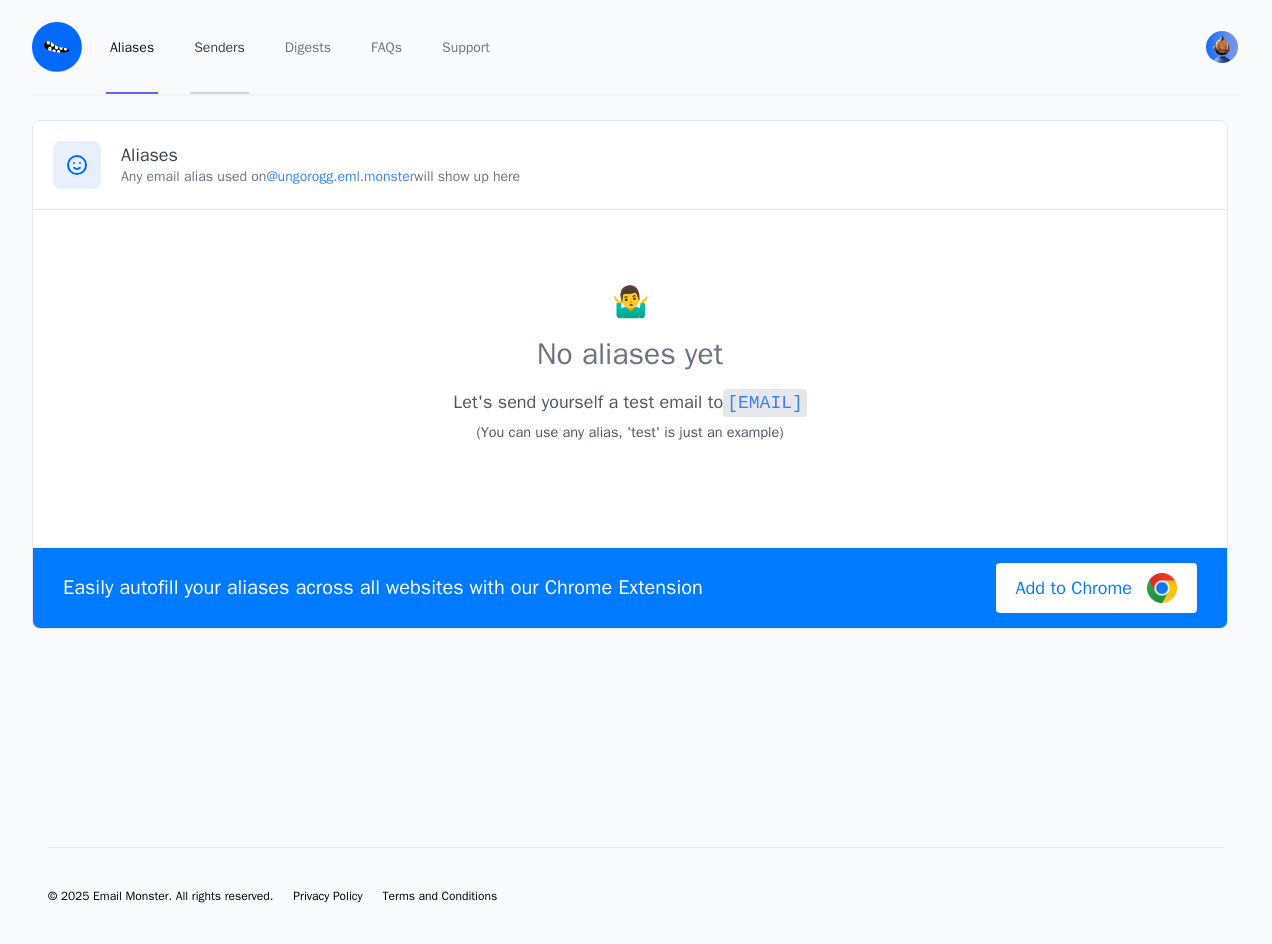 scroll, scrollTop: 0, scrollLeft: 0, axis: both 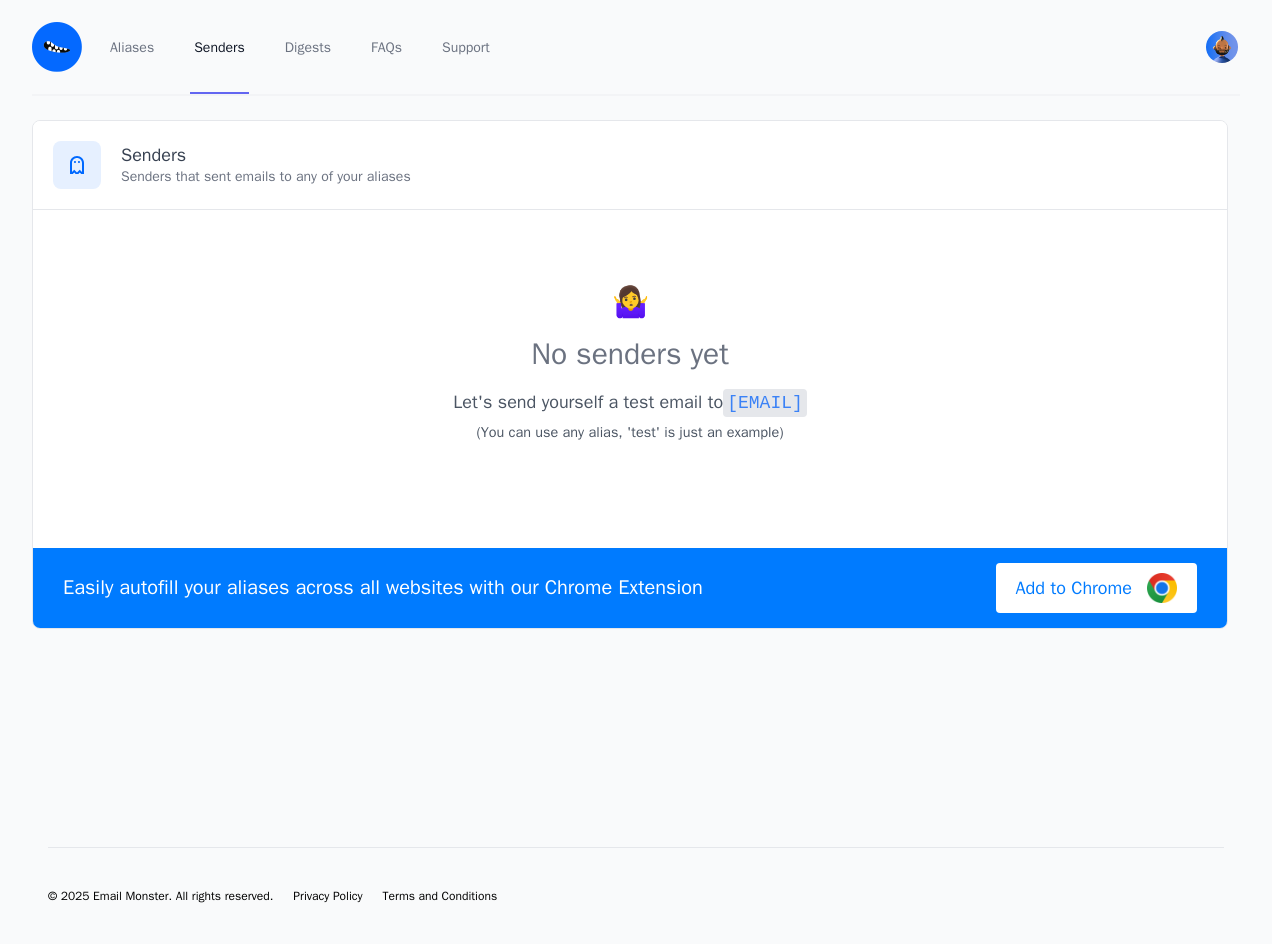 click on "Senders" at bounding box center [664, 155] 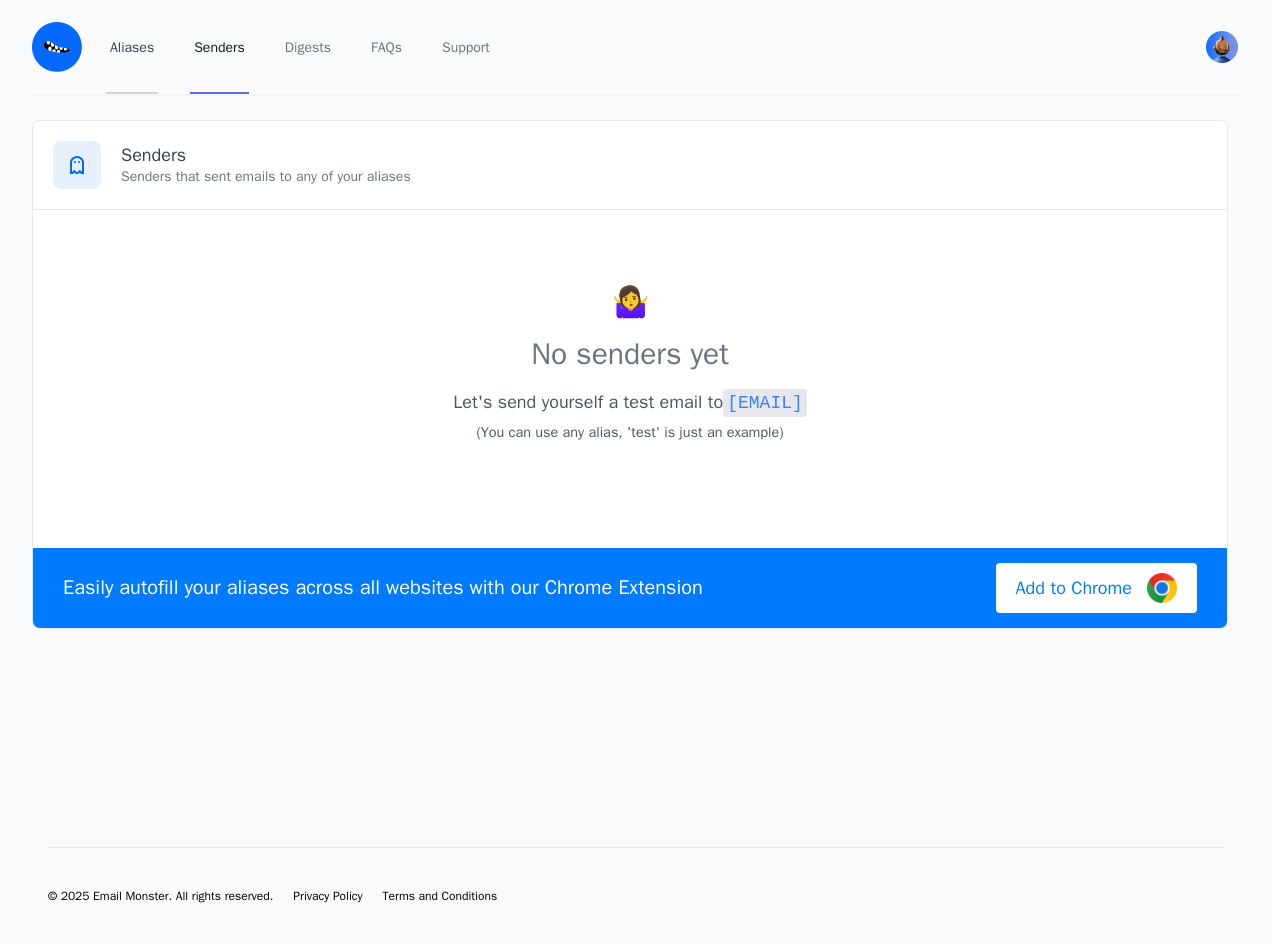 click on "Aliases" at bounding box center (132, 47) 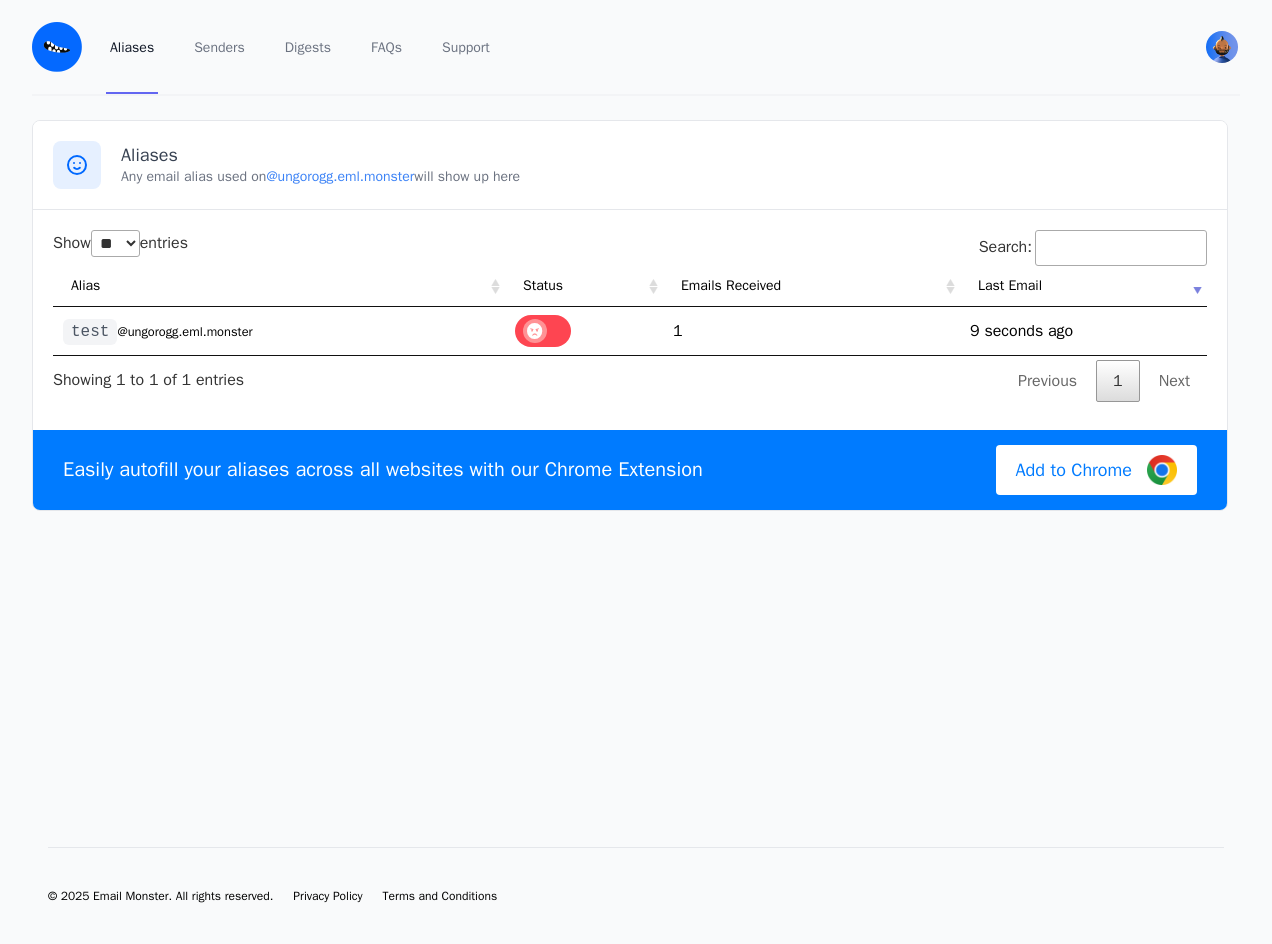 select on "**" 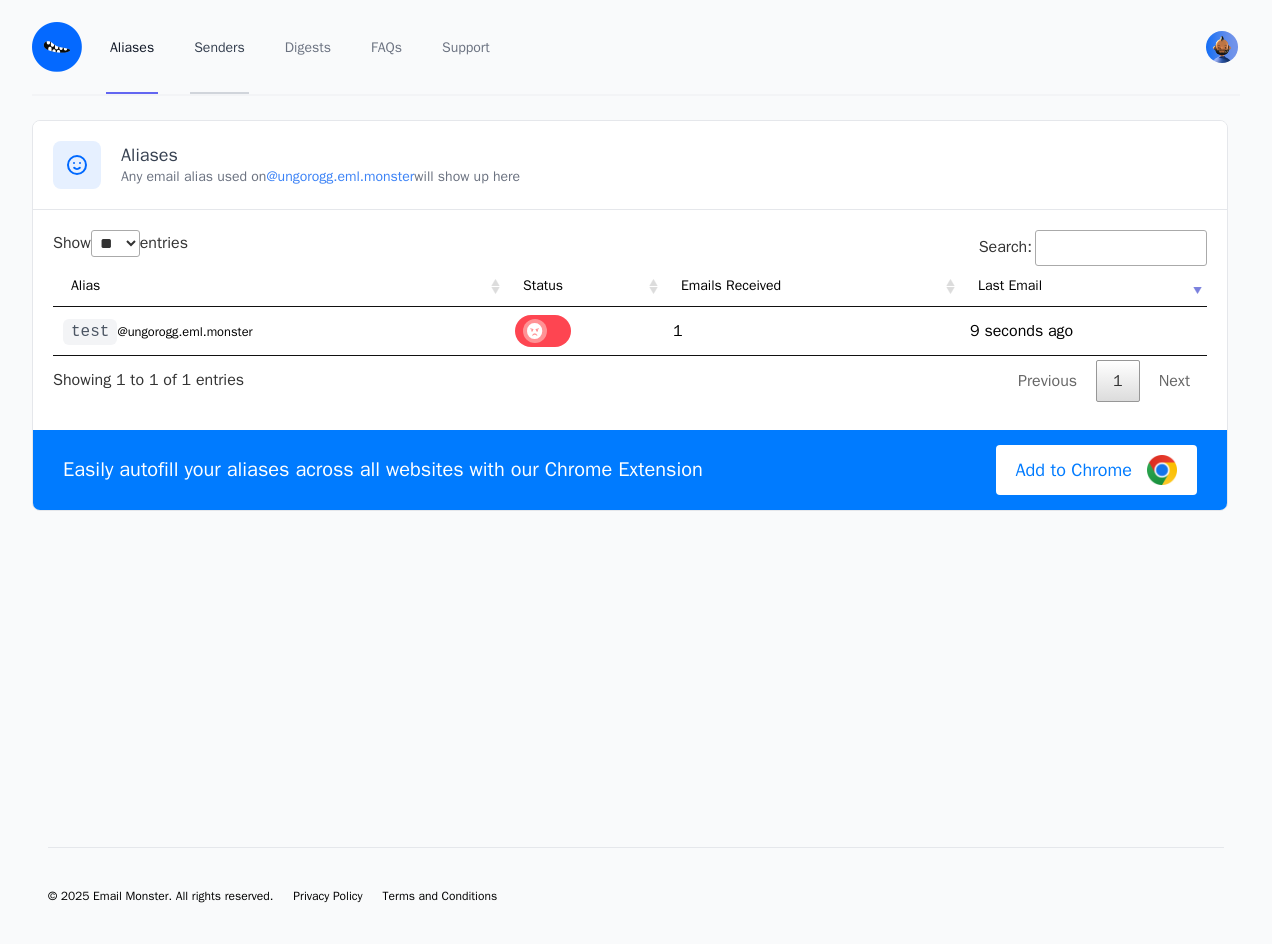 click on "Senders" at bounding box center (219, 47) 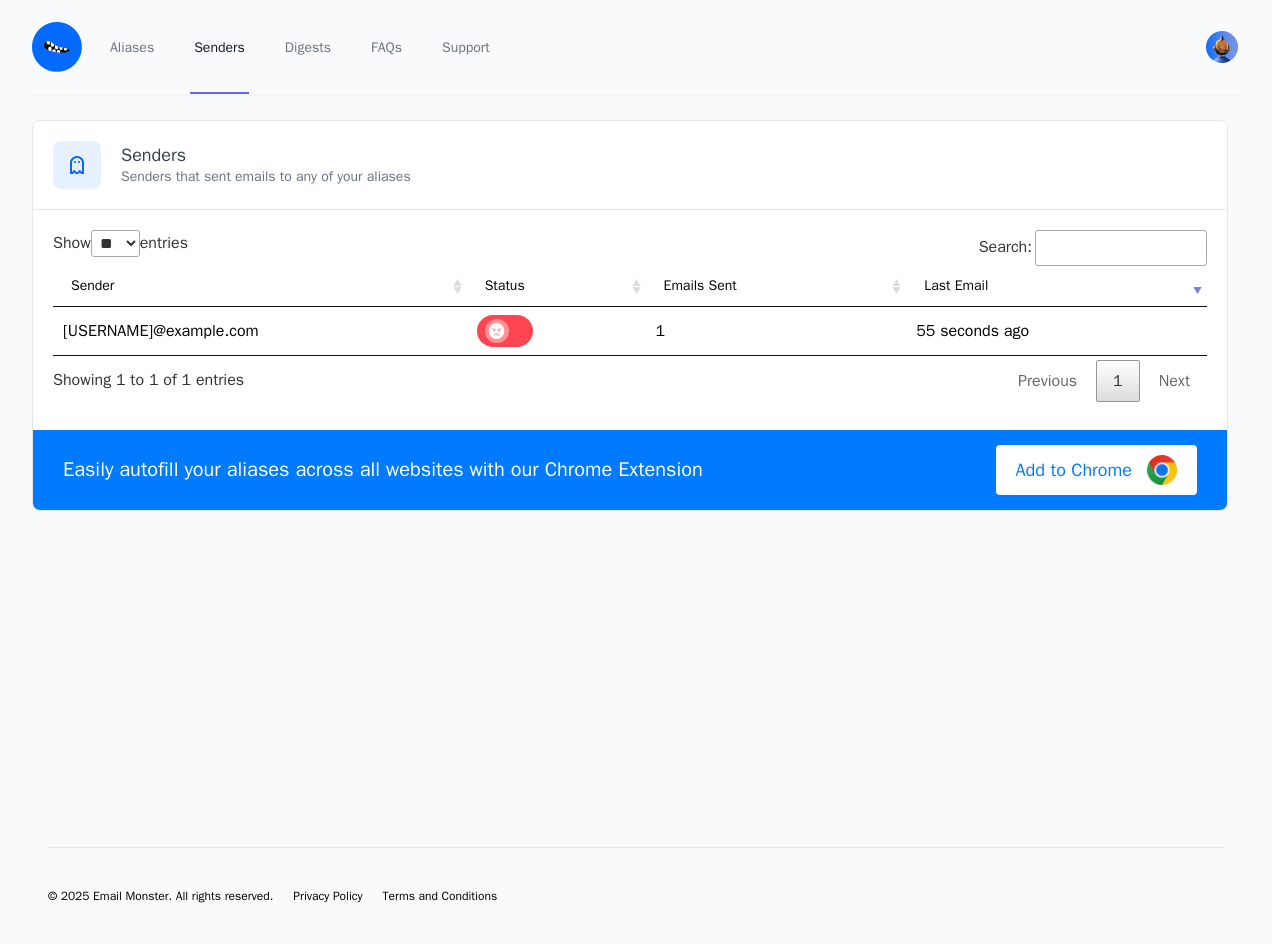 select on "**" 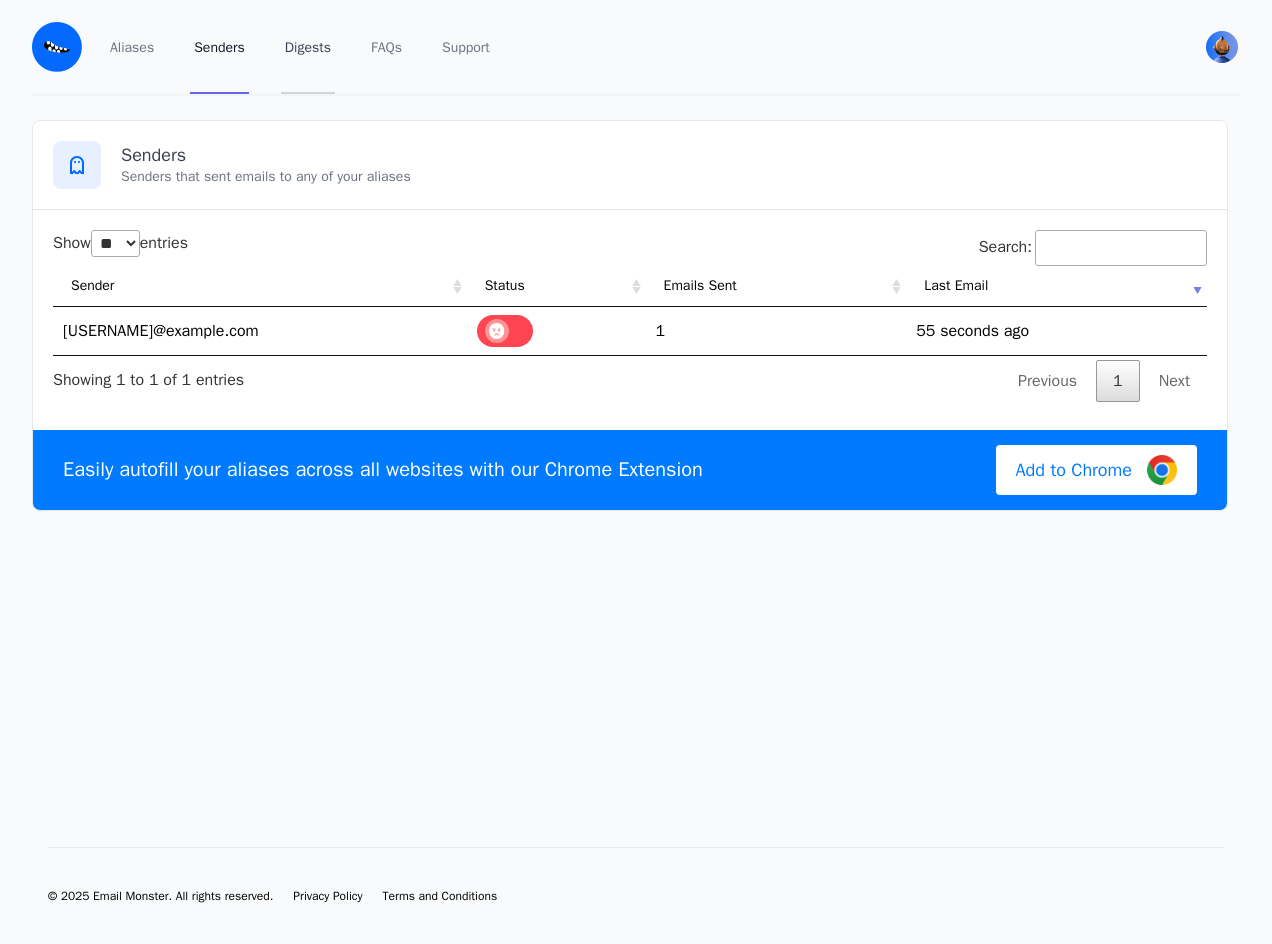 click on "Digests" at bounding box center [308, 47] 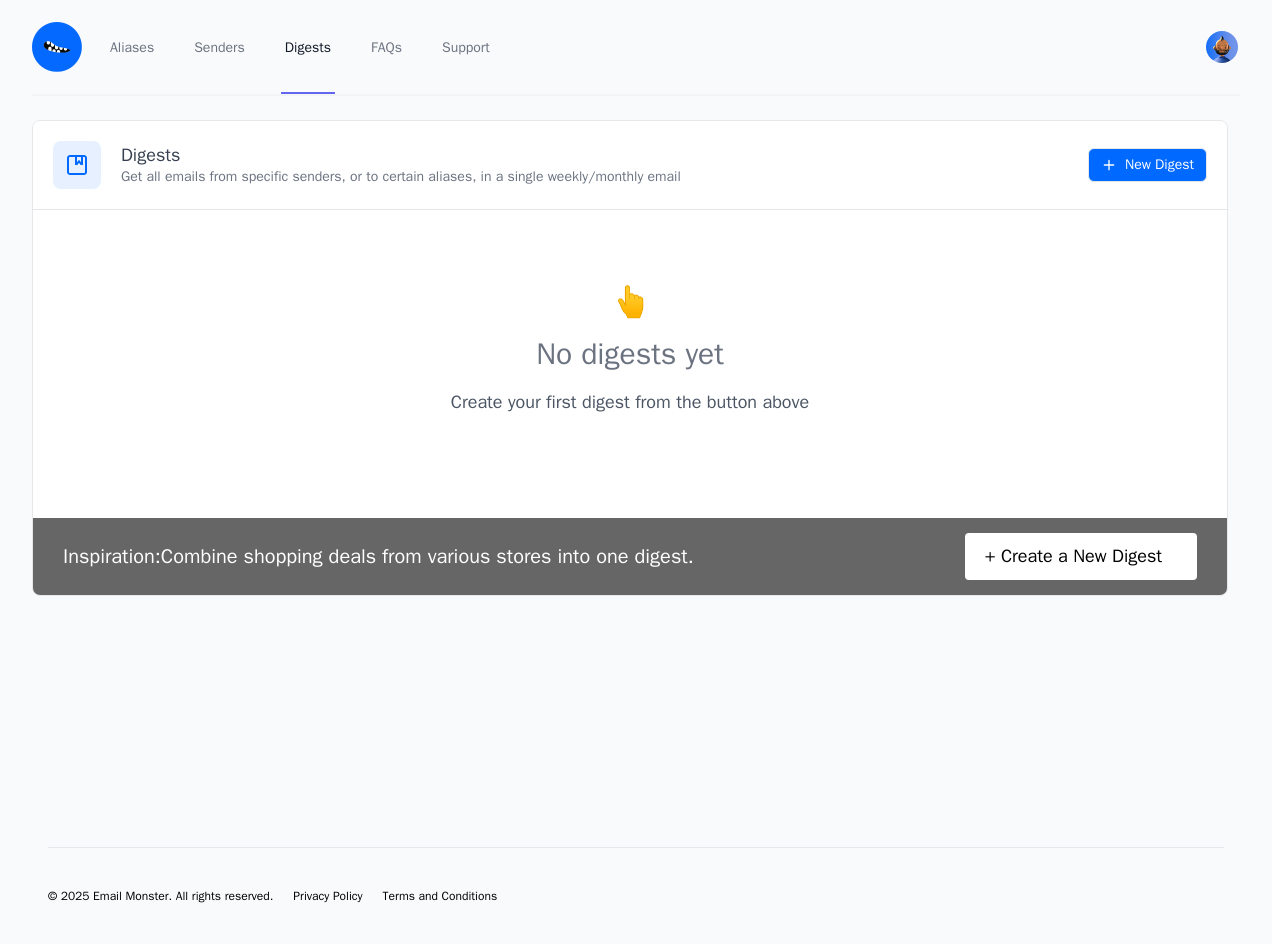 scroll, scrollTop: 0, scrollLeft: 0, axis: both 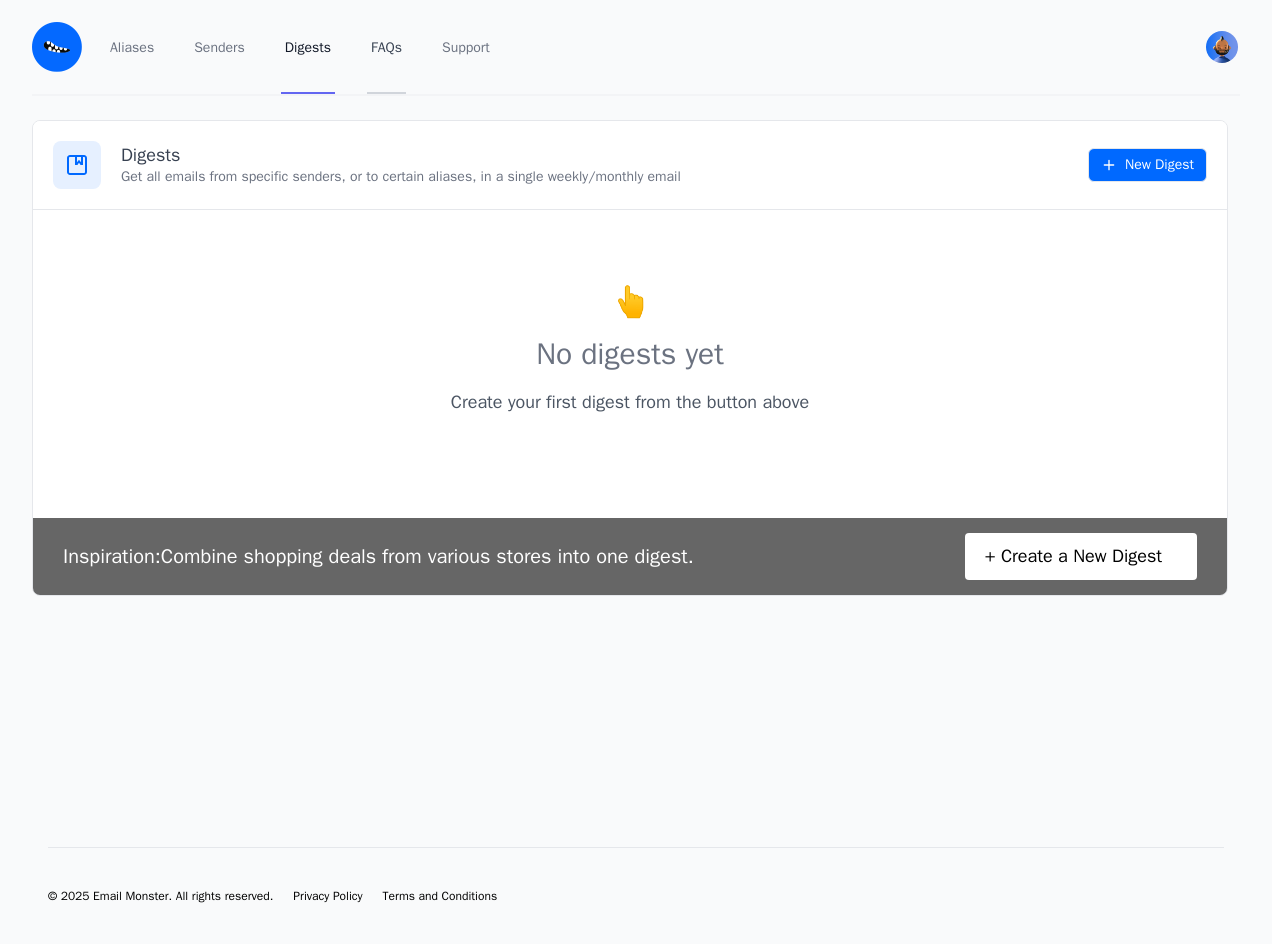 click on "FAQs" at bounding box center [386, 47] 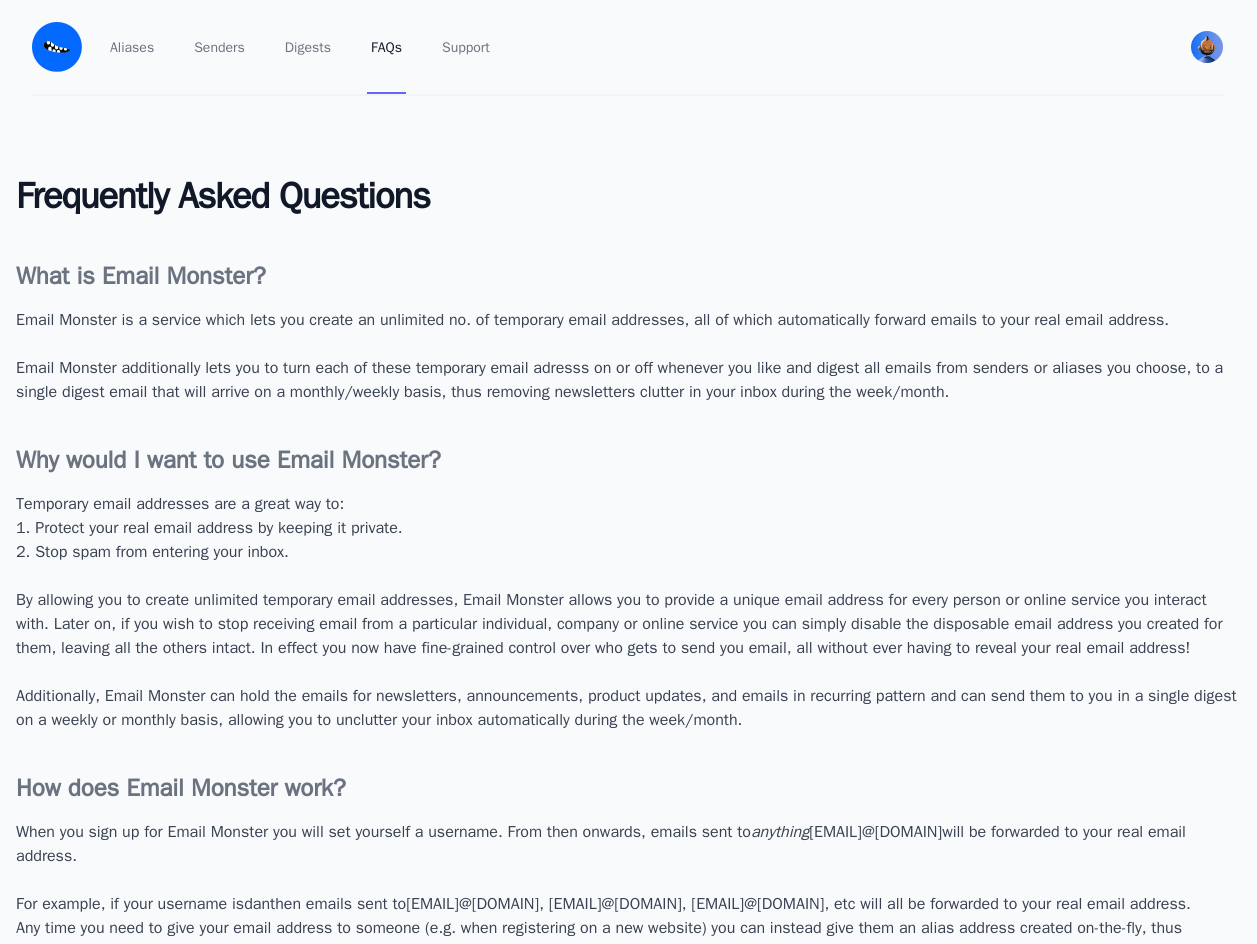 scroll, scrollTop: 0, scrollLeft: 0, axis: both 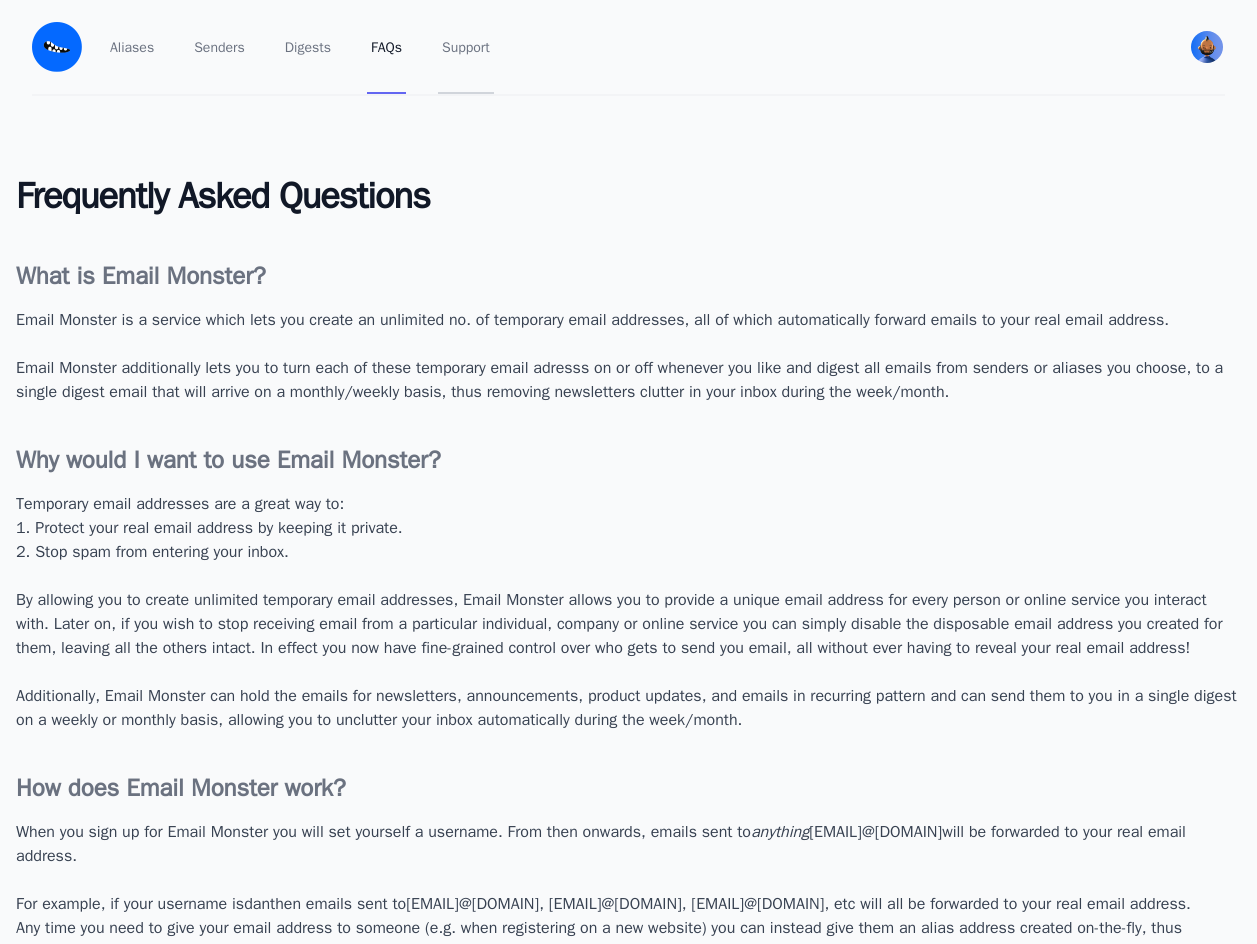 click on "Support" at bounding box center [466, 47] 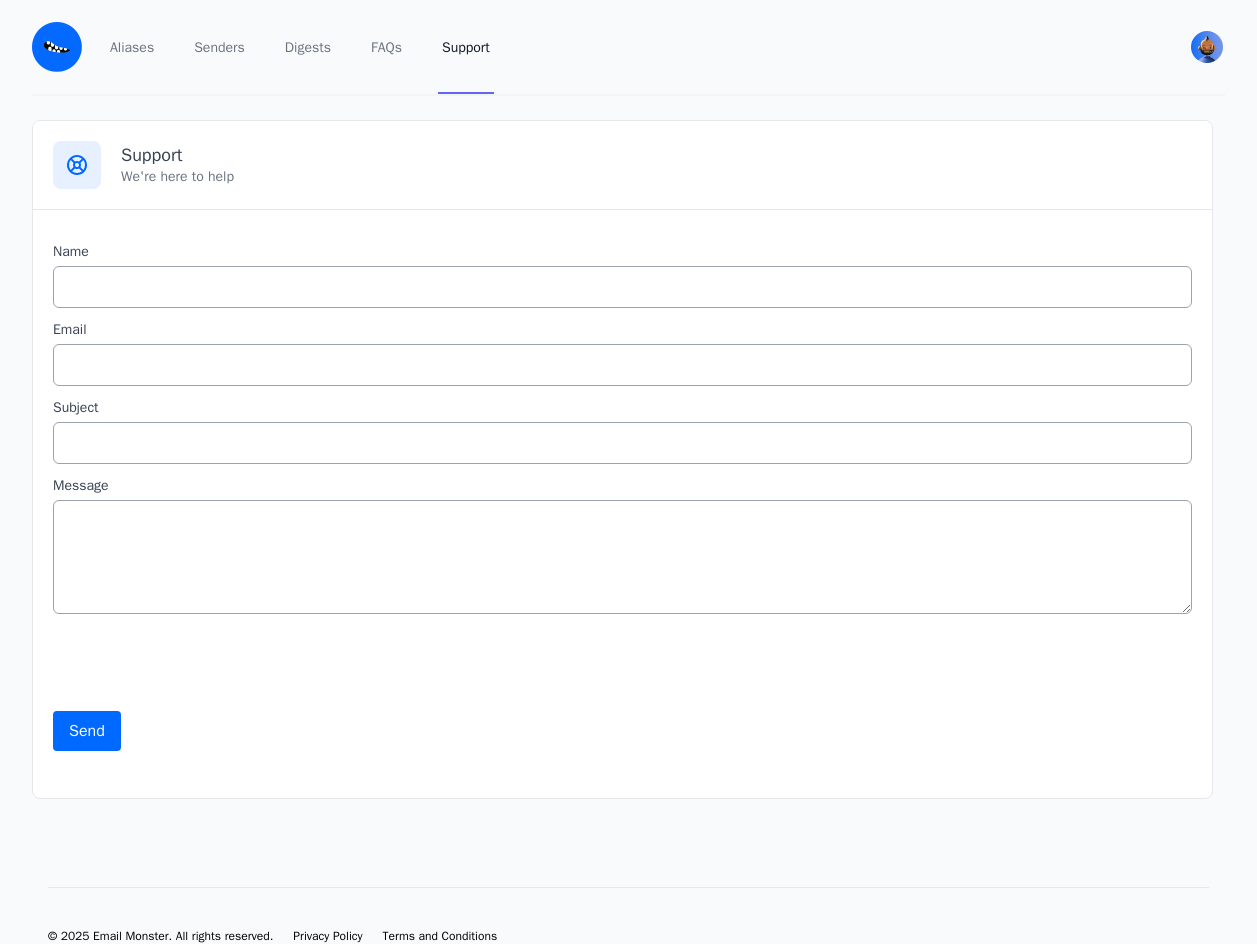 scroll, scrollTop: 0, scrollLeft: 0, axis: both 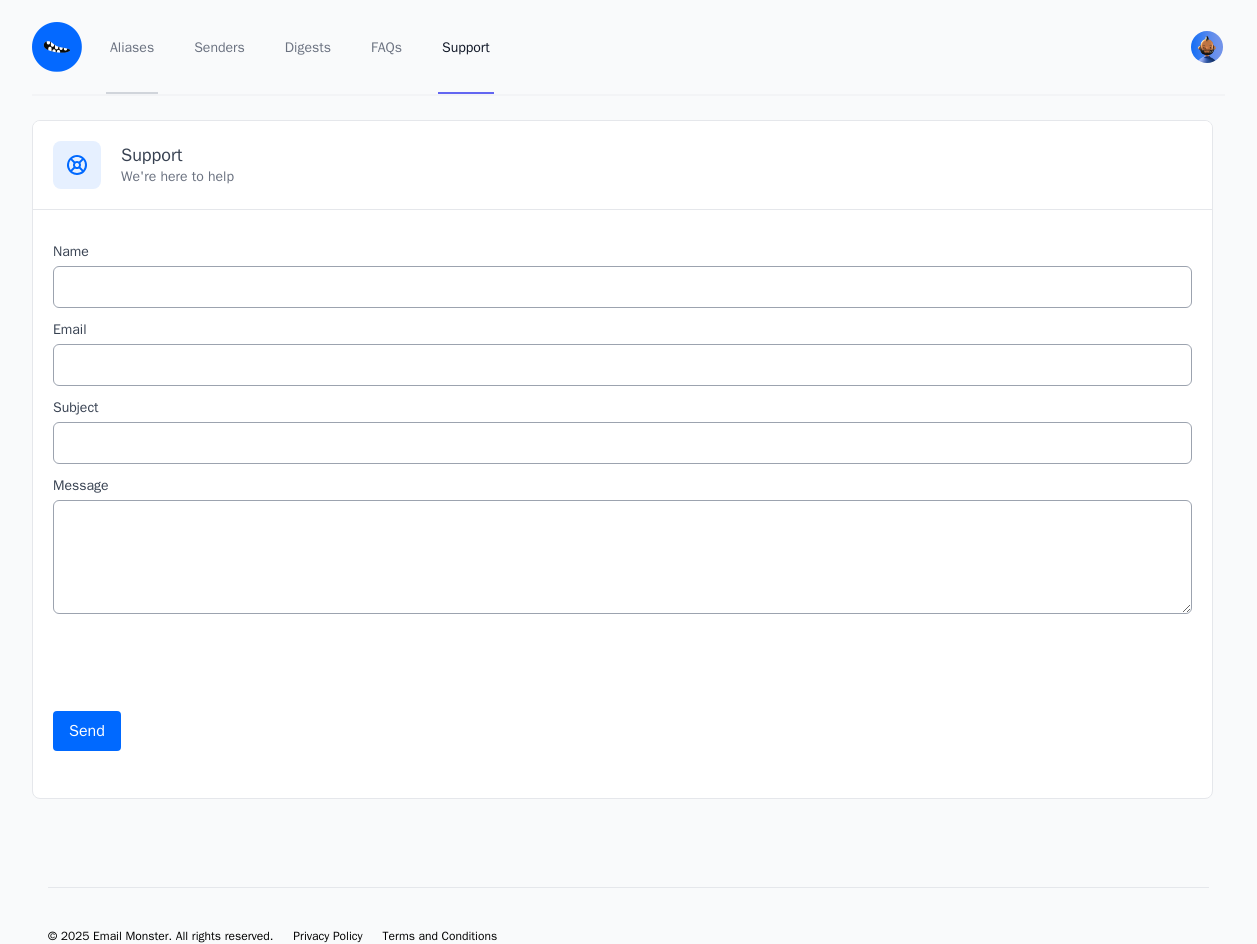 click on "Aliases" at bounding box center (132, 47) 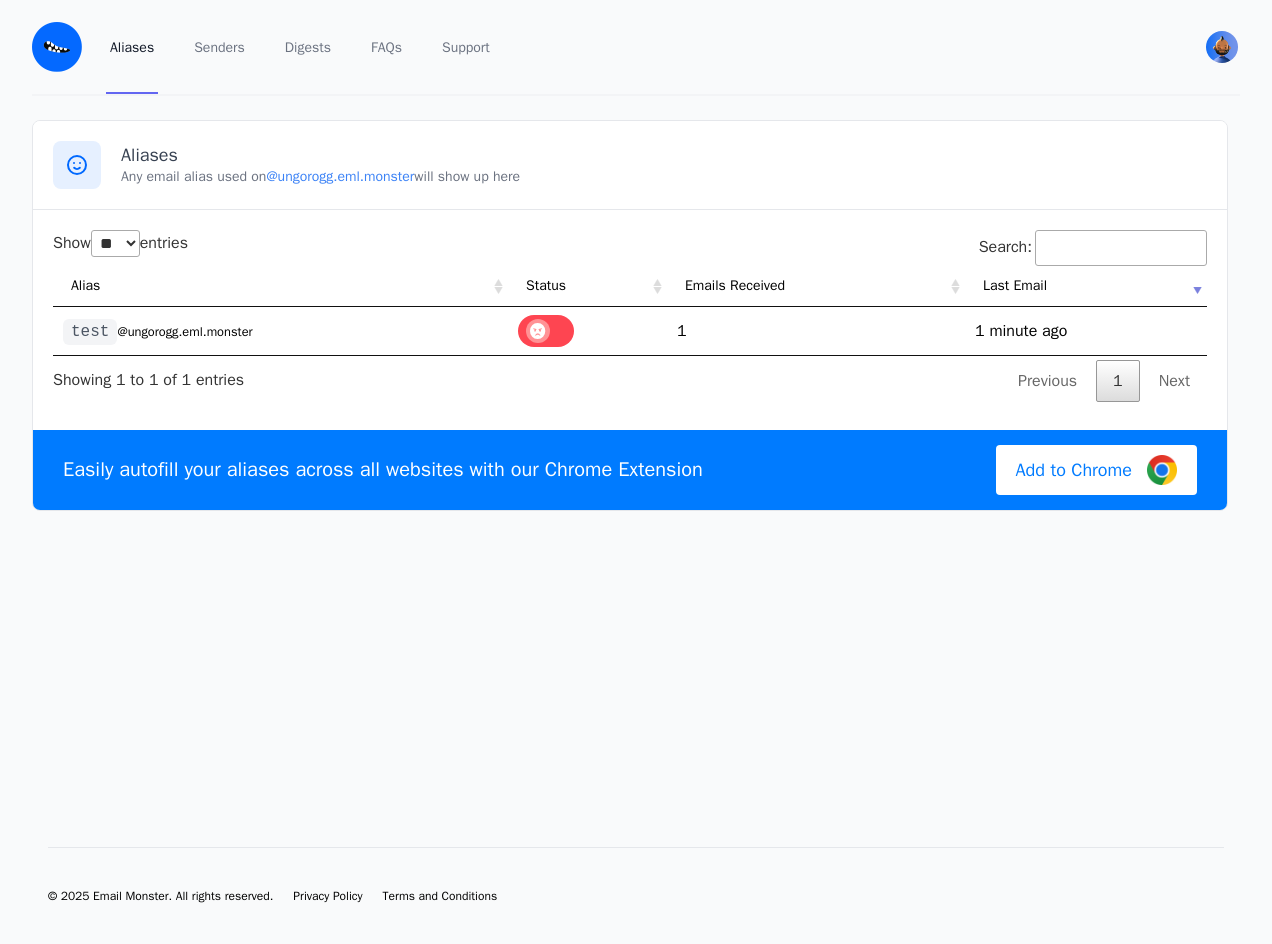 select on "**" 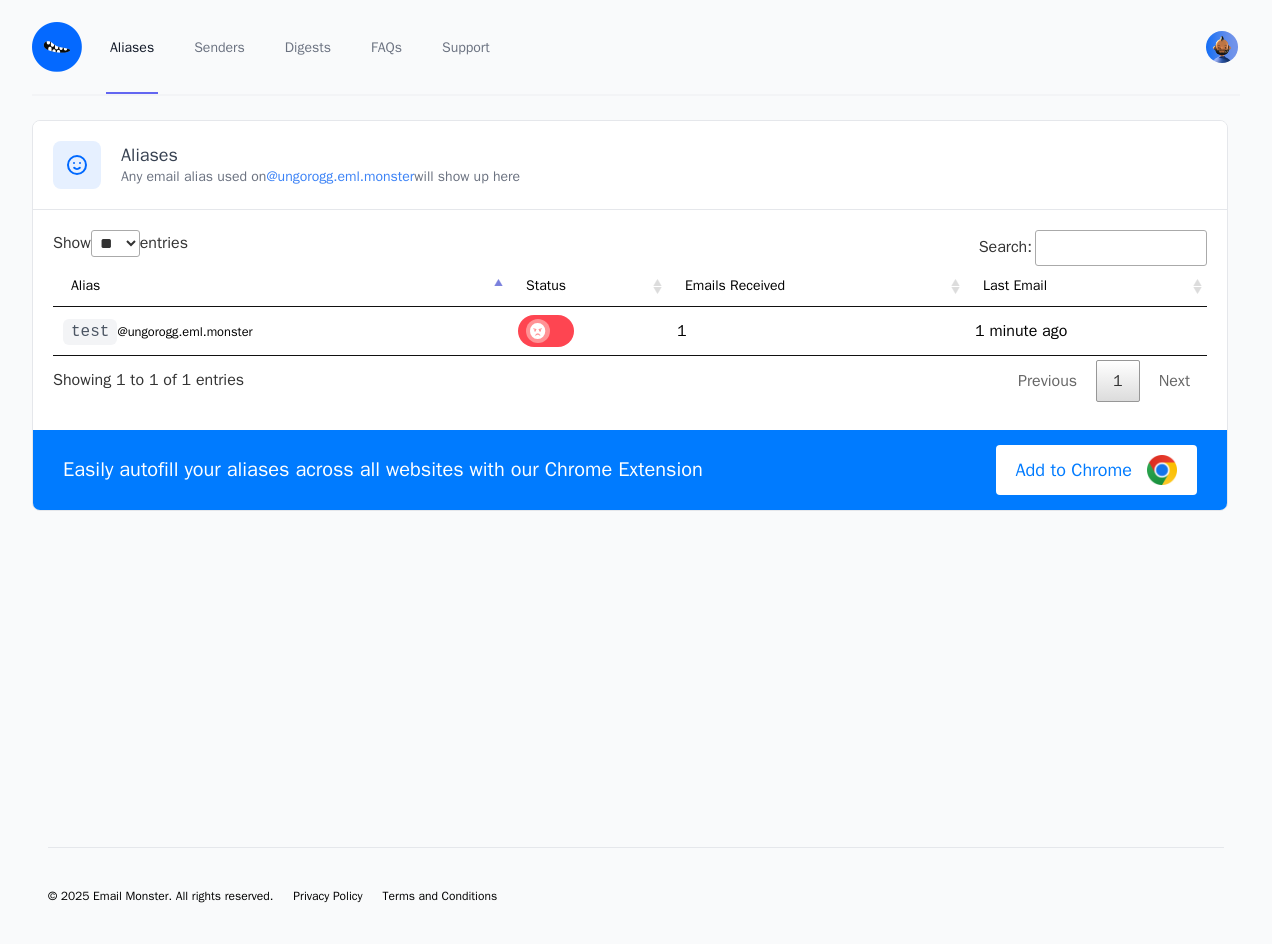 drag, startPoint x: 140, startPoint y: 333, endPoint x: 94, endPoint y: 333, distance: 46 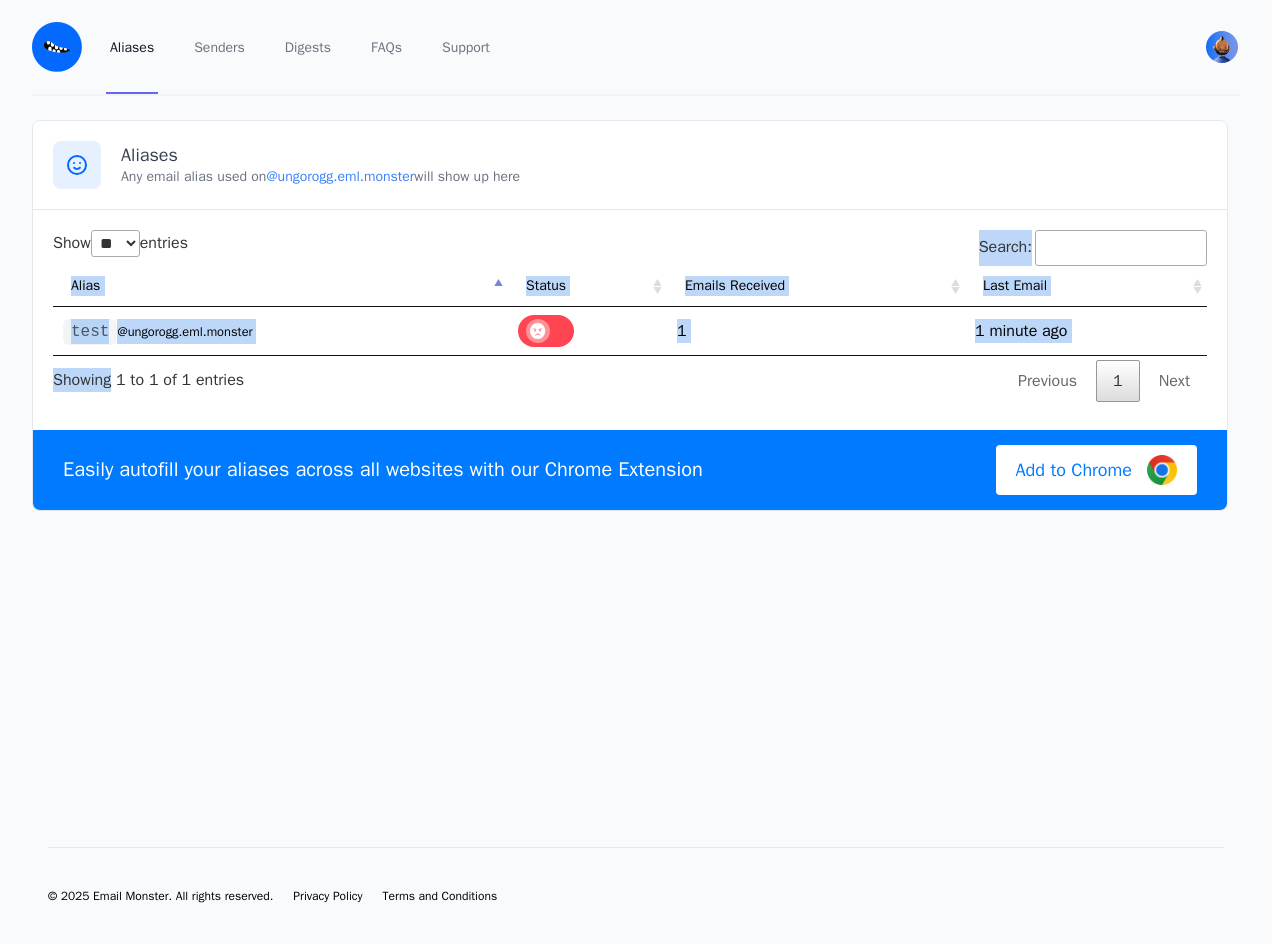 drag, startPoint x: 113, startPoint y: 385, endPoint x: 258, endPoint y: 410, distance: 147.13939 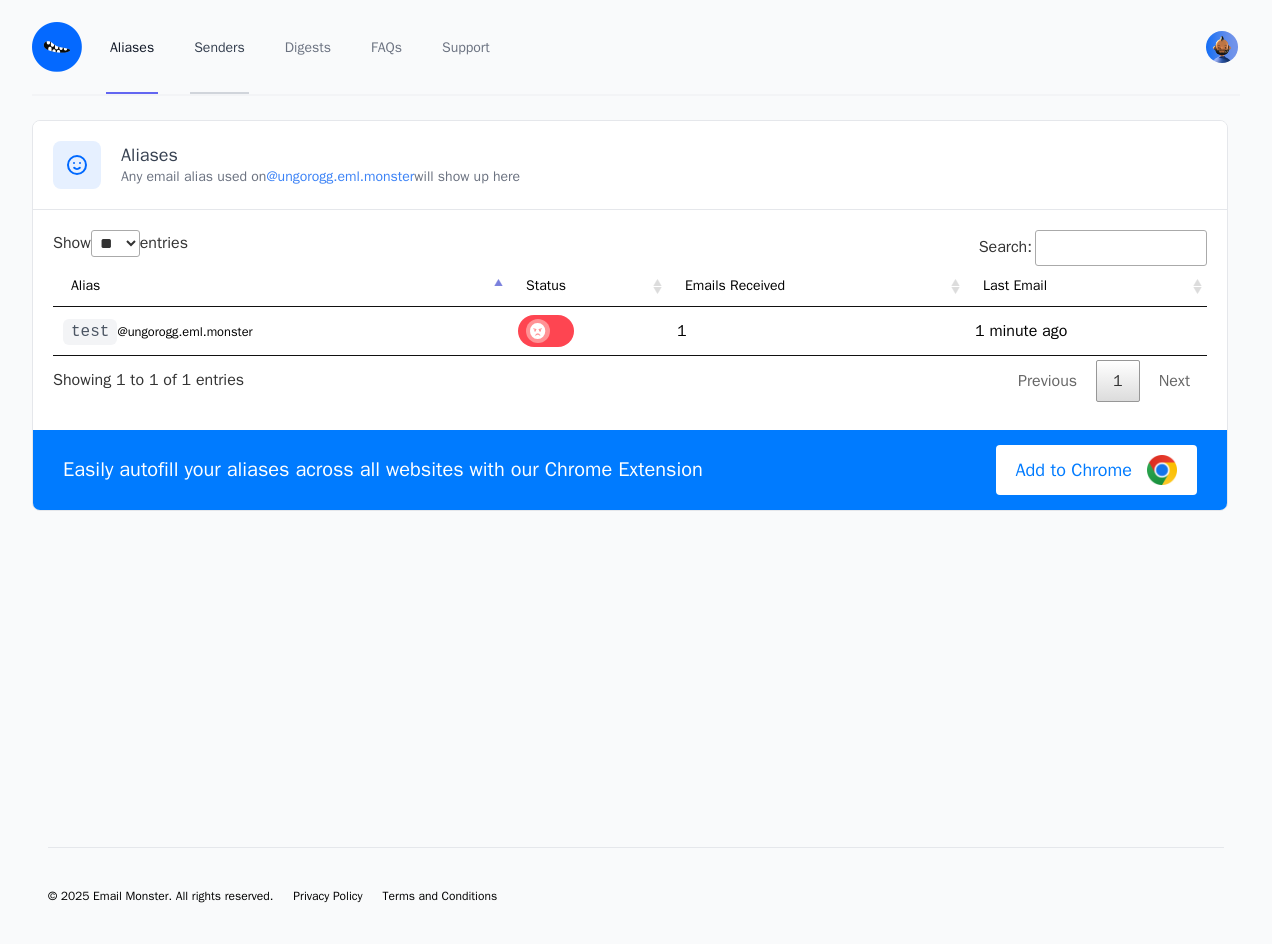click on "Senders" at bounding box center (219, 47) 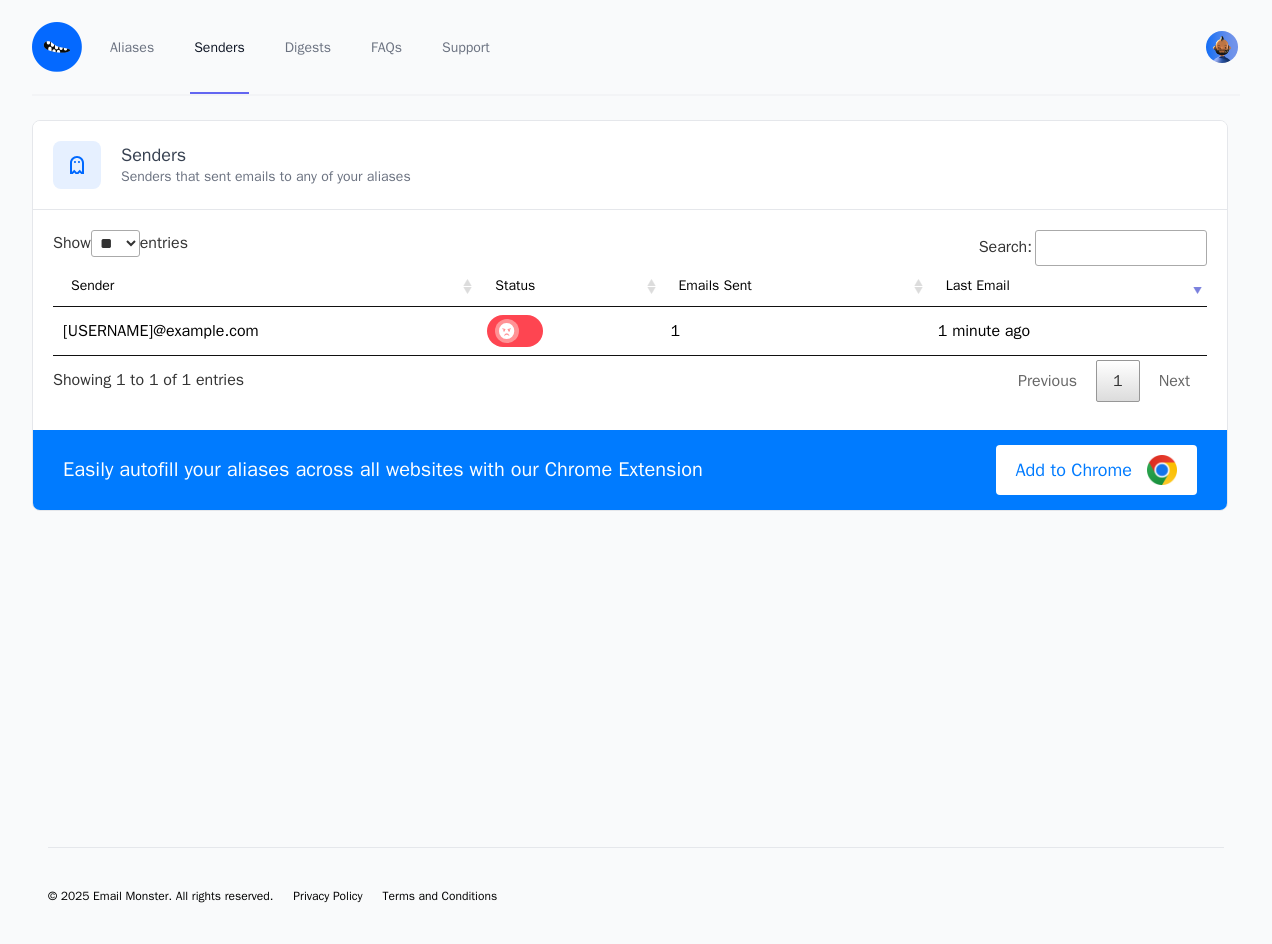 select on "**" 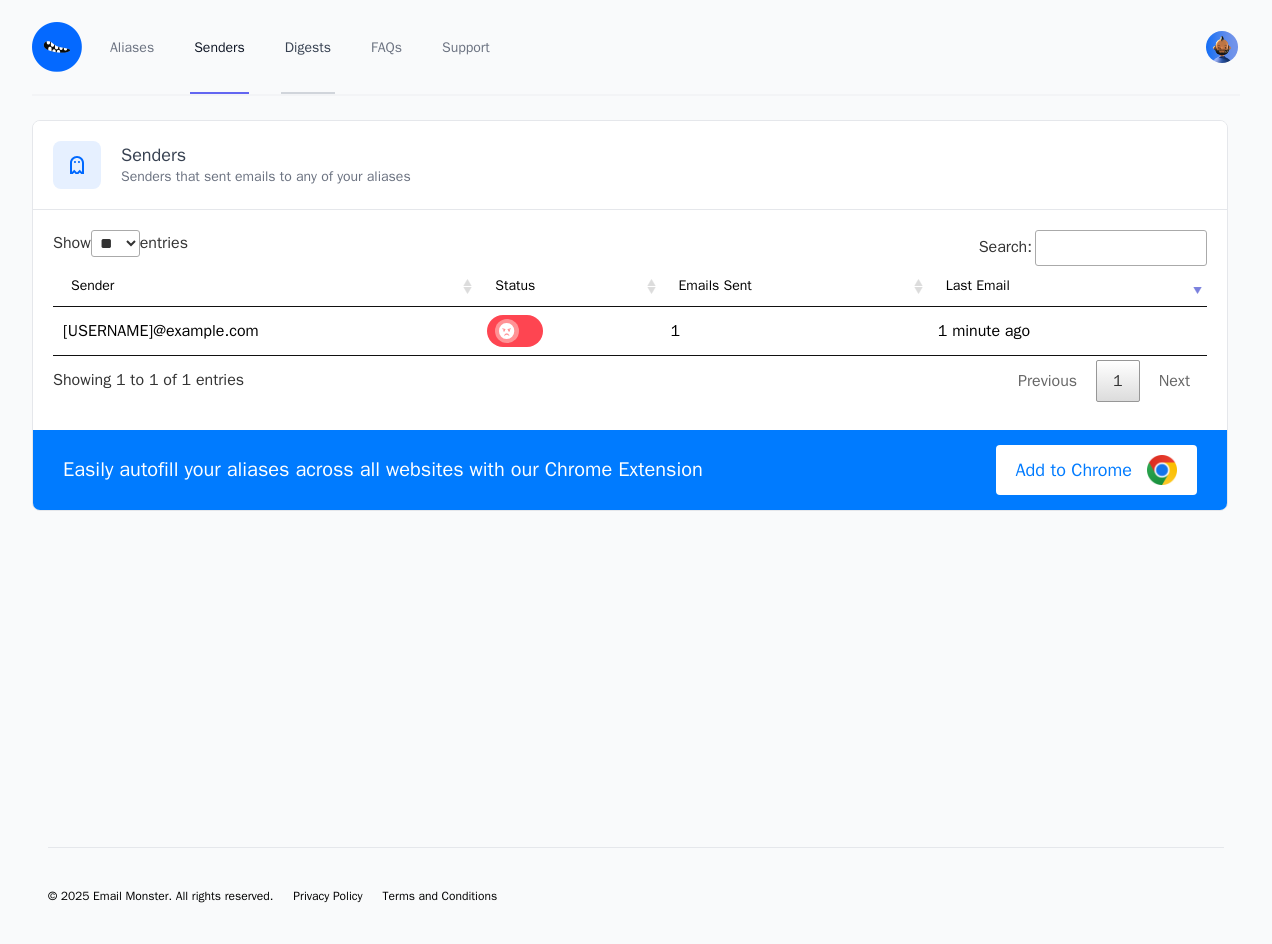 click on "Digests" at bounding box center [308, 47] 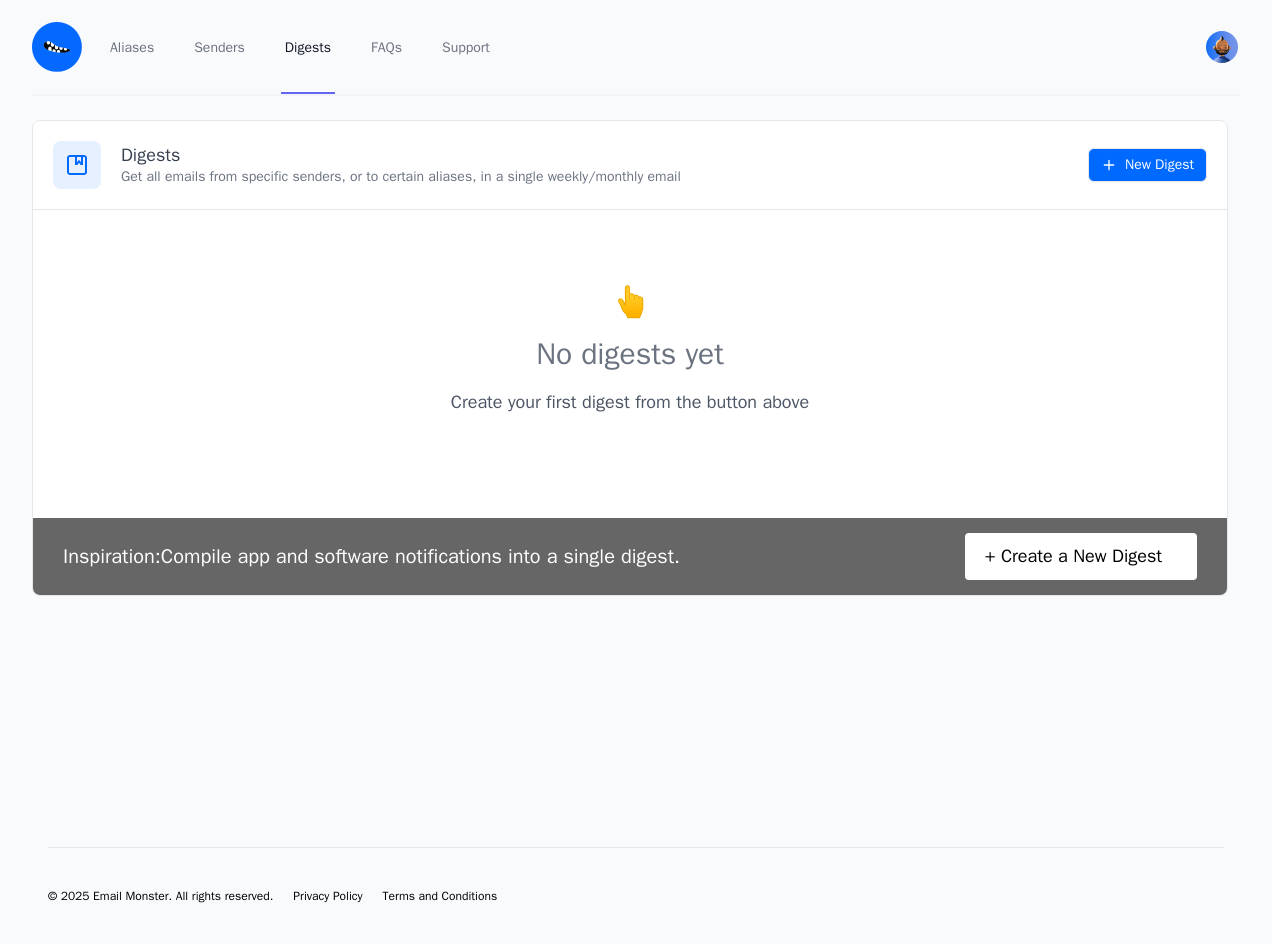 scroll, scrollTop: 0, scrollLeft: 0, axis: both 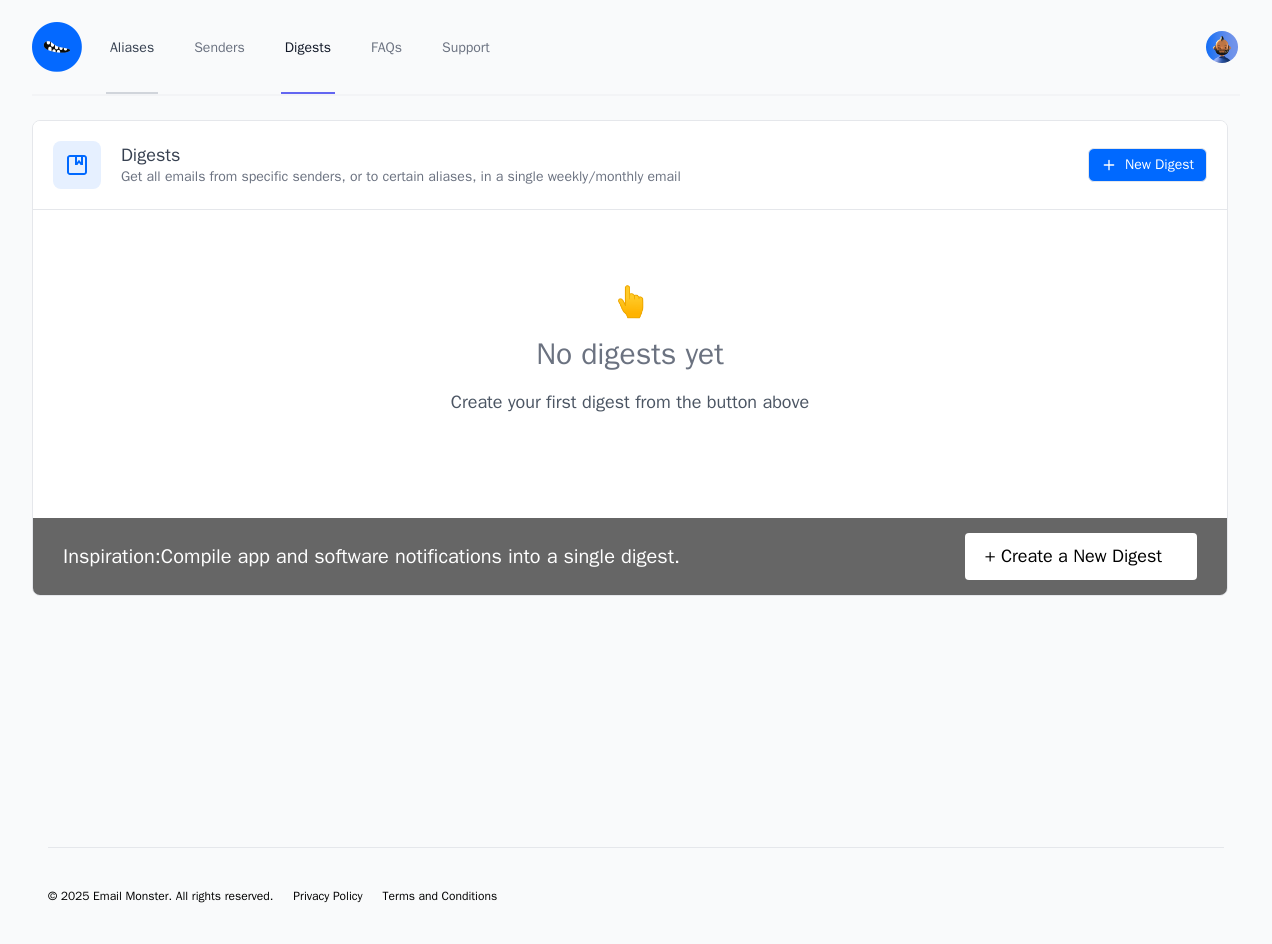 click on "Aliases" at bounding box center [132, 47] 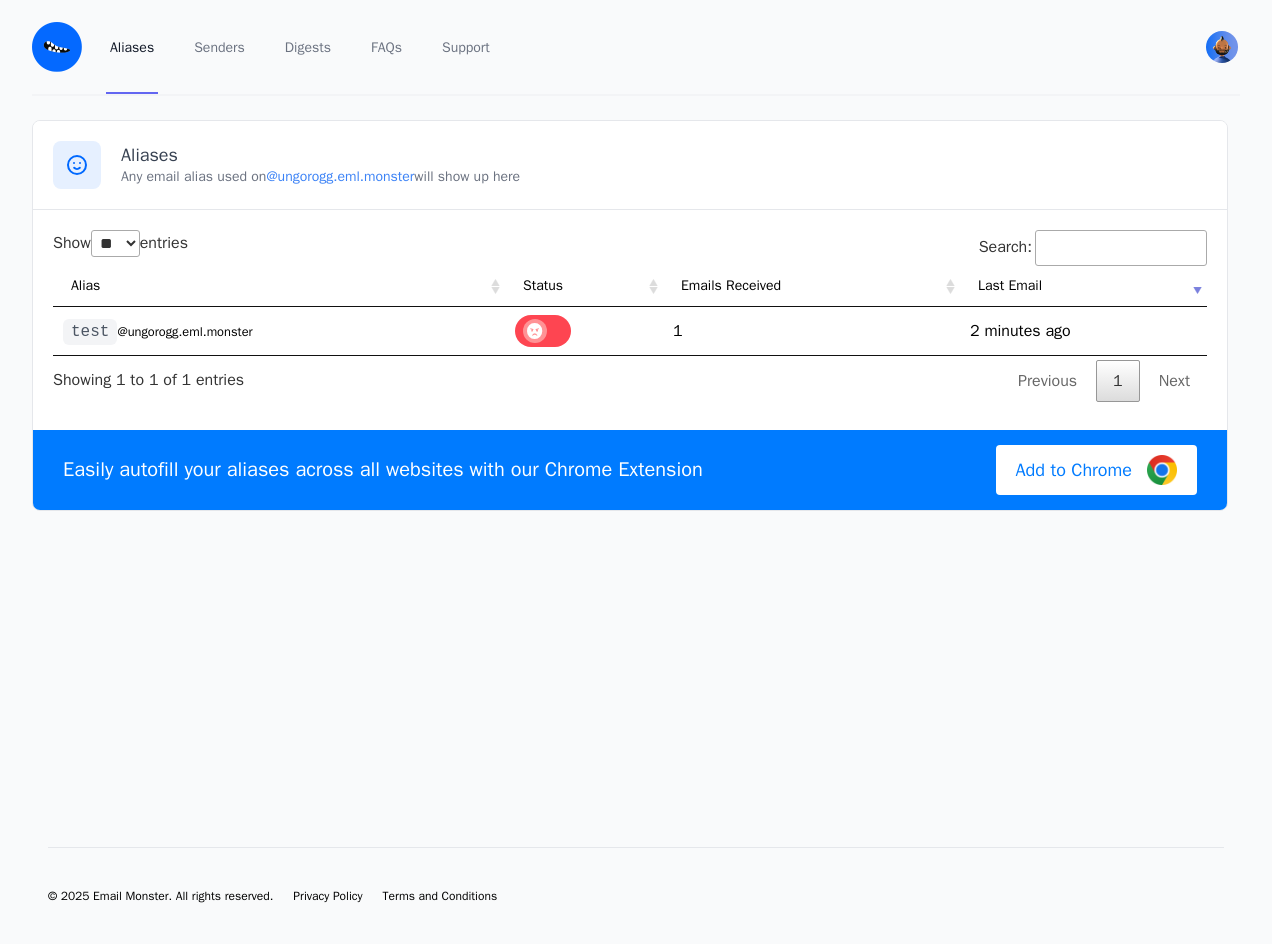 select on "**" 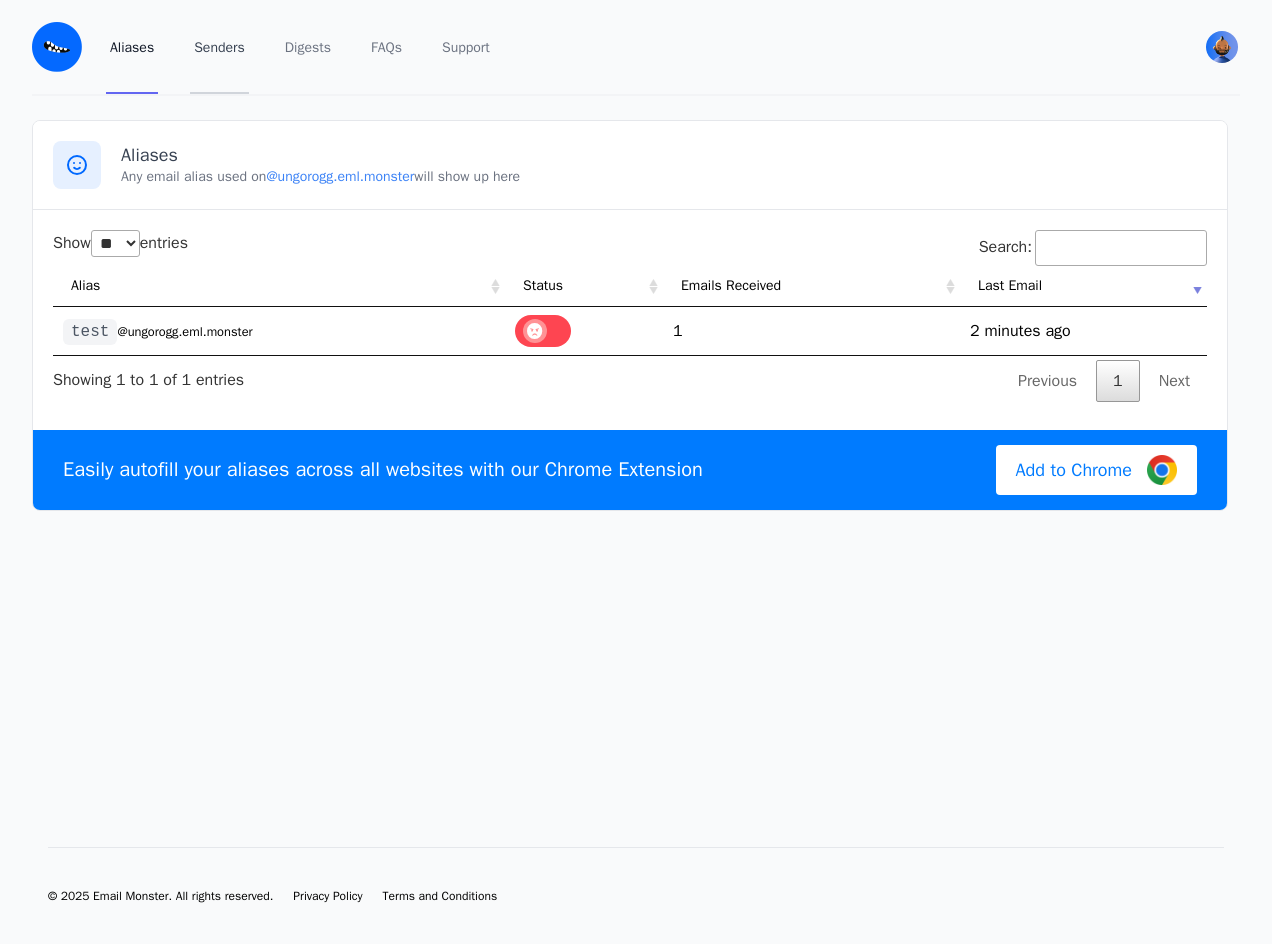 scroll, scrollTop: 0, scrollLeft: 0, axis: both 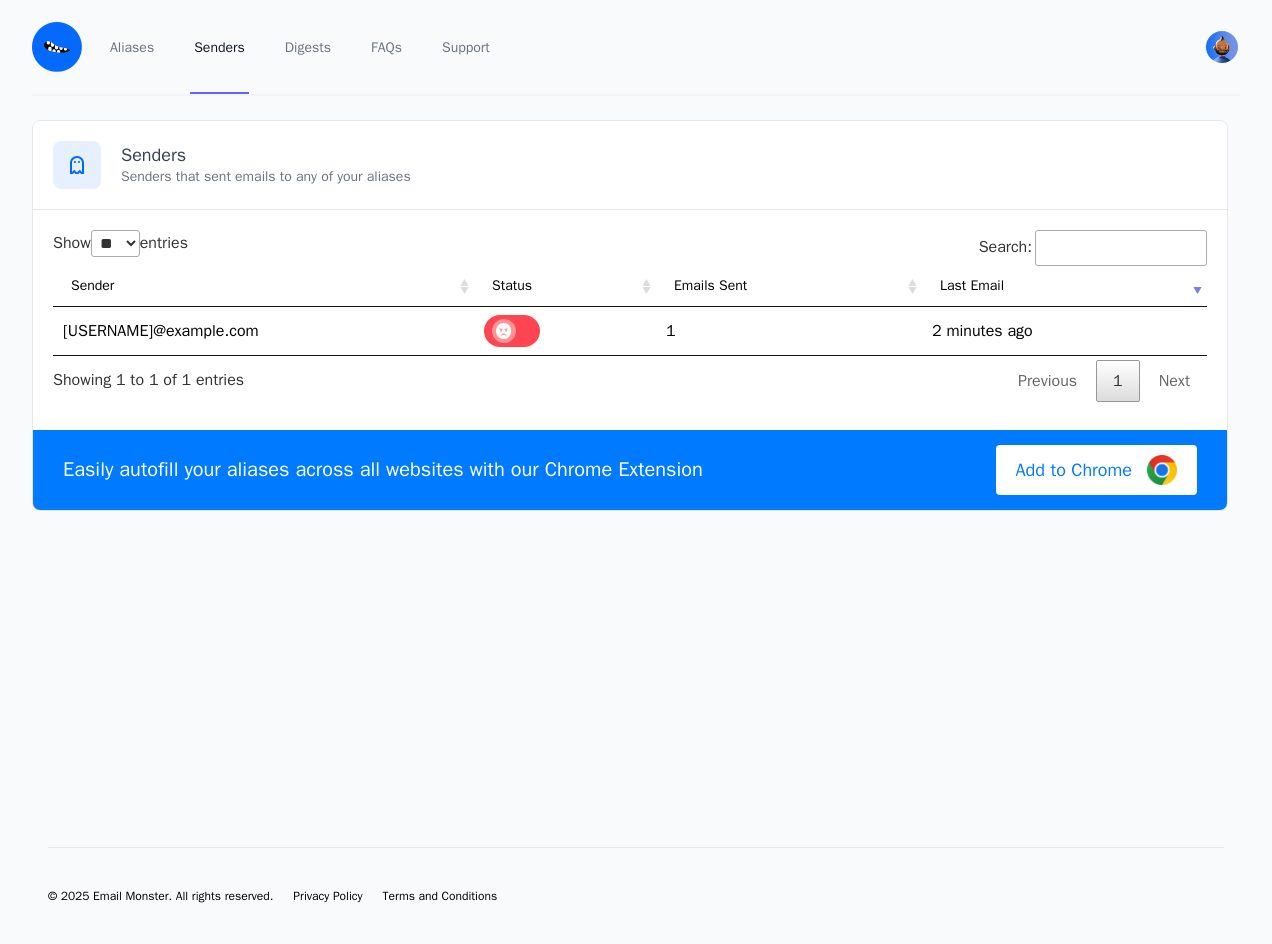 select on "**" 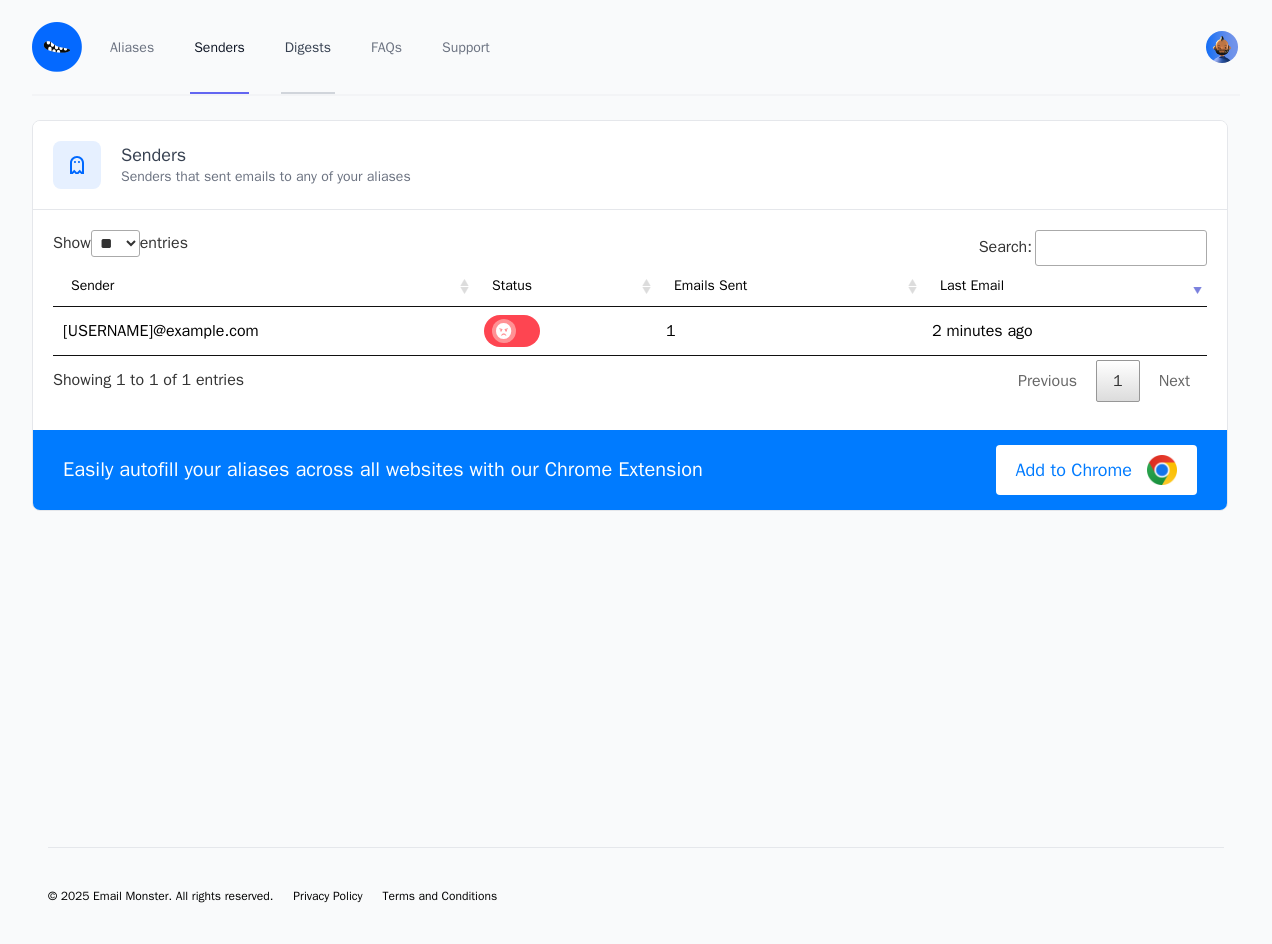 click on "Digests" at bounding box center (308, 47) 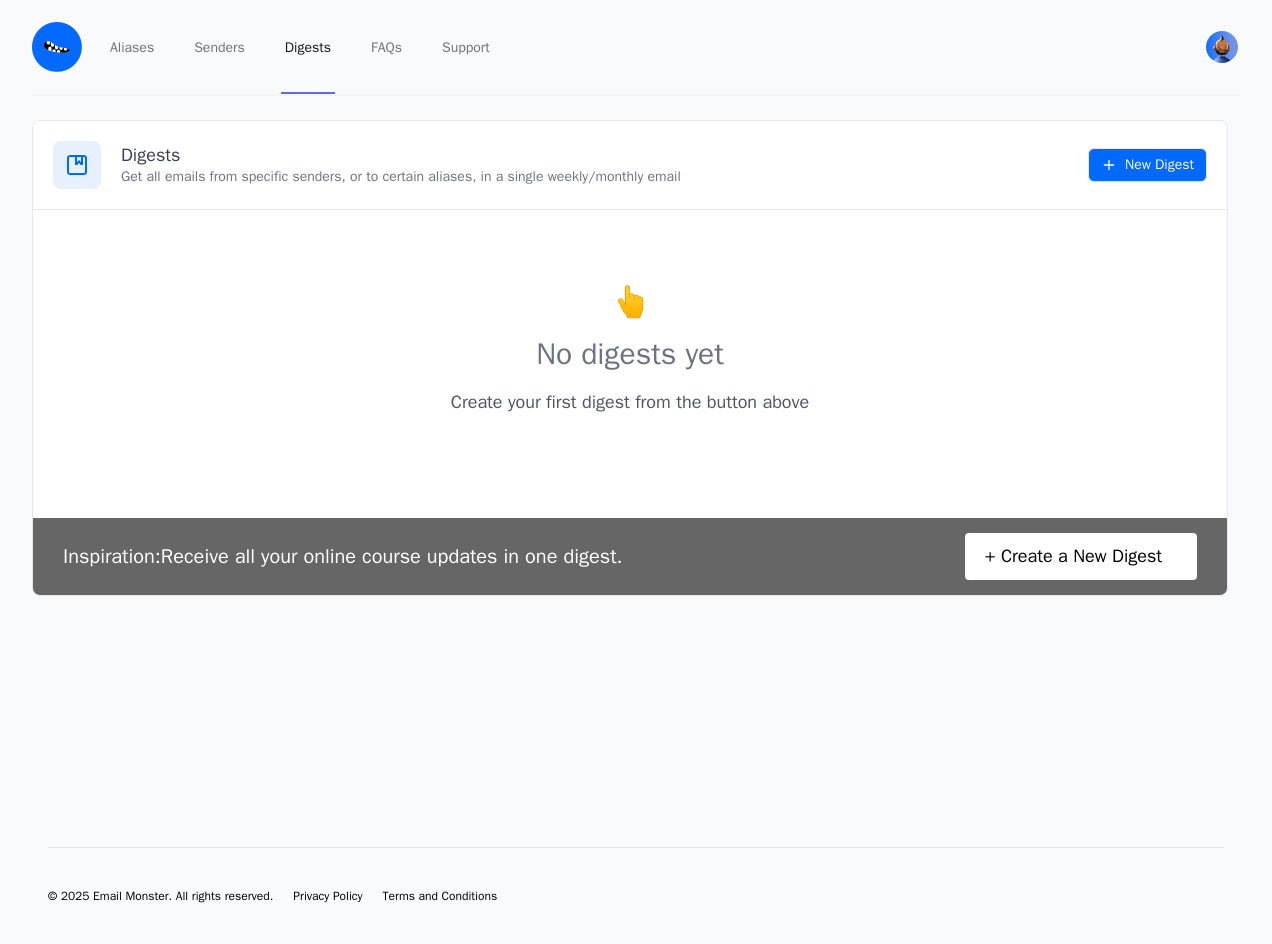 scroll, scrollTop: 0, scrollLeft: 0, axis: both 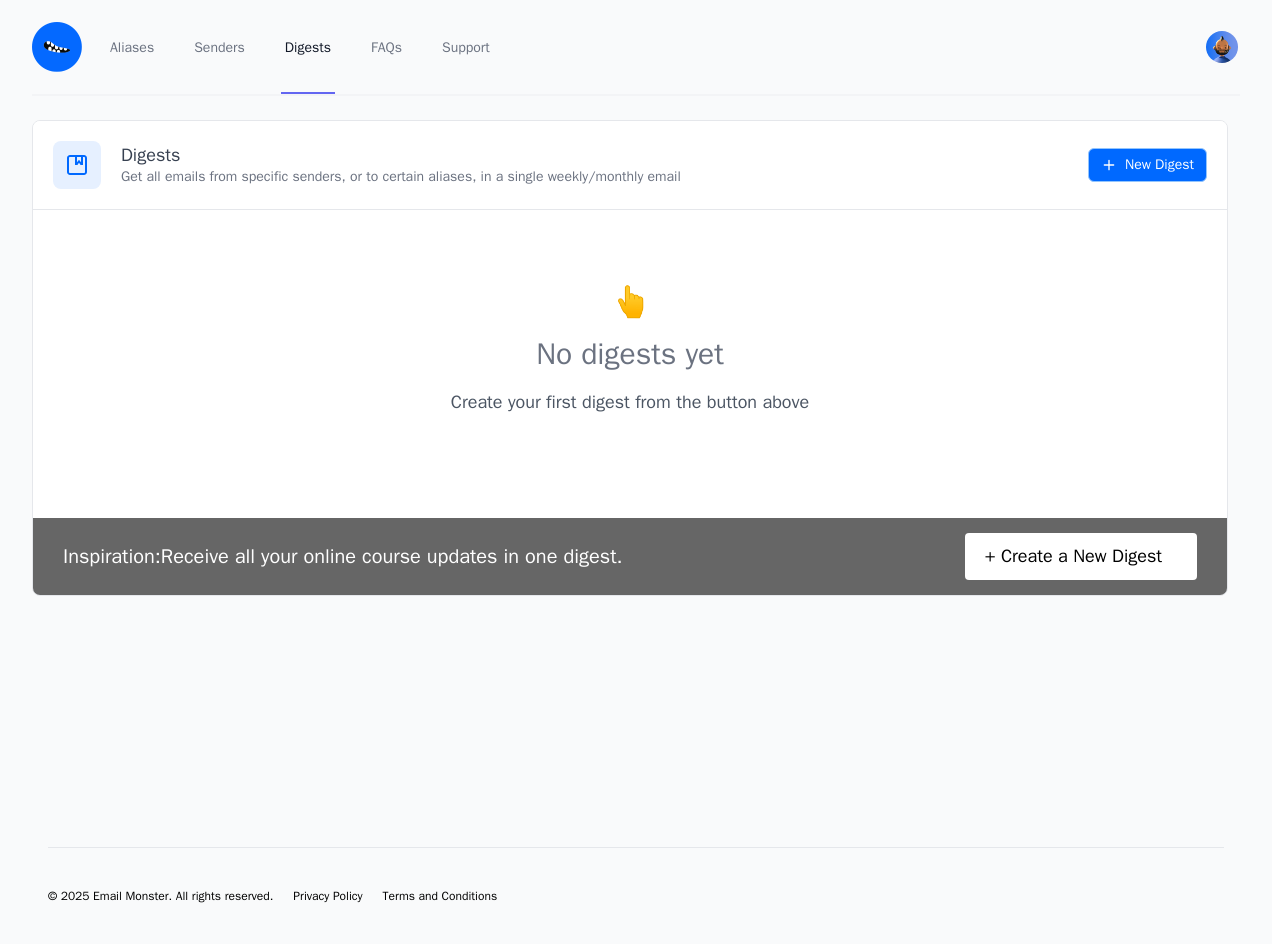 click on "New Digest" at bounding box center [1147, 165] 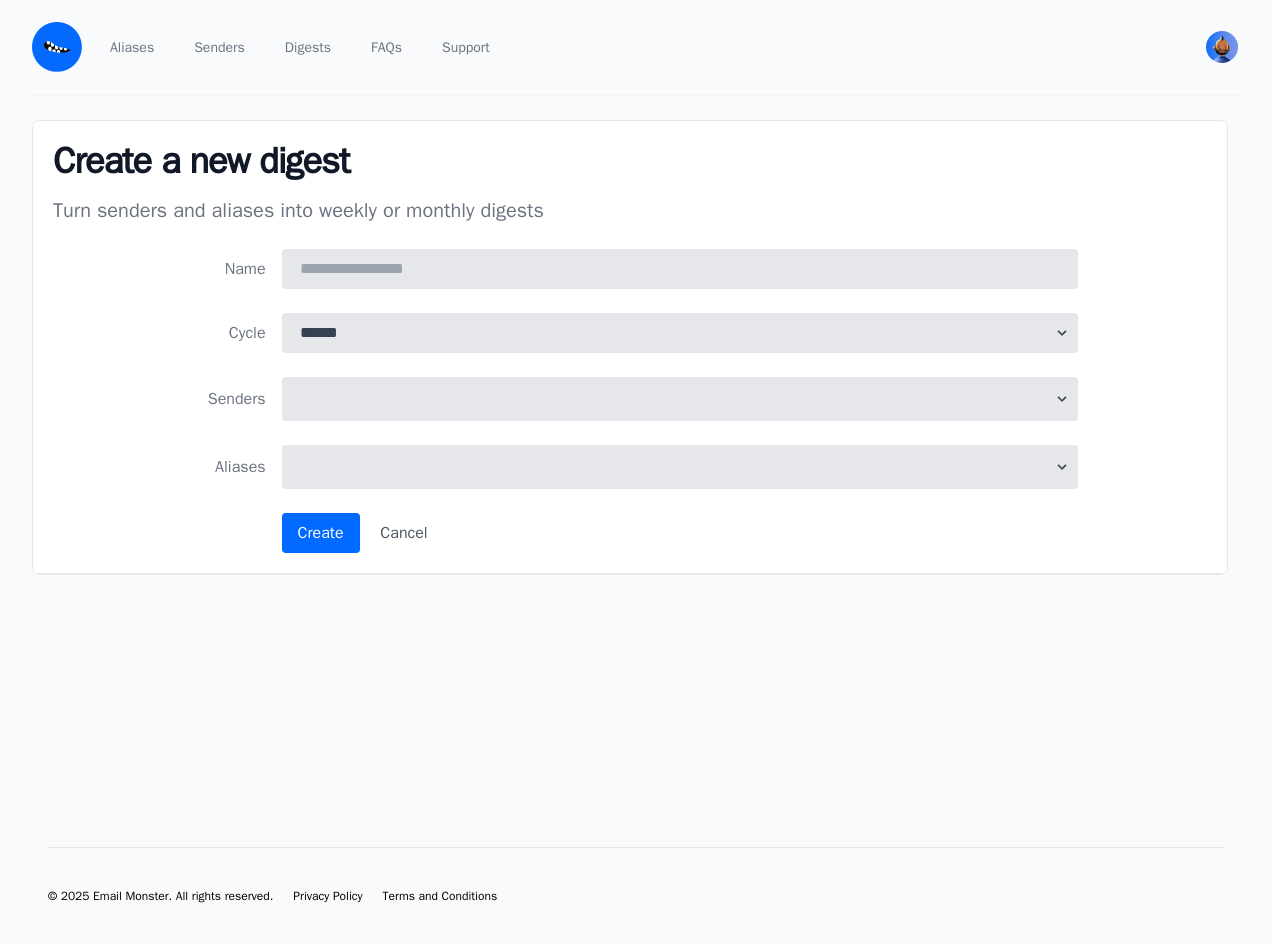 select 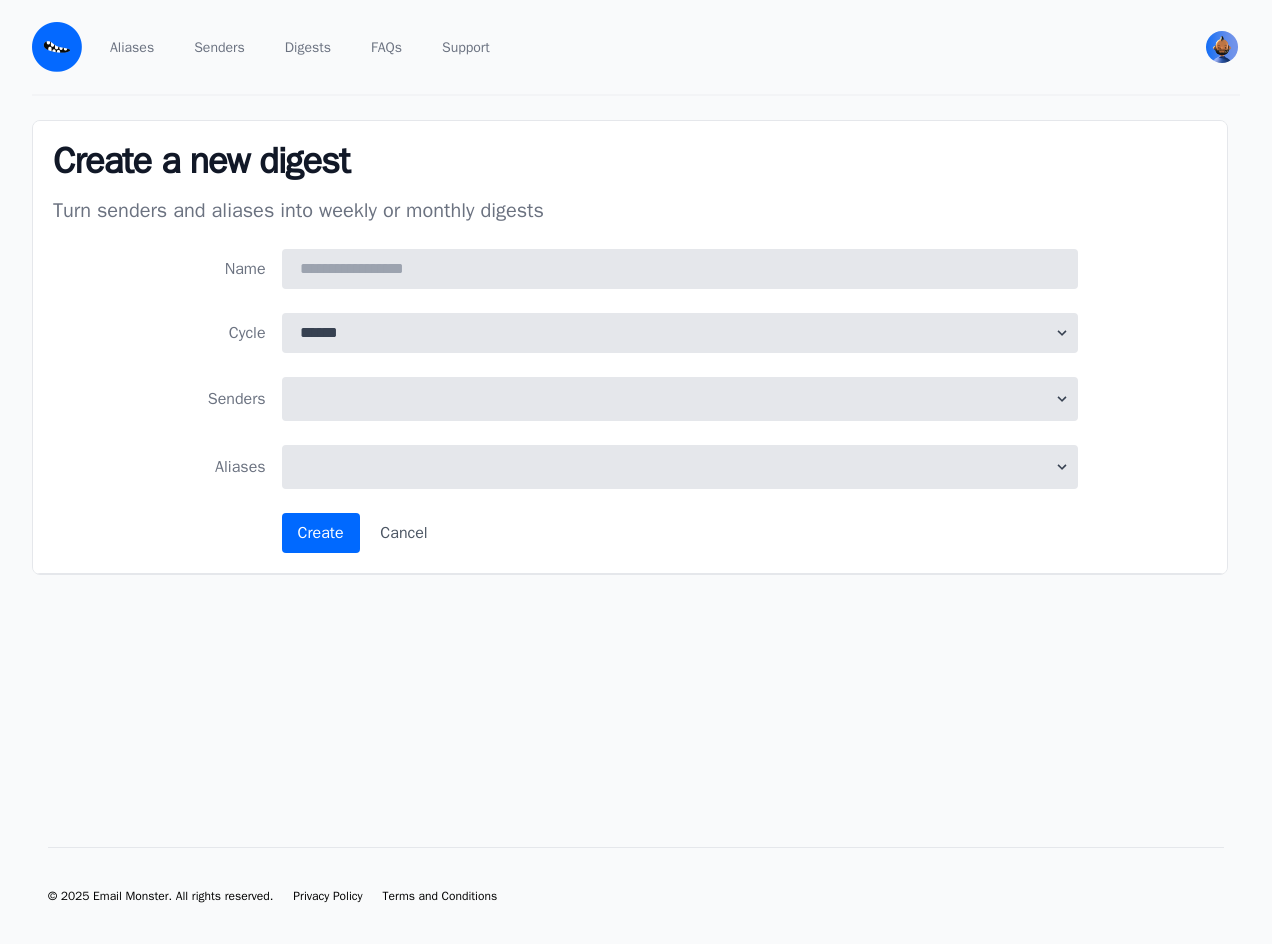 scroll, scrollTop: 0, scrollLeft: 0, axis: both 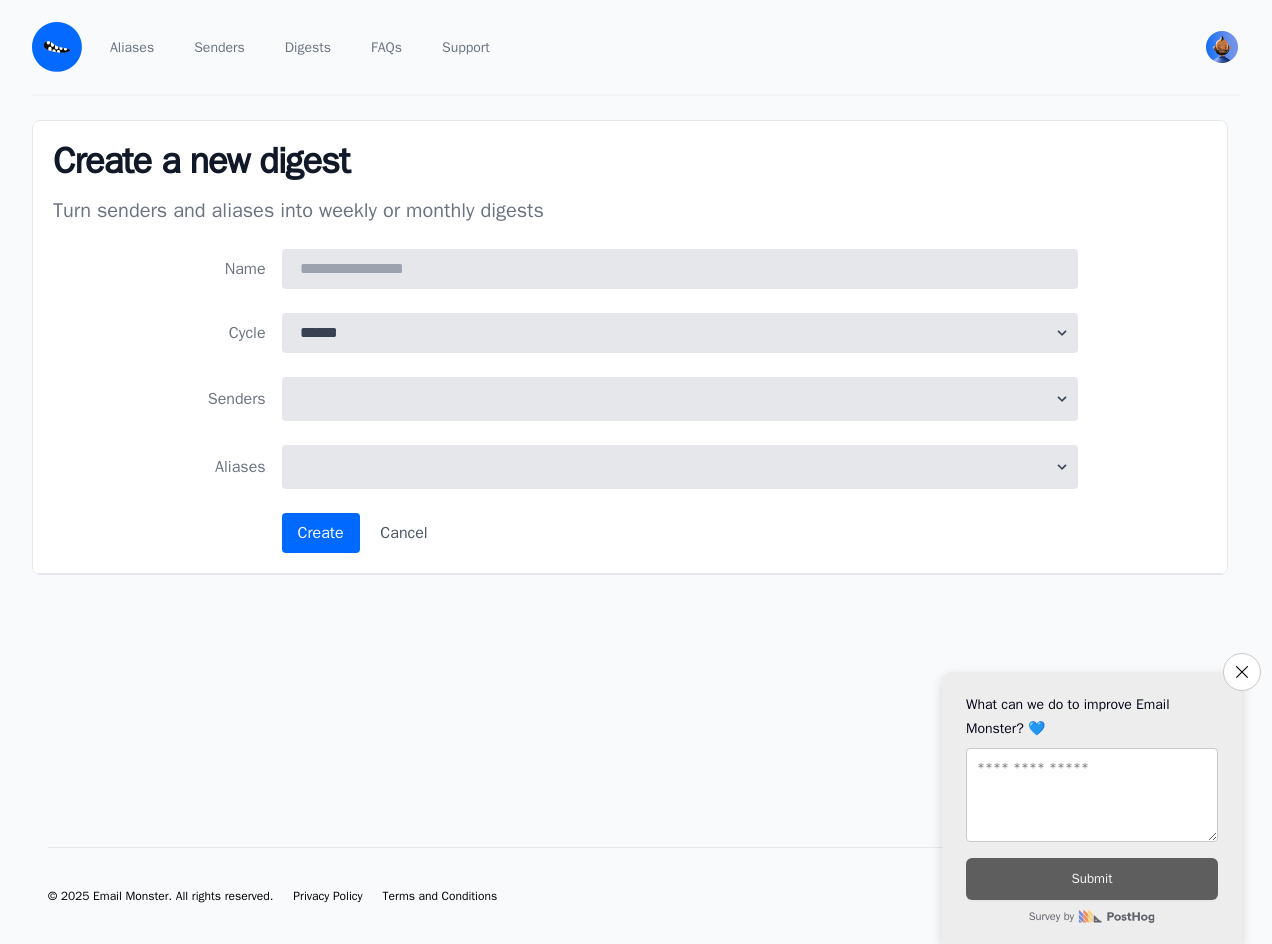 click at bounding box center (680, 399) 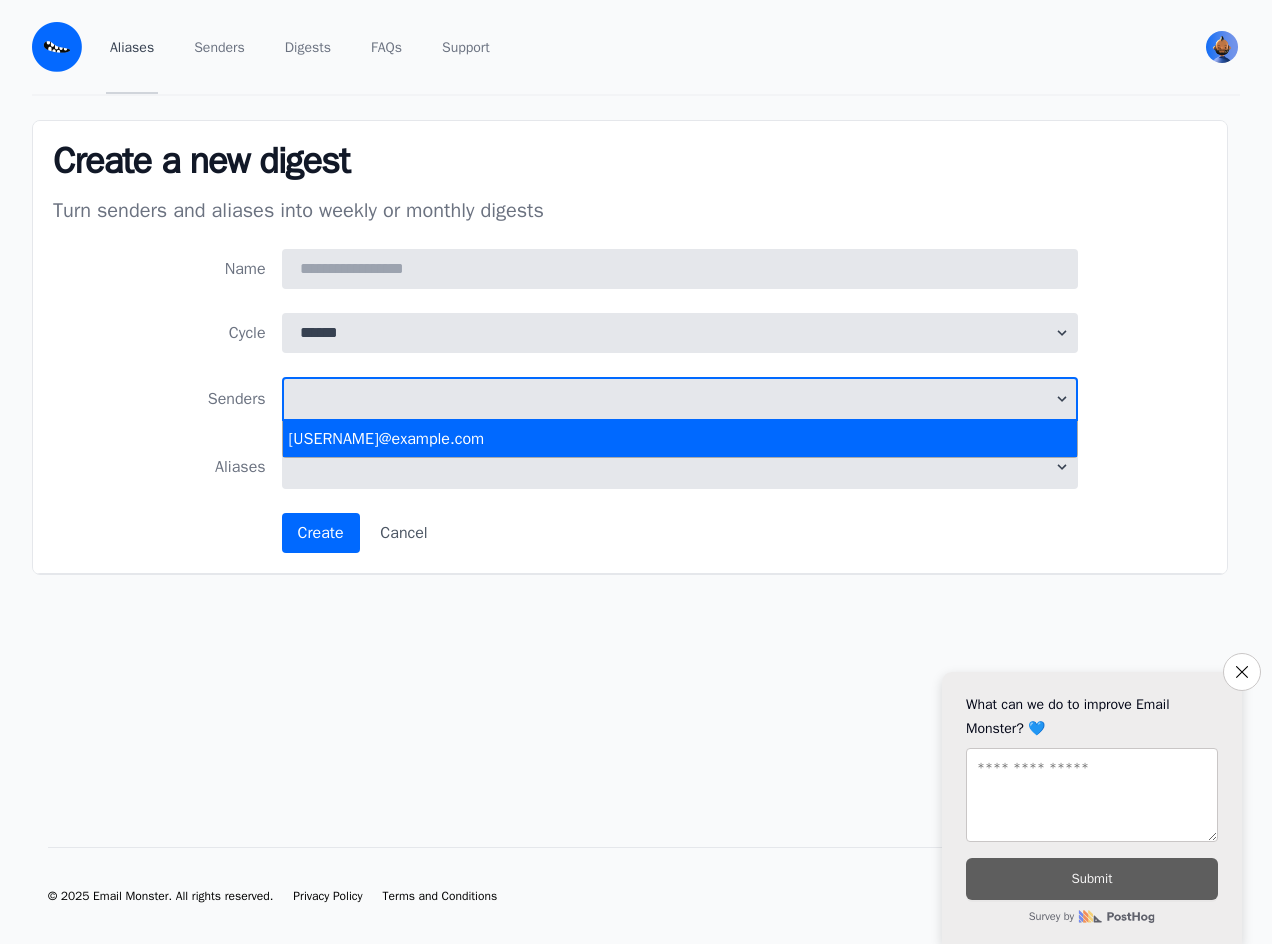 click on "Aliases" at bounding box center [132, 47] 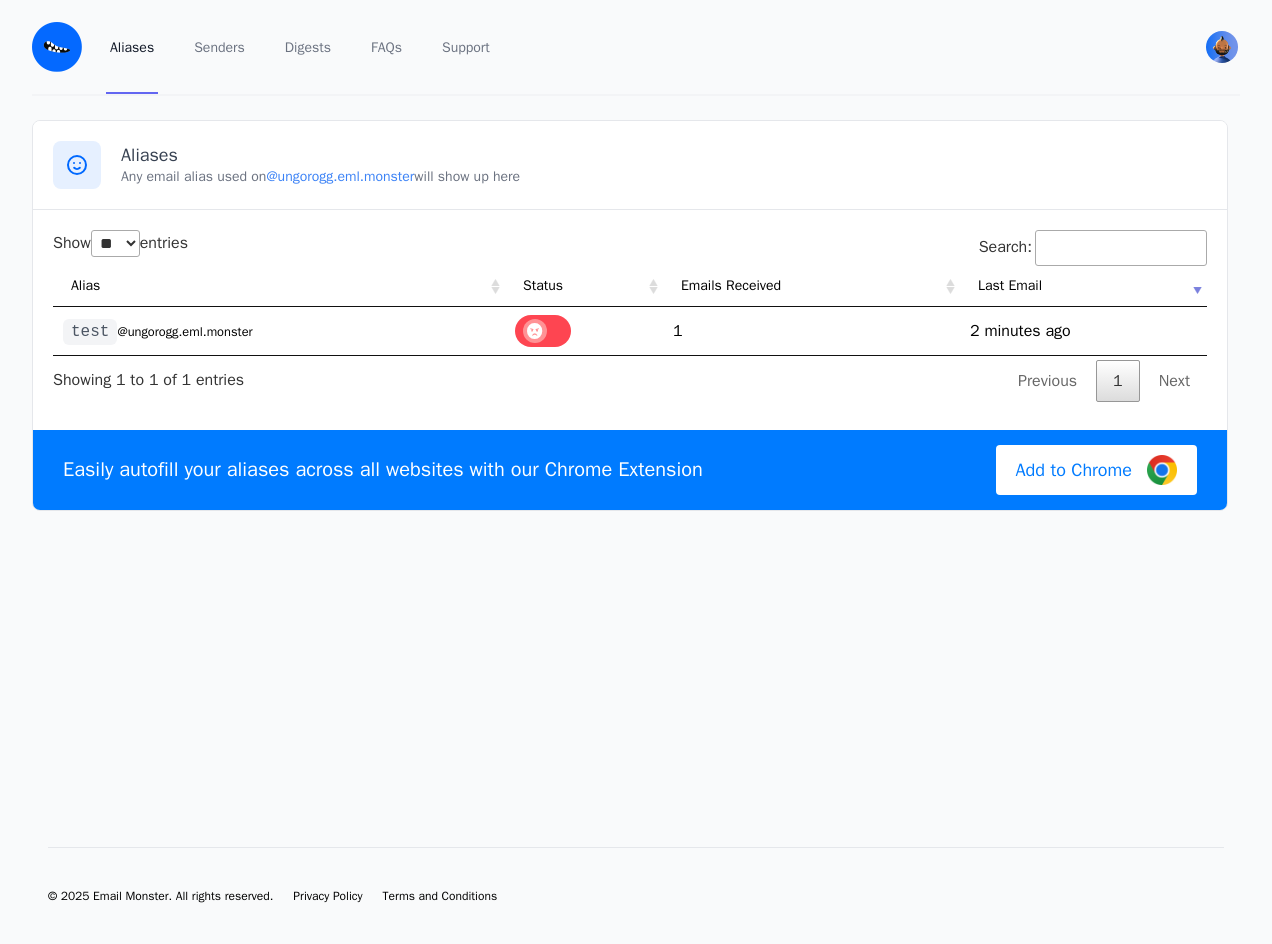 select on "**" 